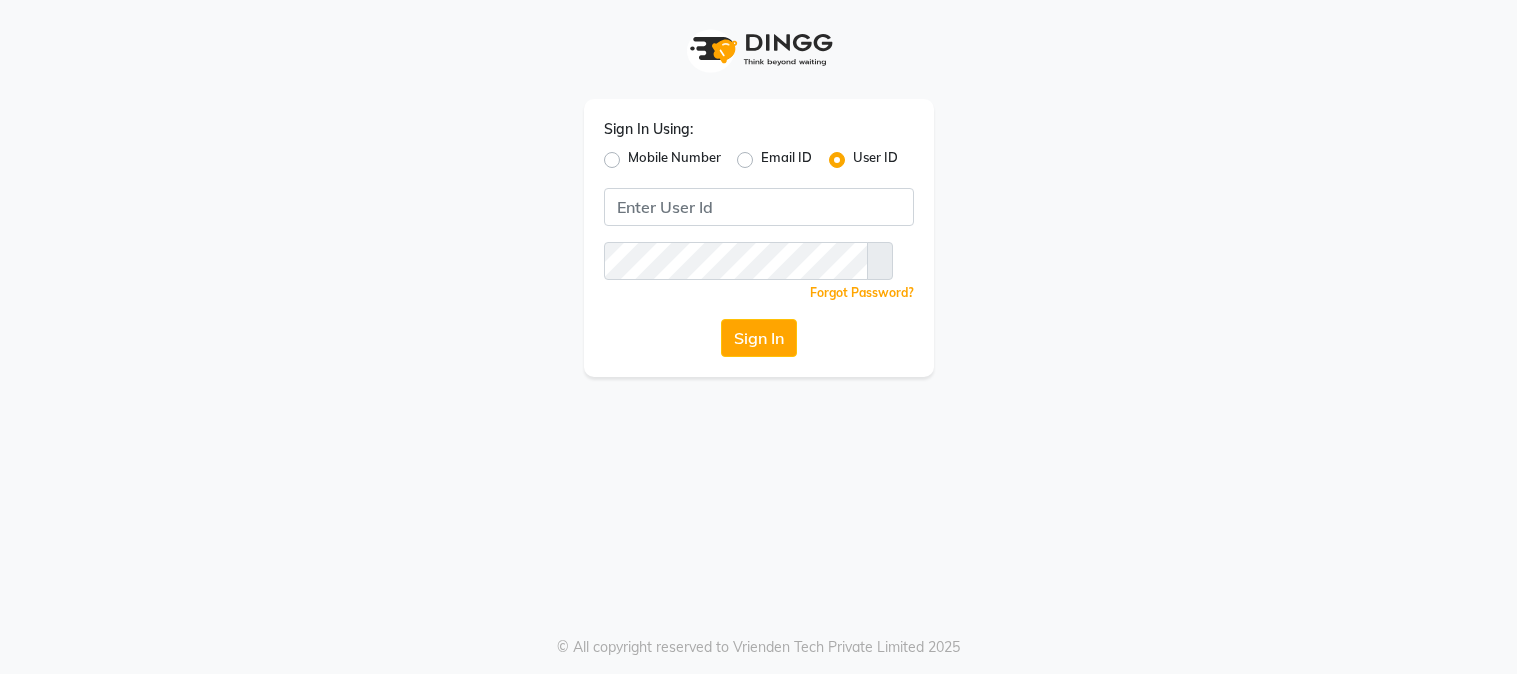 scroll, scrollTop: 0, scrollLeft: 0, axis: both 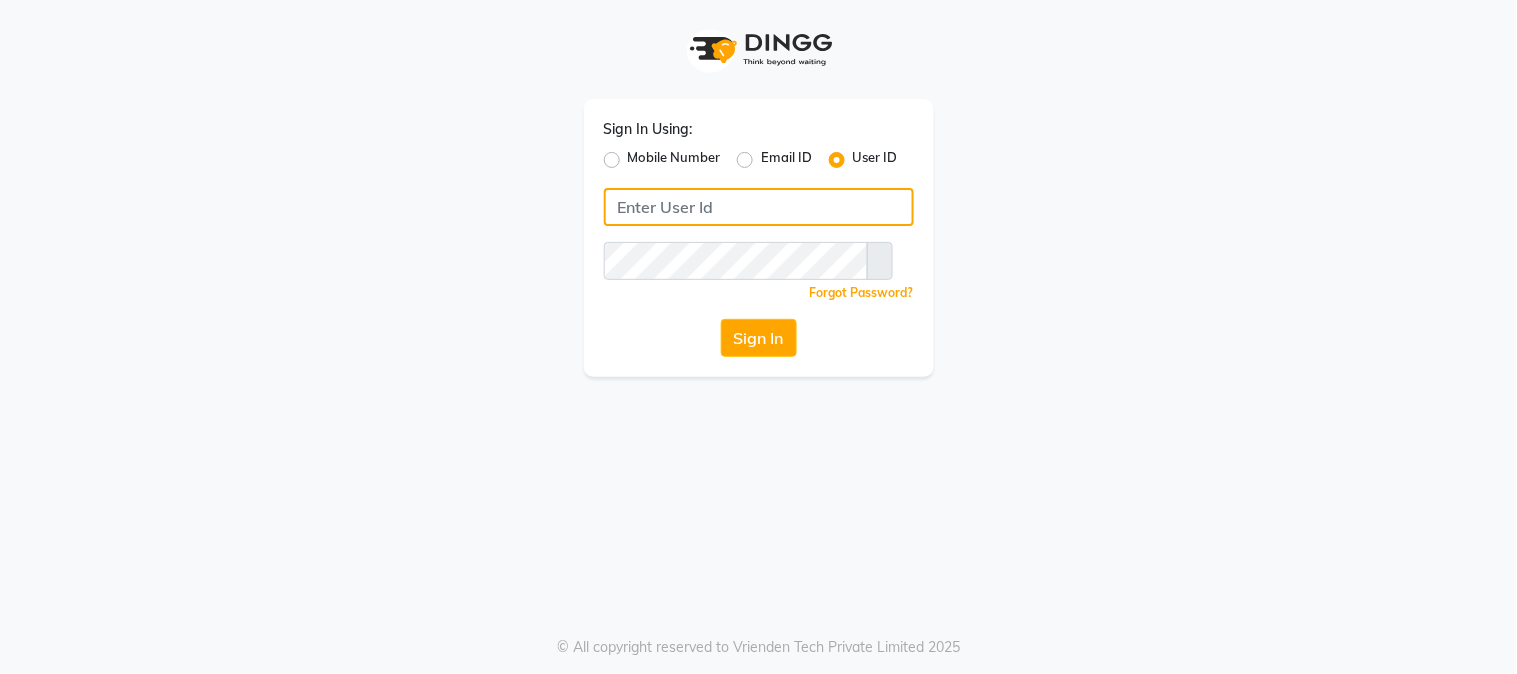 click at bounding box center (759, 207) 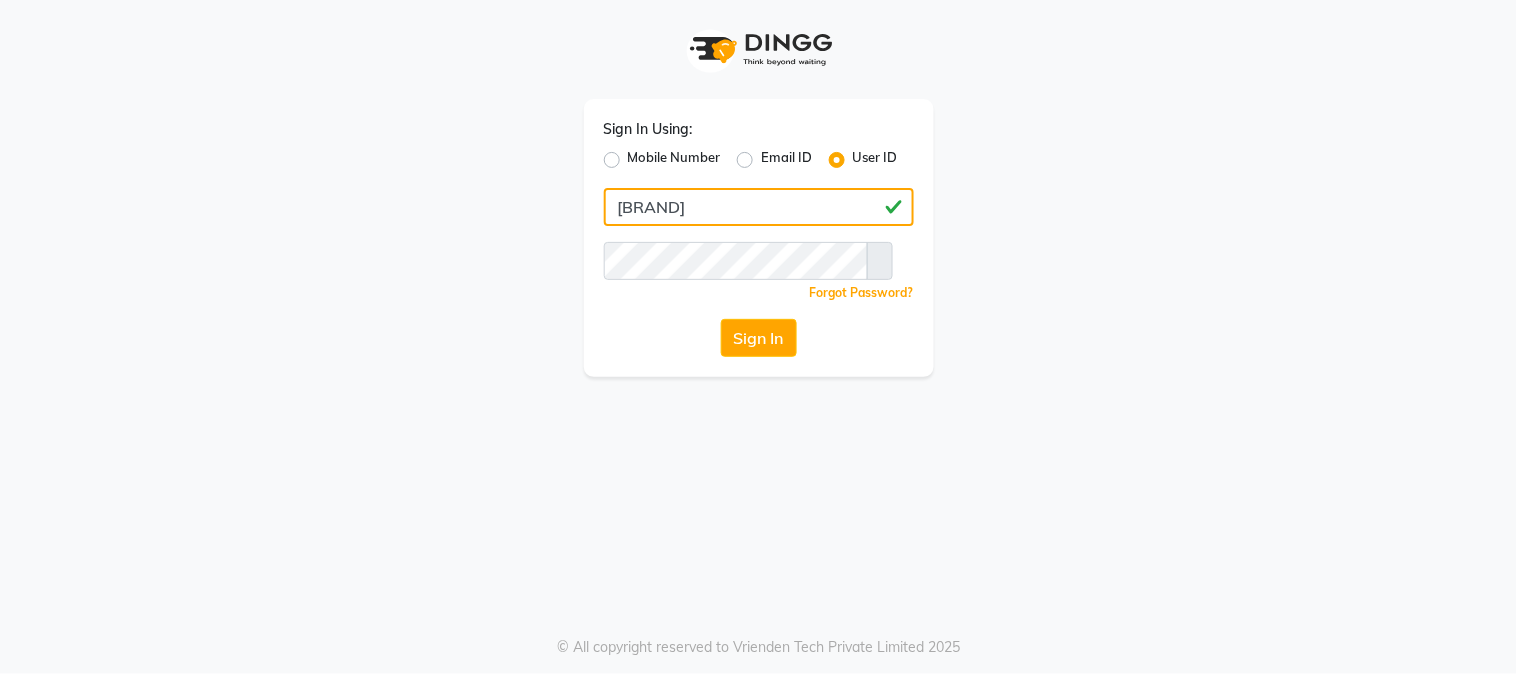 type on "[BRAND]" 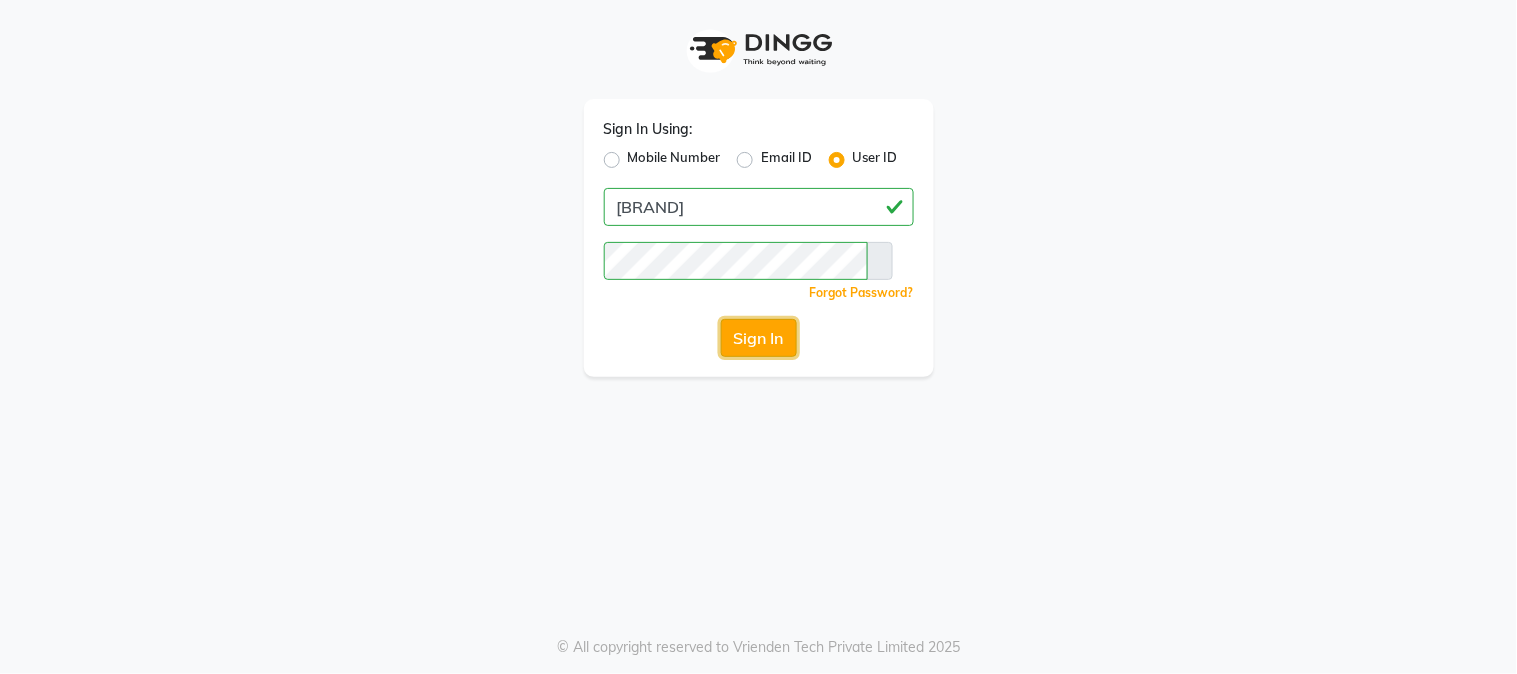 click on "Sign In" at bounding box center [759, 338] 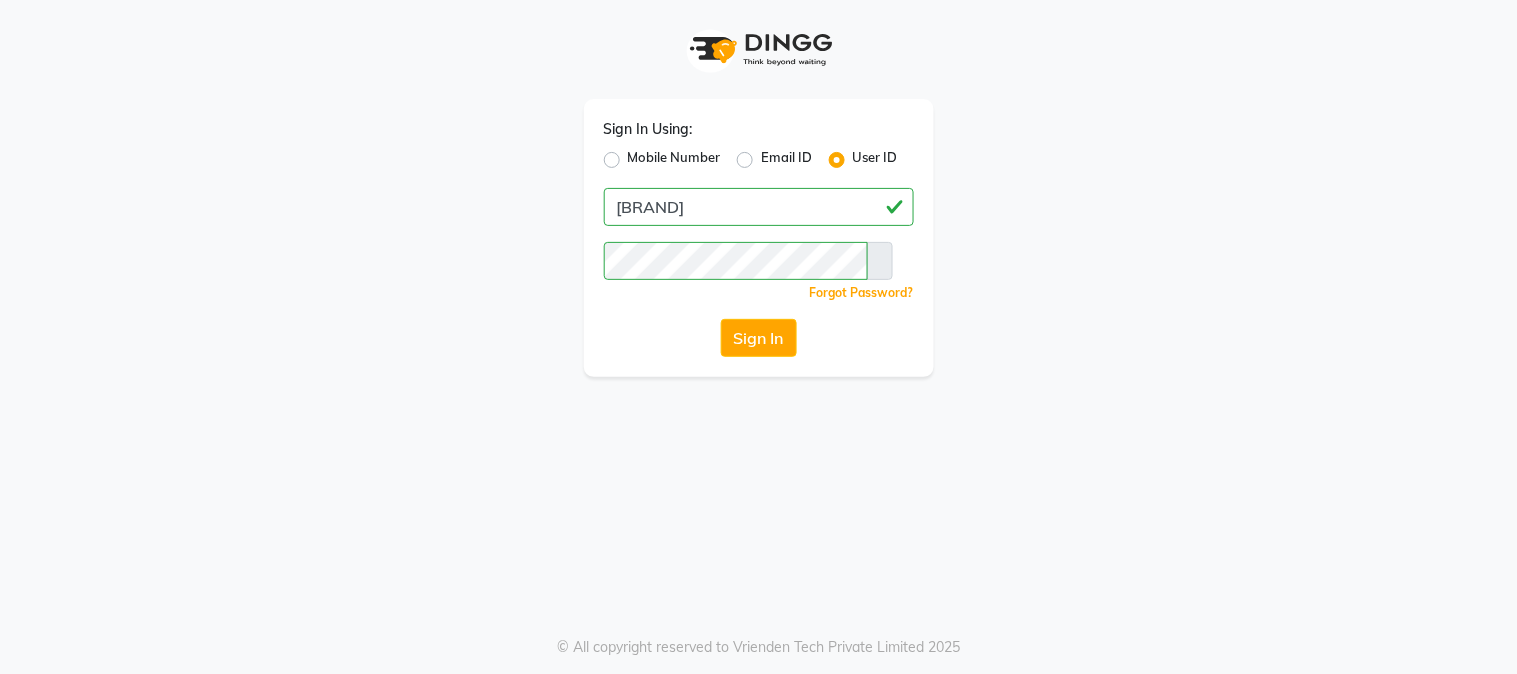 click at bounding box center (880, 261) 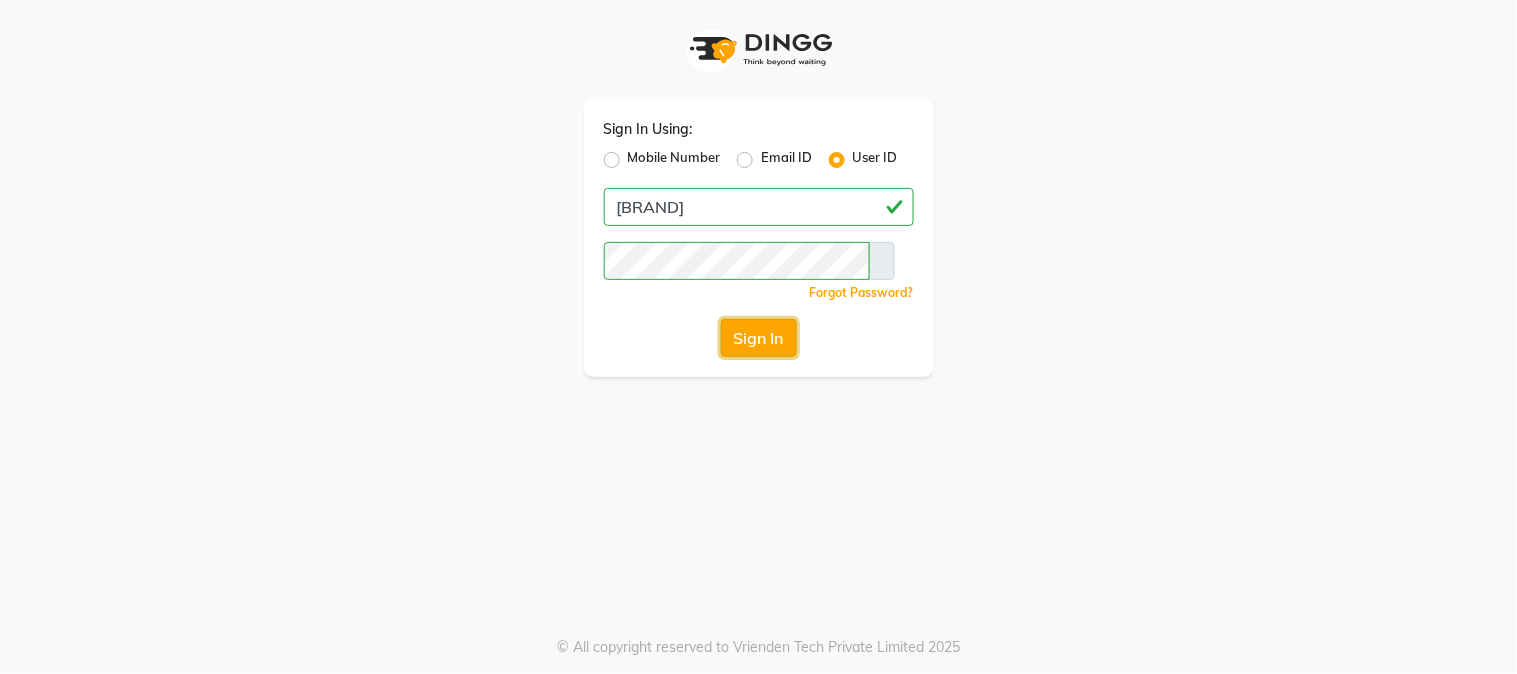 click on "Sign In" at bounding box center [759, 338] 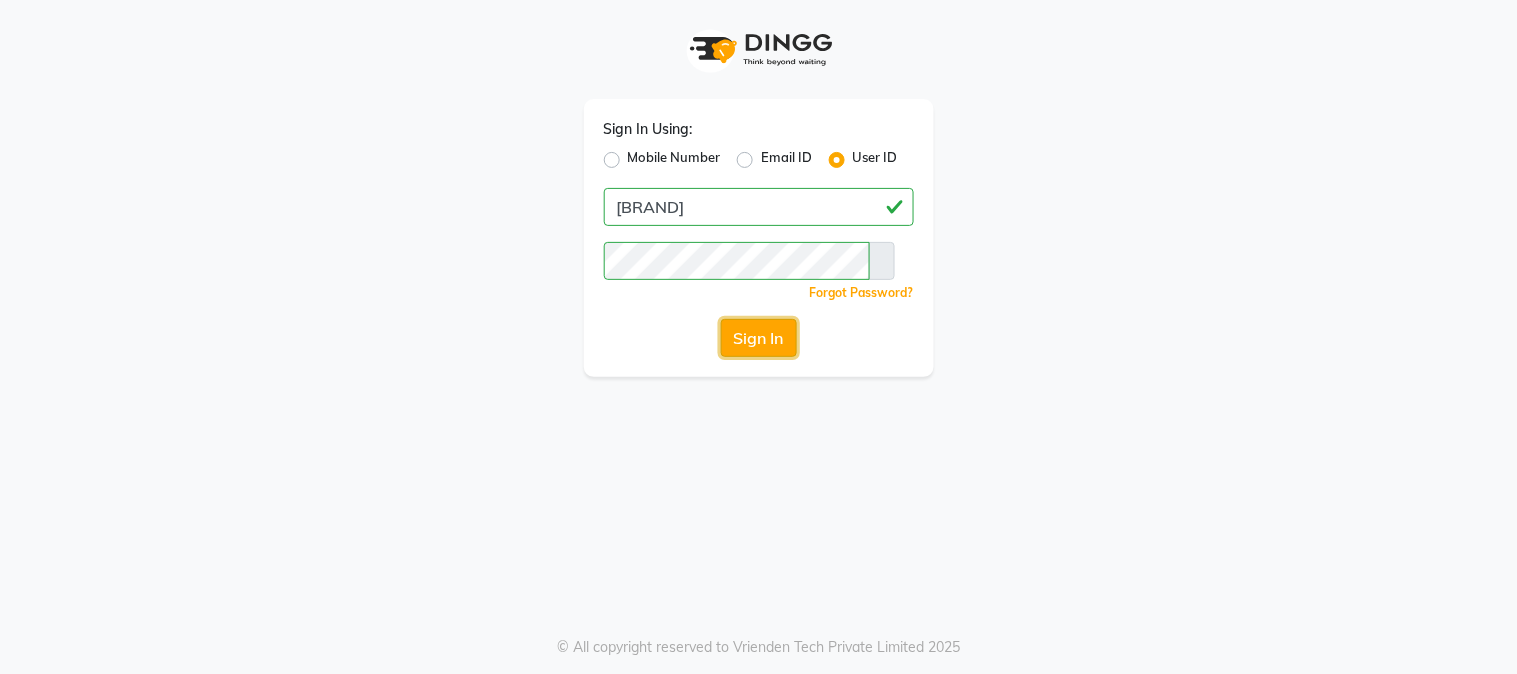 click on "Sign In" at bounding box center (759, 338) 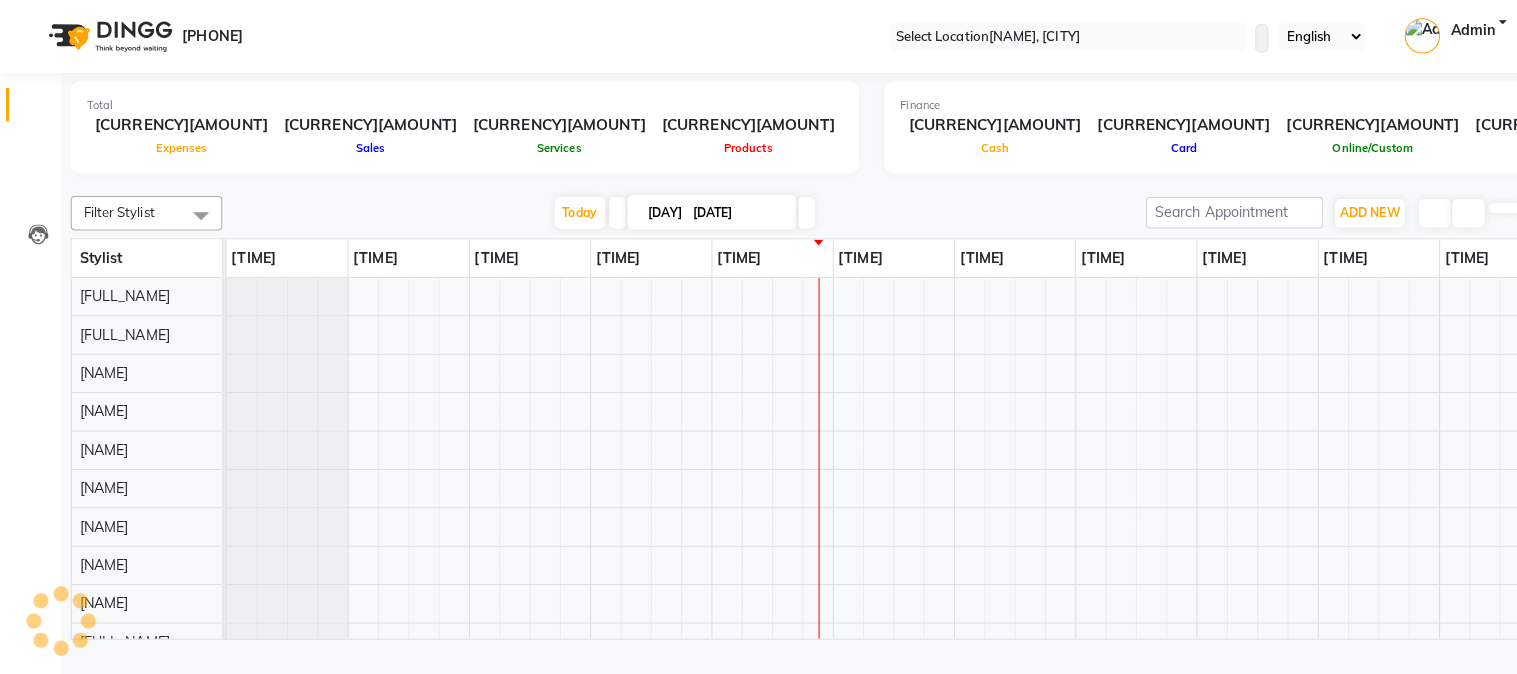 scroll, scrollTop: 0, scrollLeft: 277, axis: horizontal 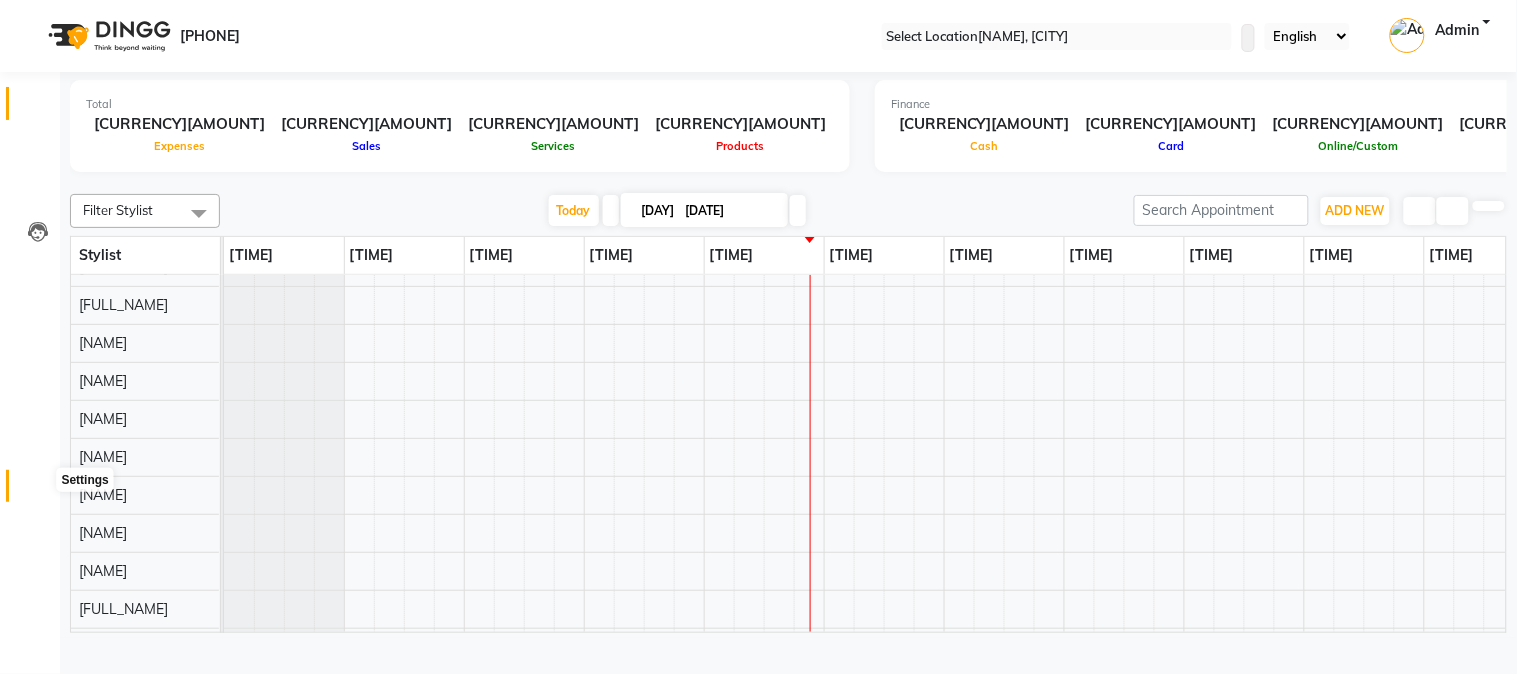 click at bounding box center (38, 491) 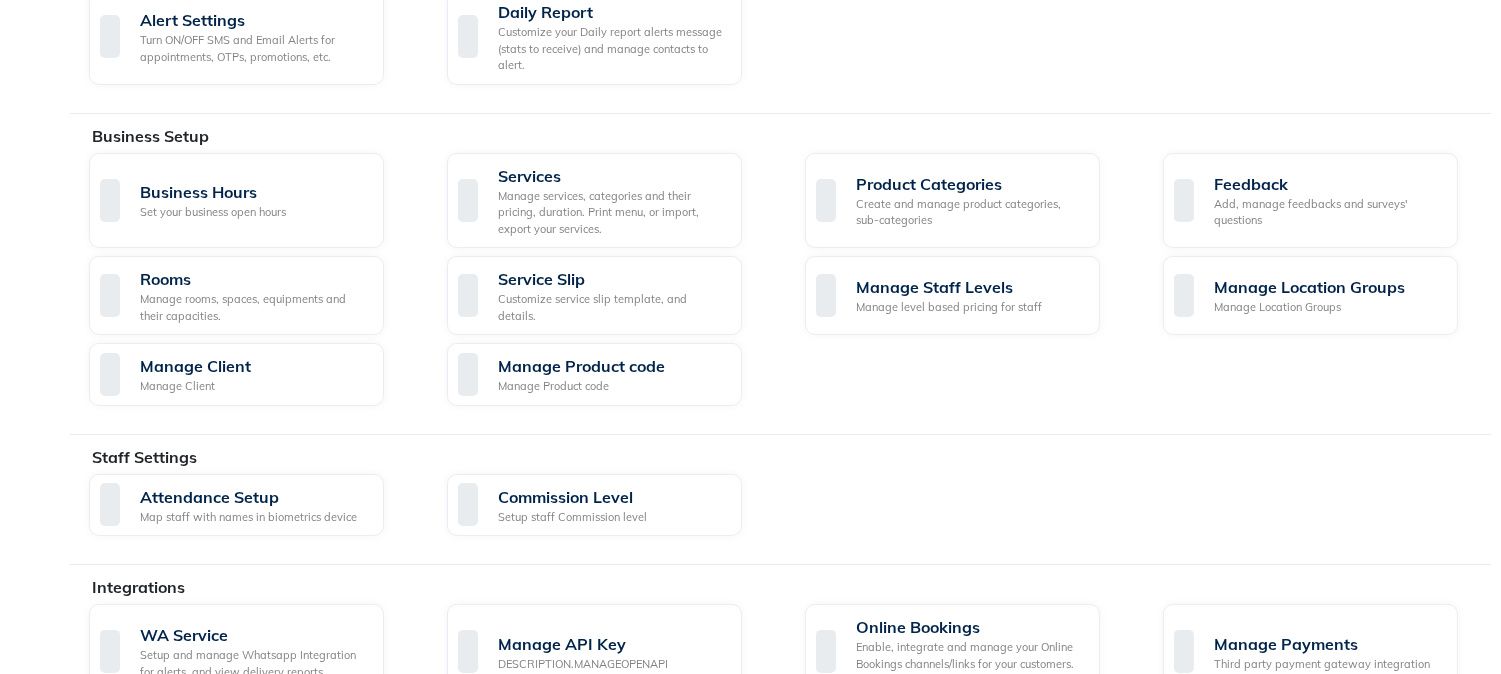 scroll, scrollTop: 973, scrollLeft: 0, axis: vertical 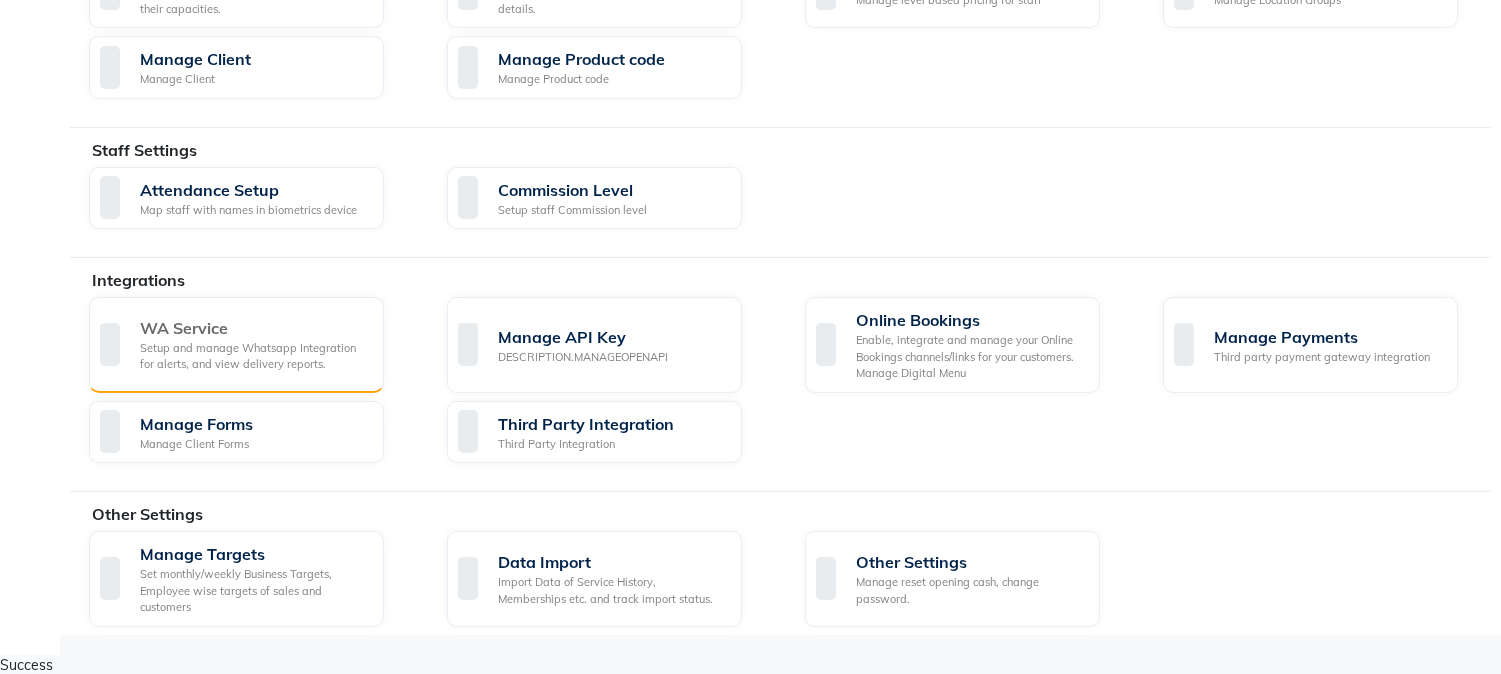 click on "Setup and manage Whatsapp Integration for alerts, and view delivery reports." at bounding box center (254, 356) 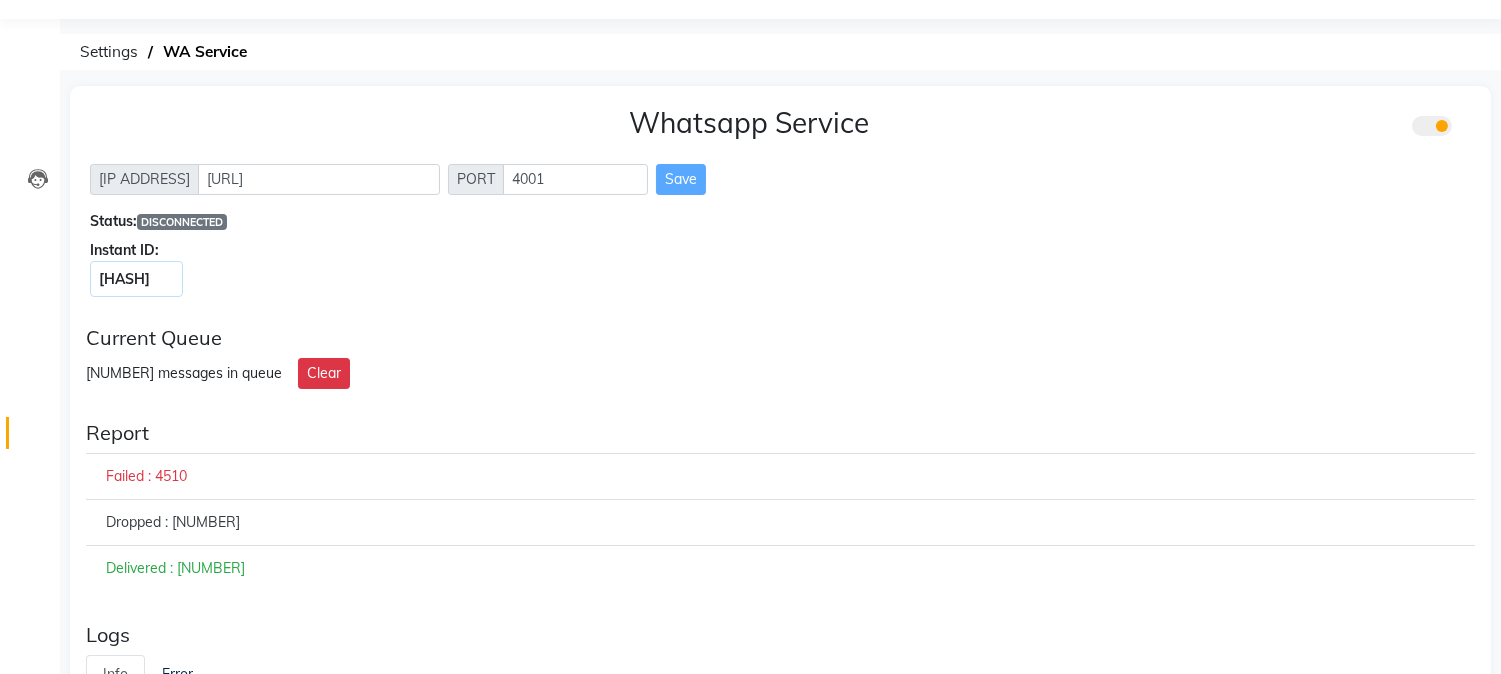 scroll, scrollTop: 0, scrollLeft: 0, axis: both 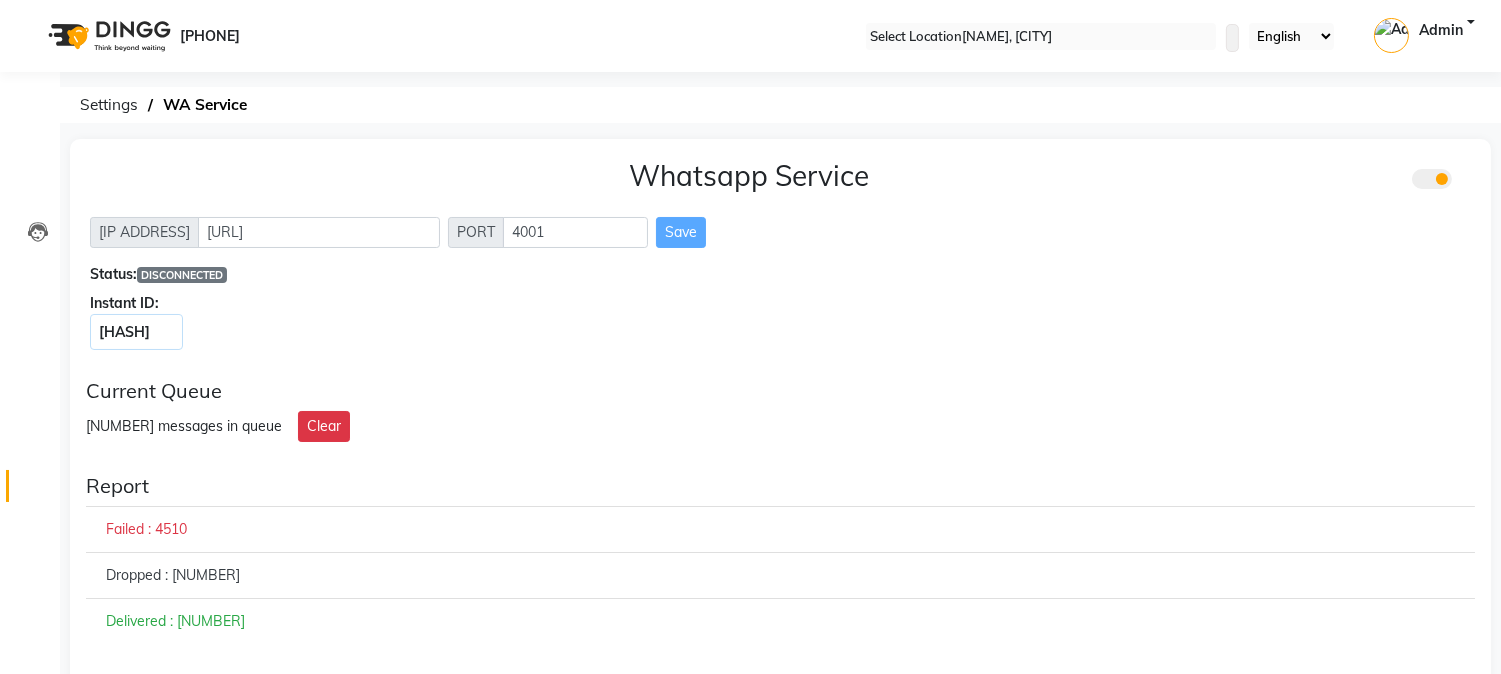 drag, startPoint x: 1466, startPoint y: 180, endPoint x: 1456, endPoint y: 192, distance: 15.6205 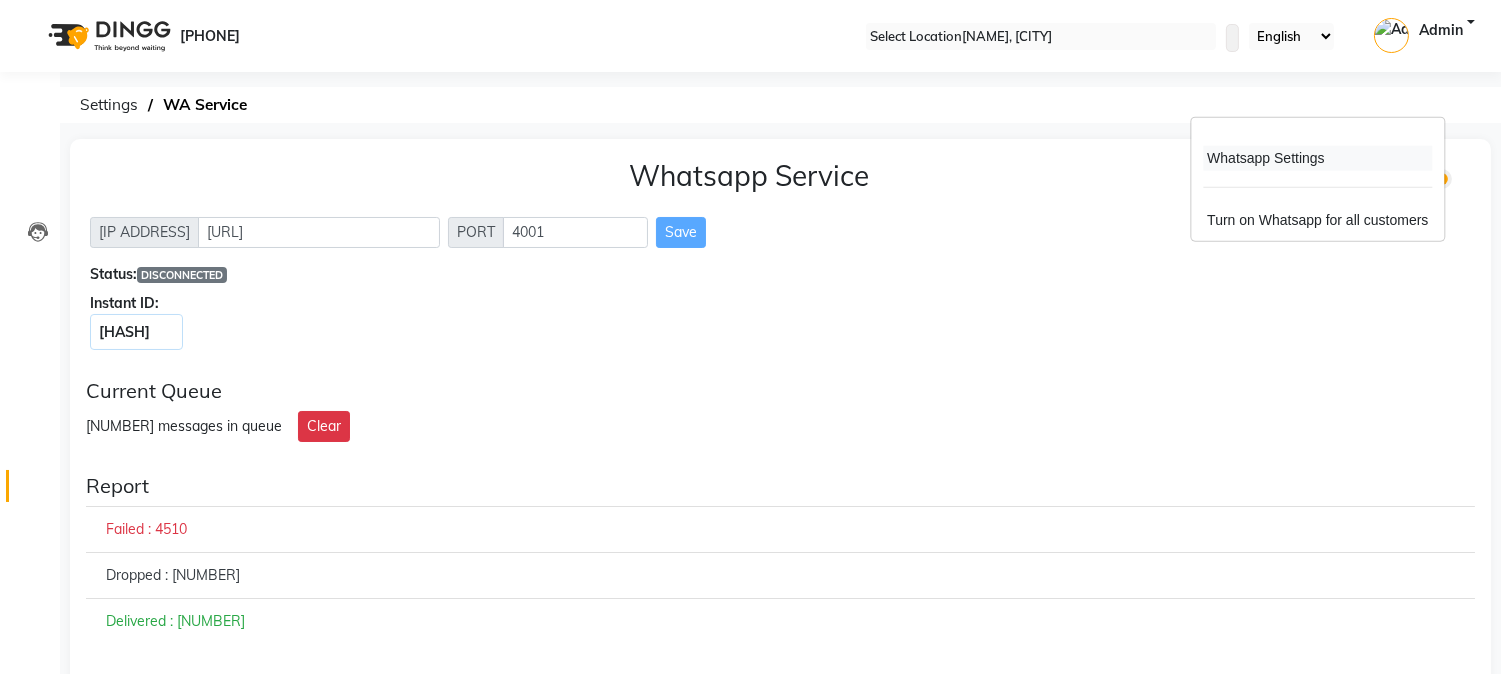 click on "Whatsapp Settings" at bounding box center (1317, 158) 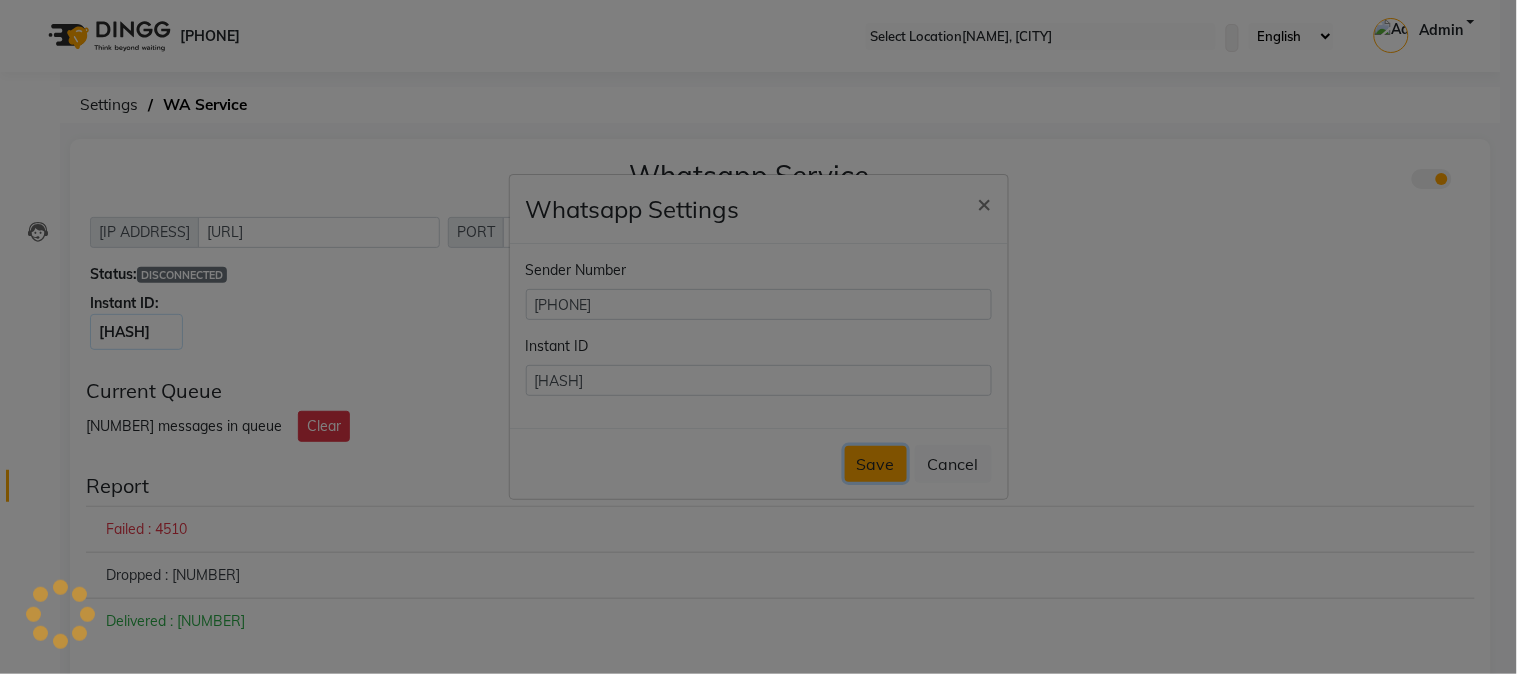 drag, startPoint x: 856, startPoint y: 458, endPoint x: 854, endPoint y: 448, distance: 10.198039 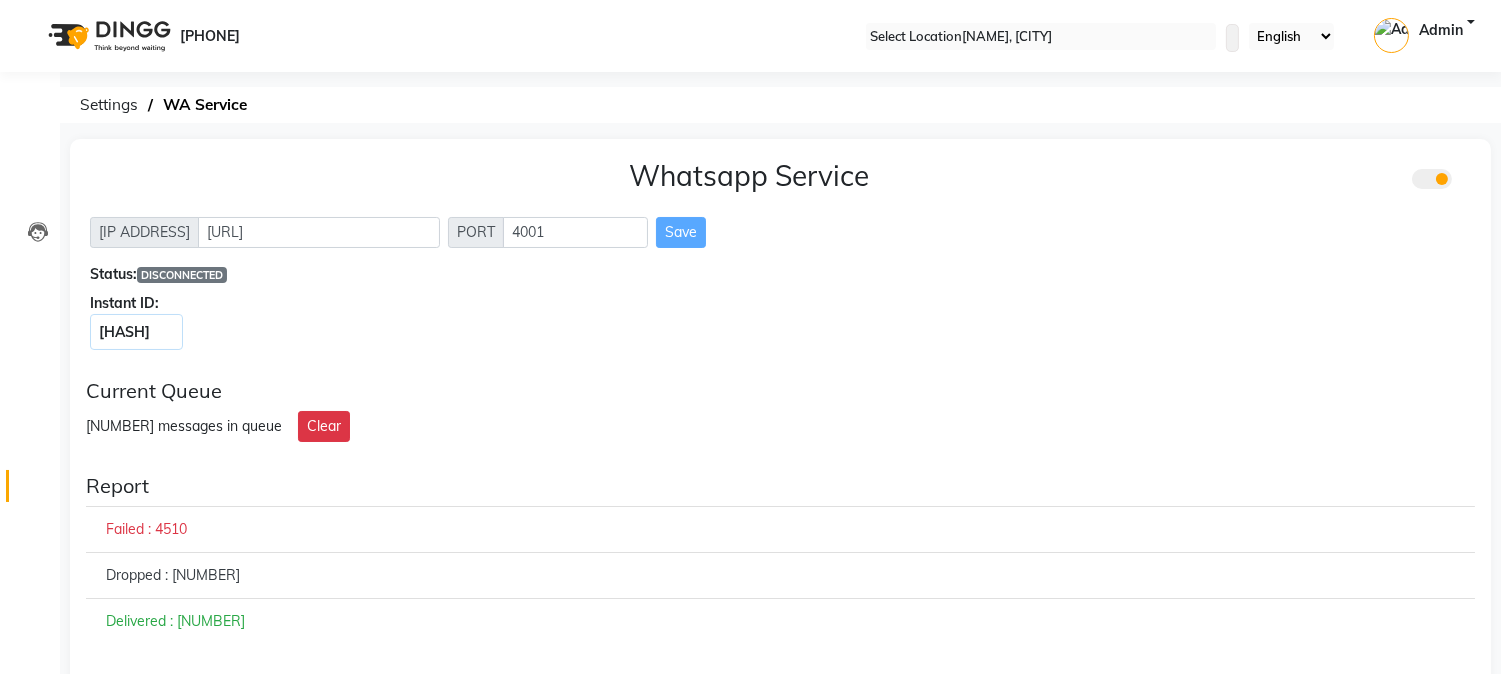 click on "DISCONNECTED" at bounding box center [182, 275] 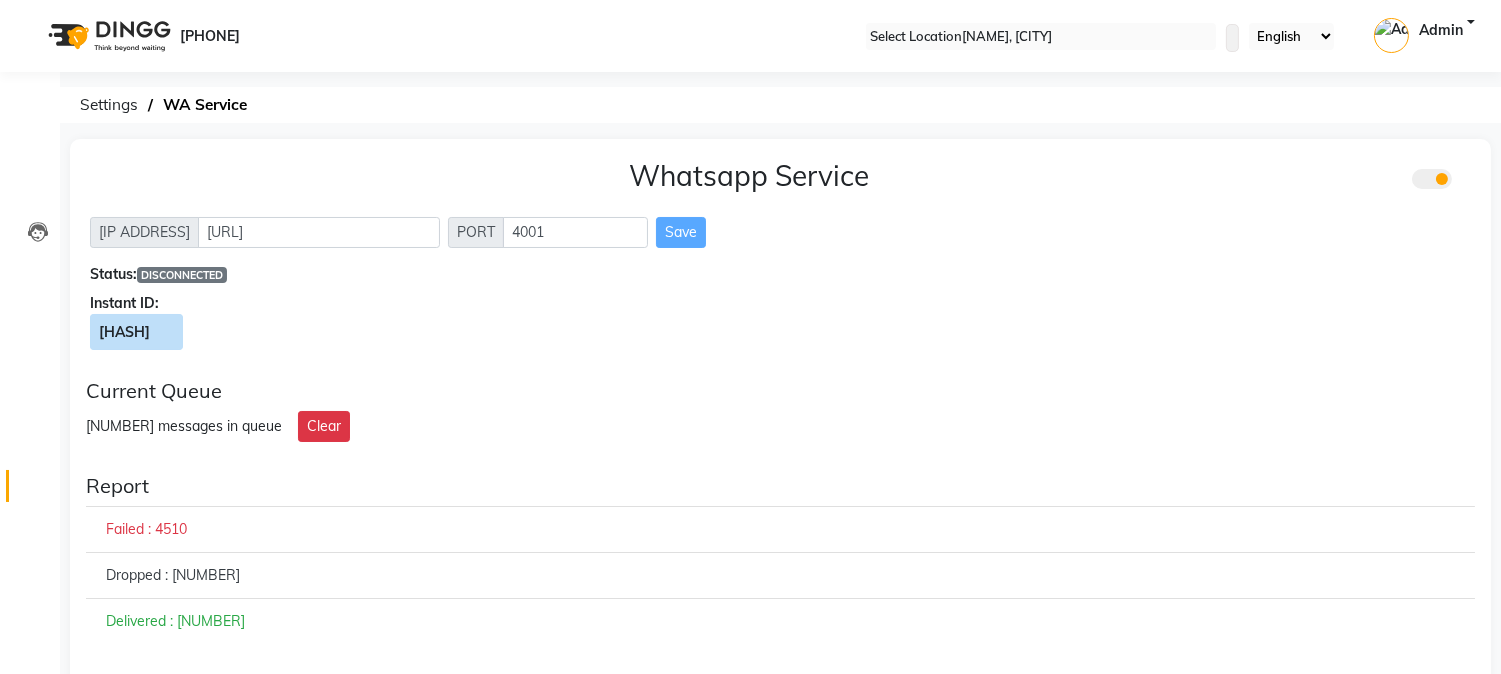 click on "[HASH]" at bounding box center (124, 332) 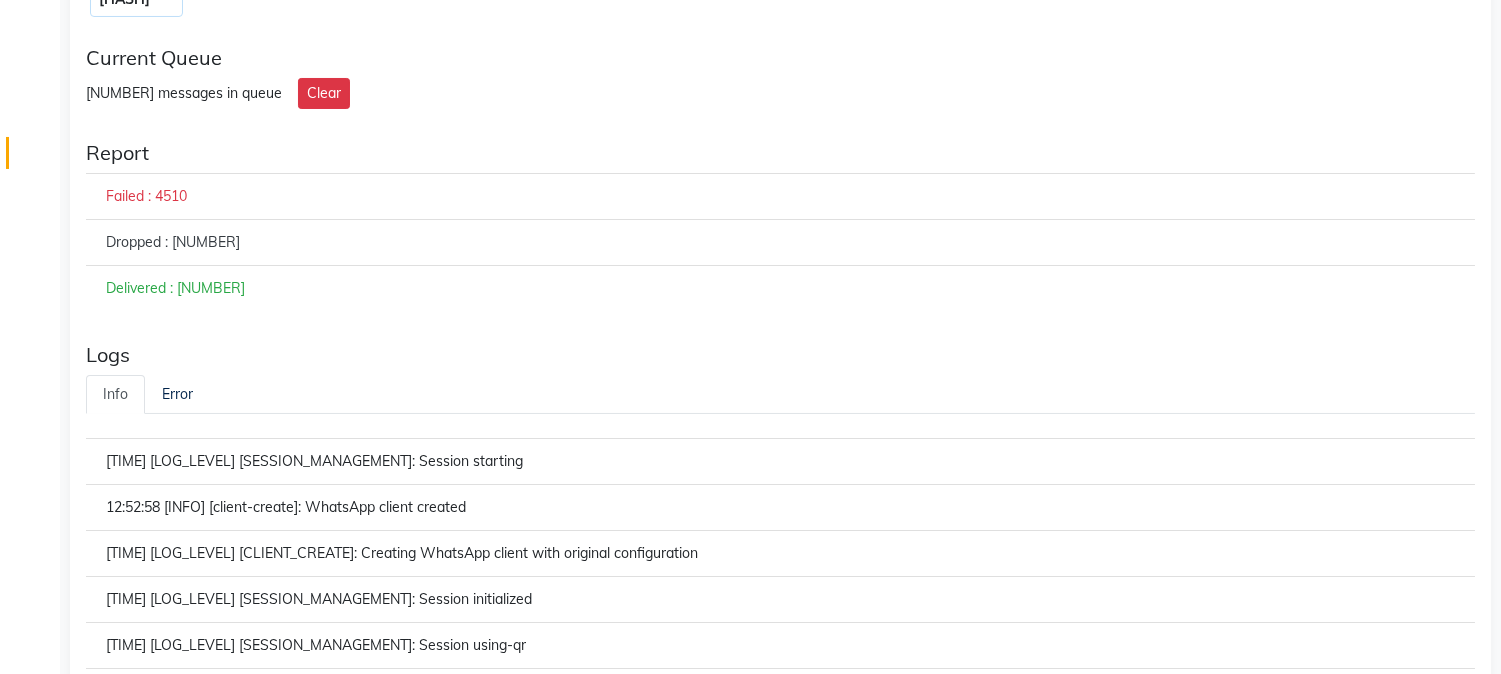scroll, scrollTop: 0, scrollLeft: 0, axis: both 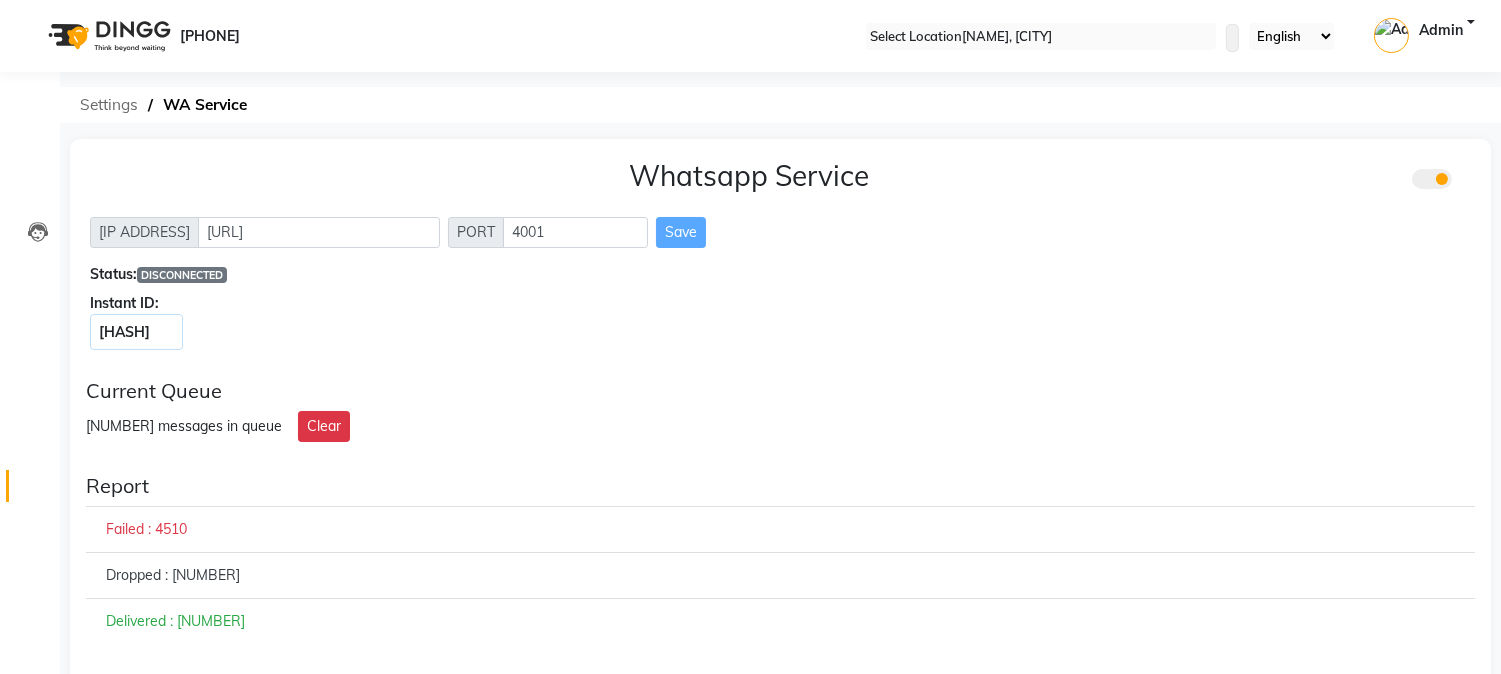 click on "Settings" at bounding box center [109, 105] 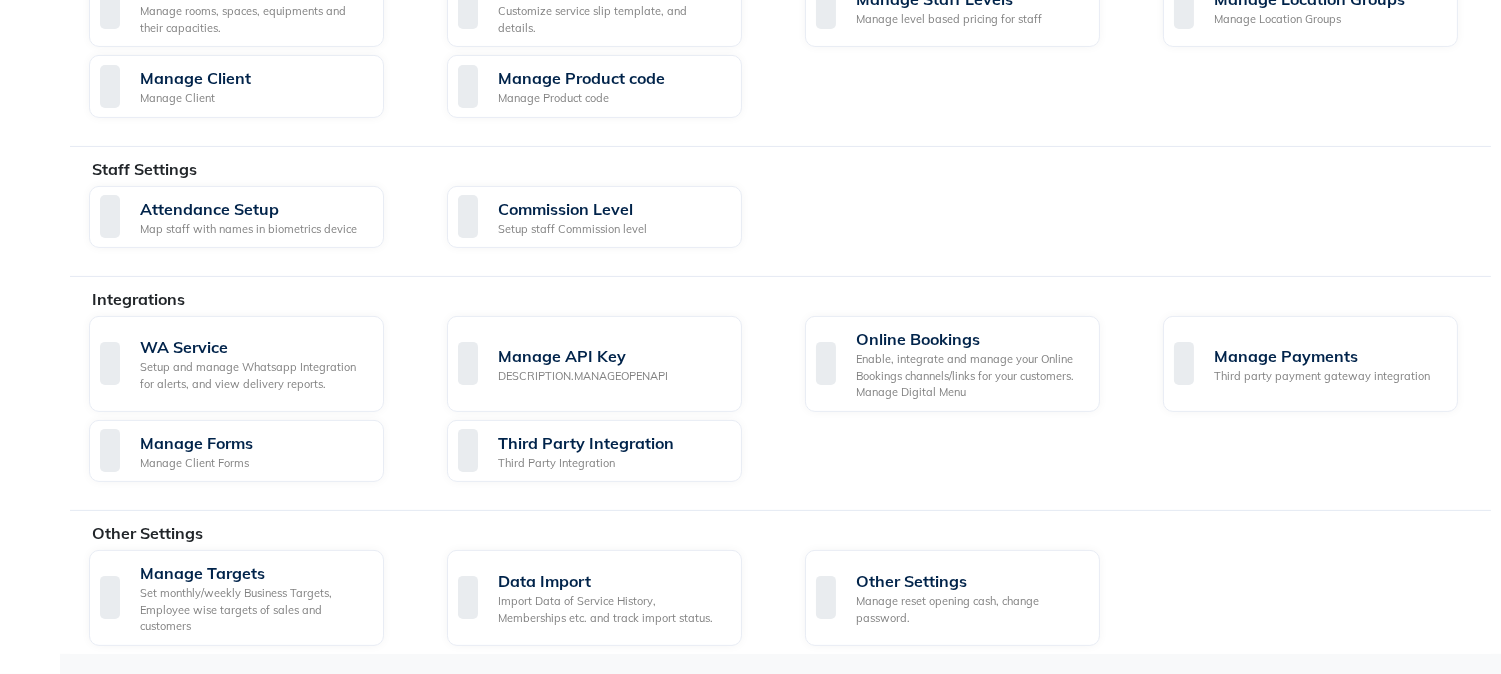 scroll, scrollTop: 973, scrollLeft: 0, axis: vertical 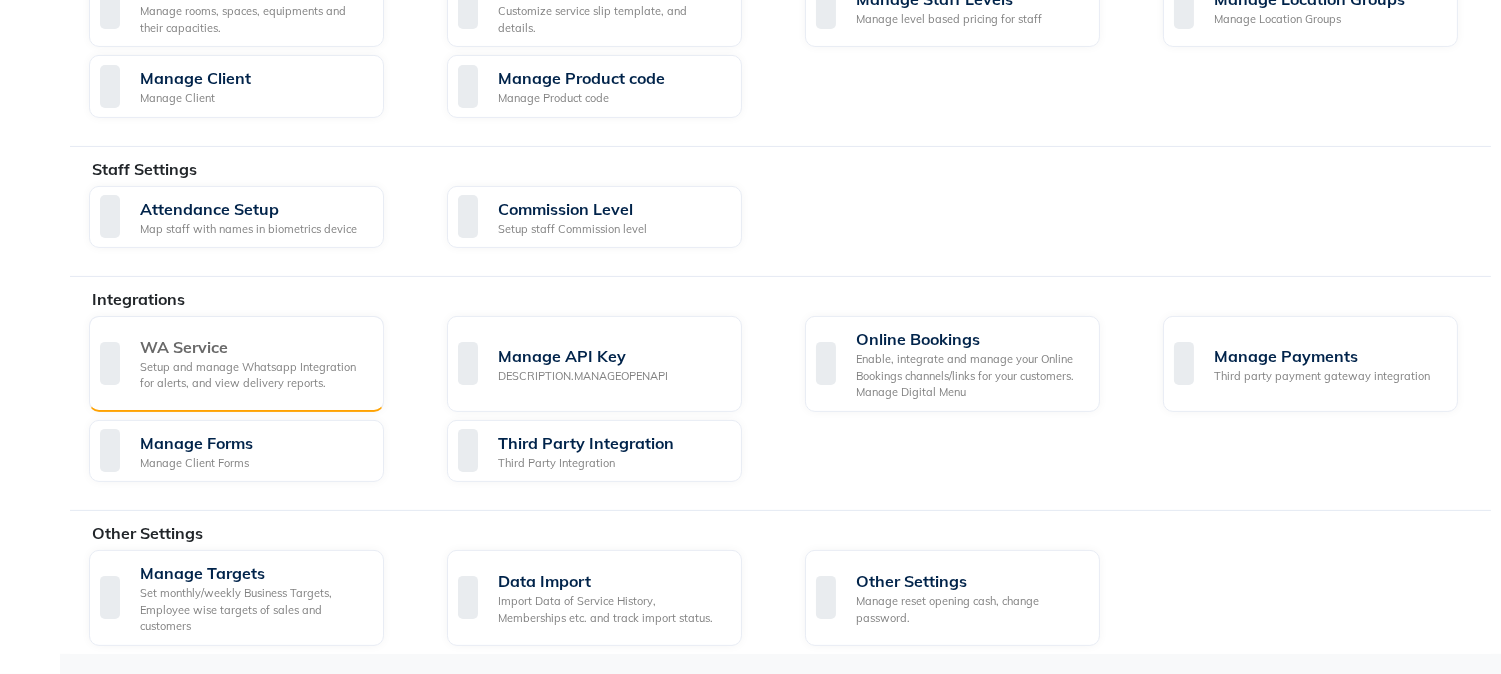 click on "Setup and manage Whatsapp Integration for alerts, and view delivery reports." at bounding box center (254, 375) 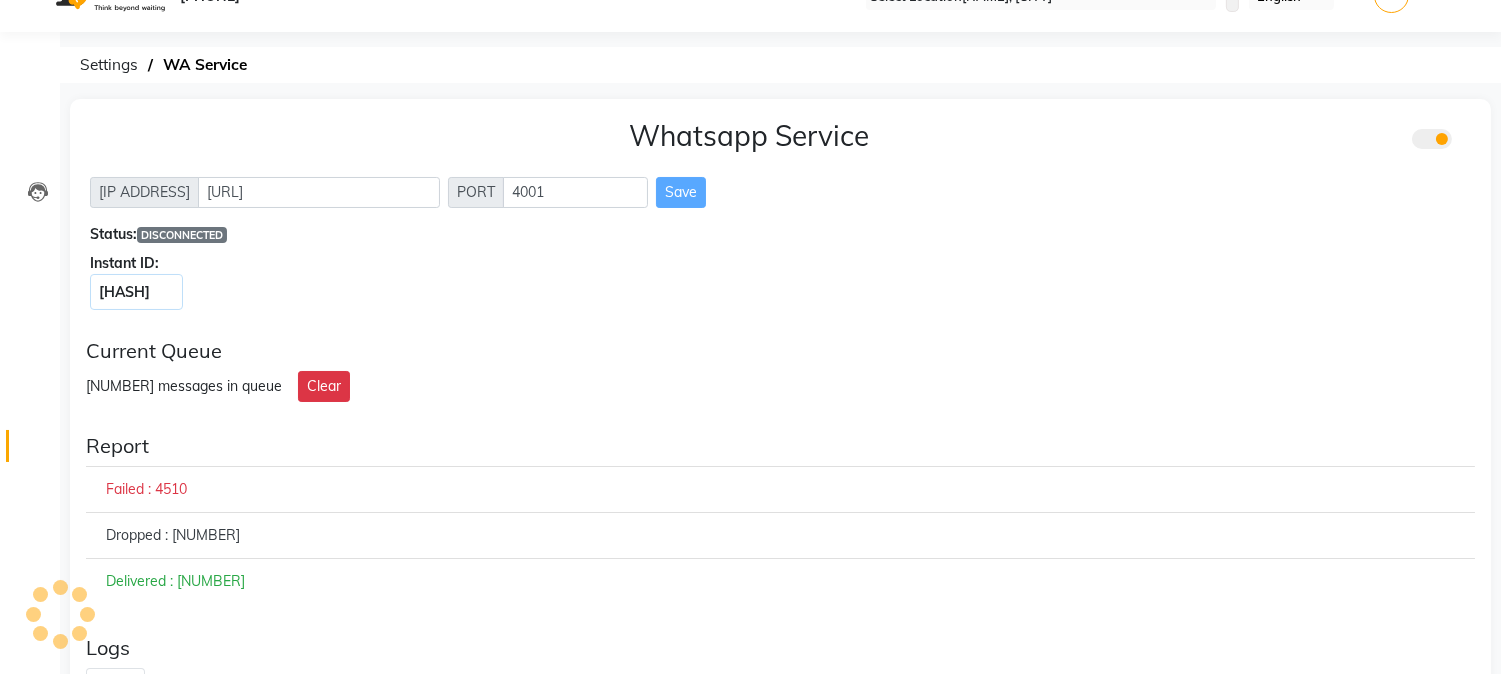 scroll, scrollTop: 111, scrollLeft: 0, axis: vertical 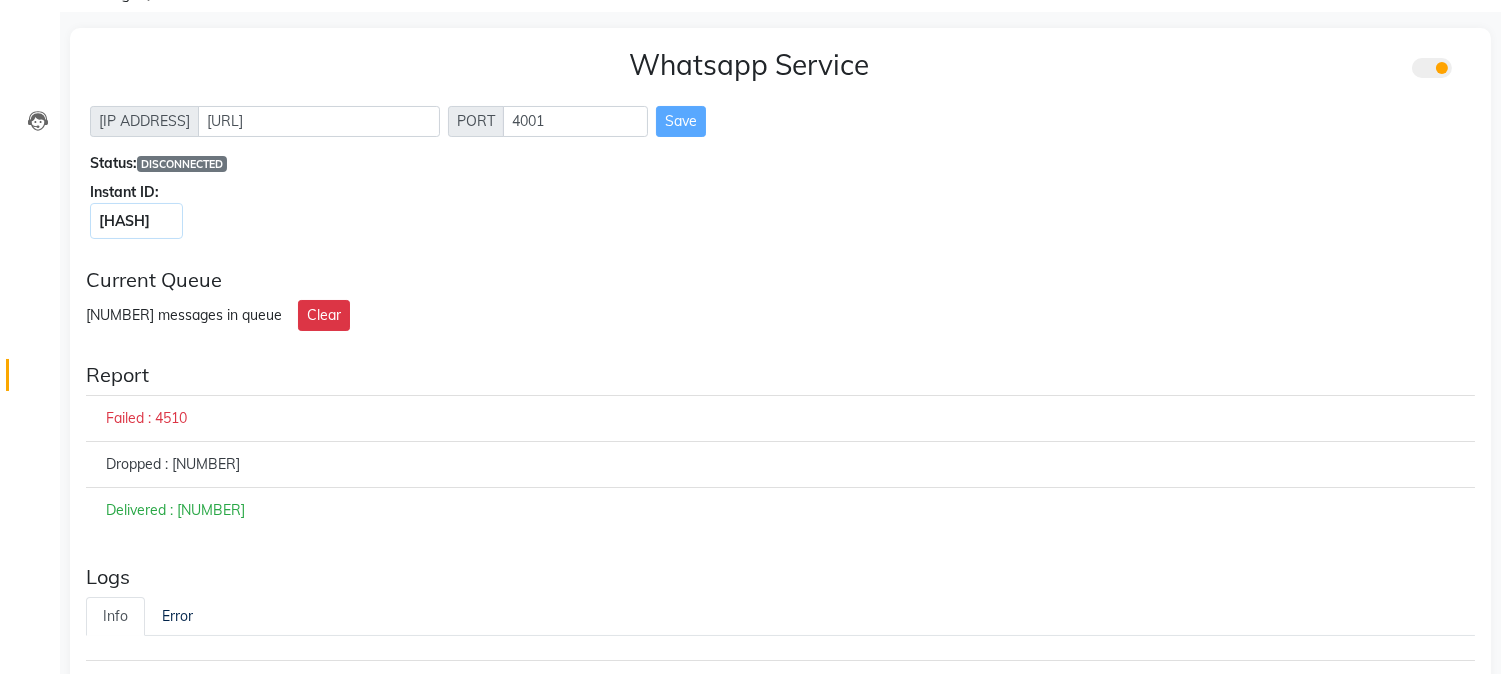 click on "DISCONNECTED" at bounding box center [182, 164] 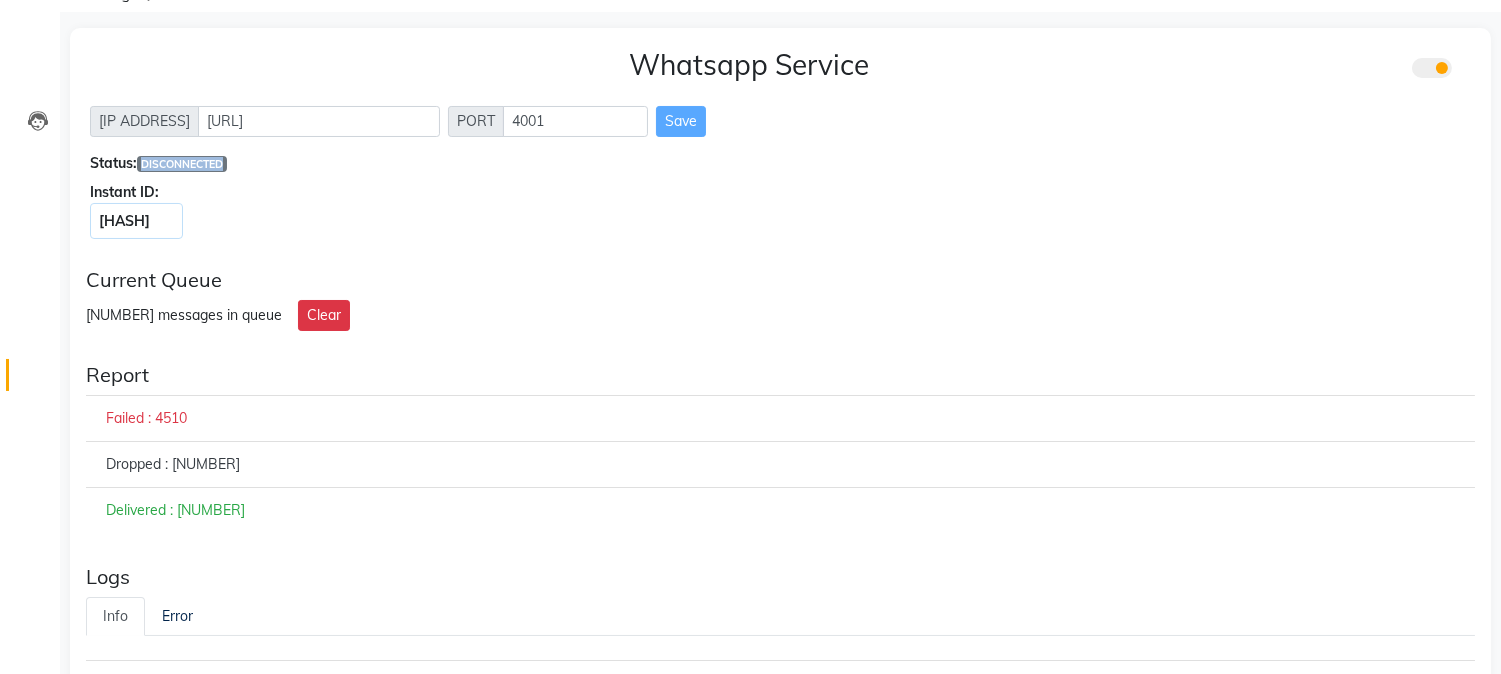 click on "DISCONNECTED" at bounding box center [182, 164] 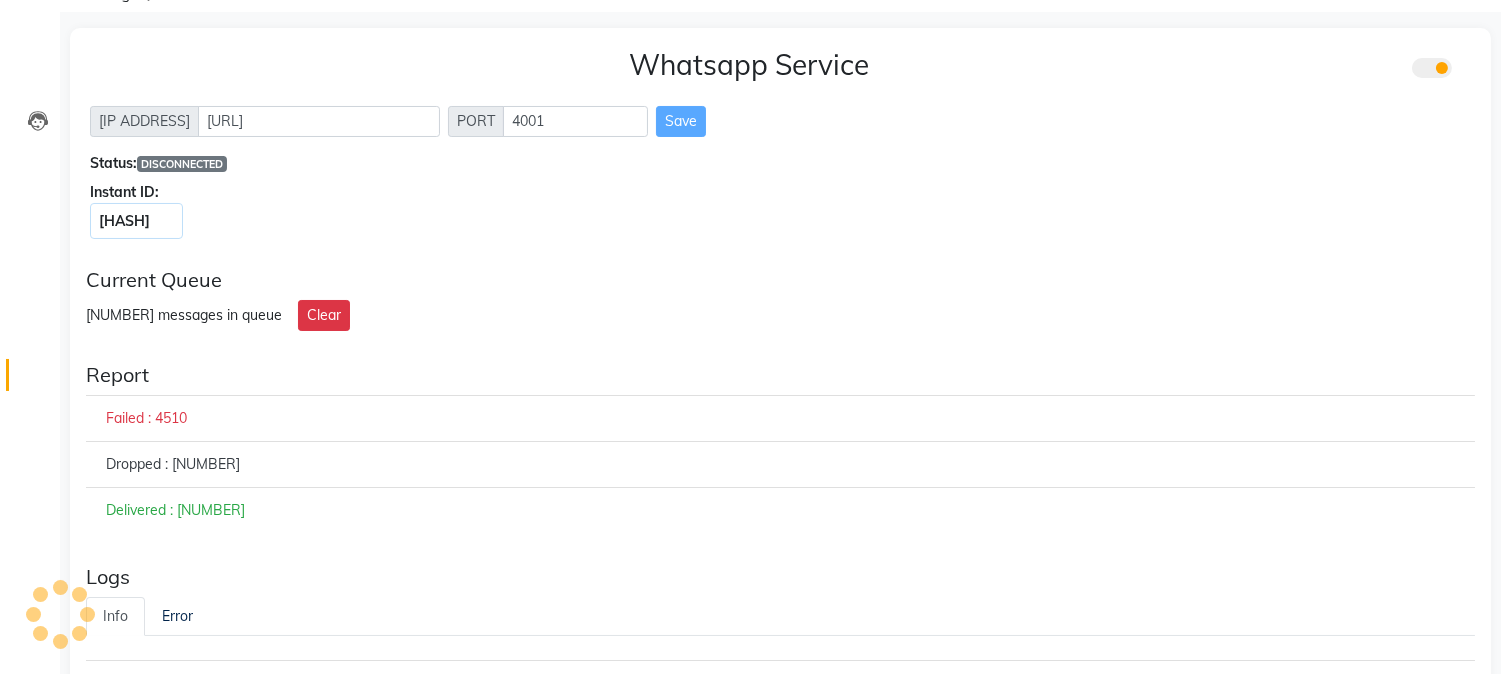 click on "DISCONNECTED" at bounding box center (182, 164) 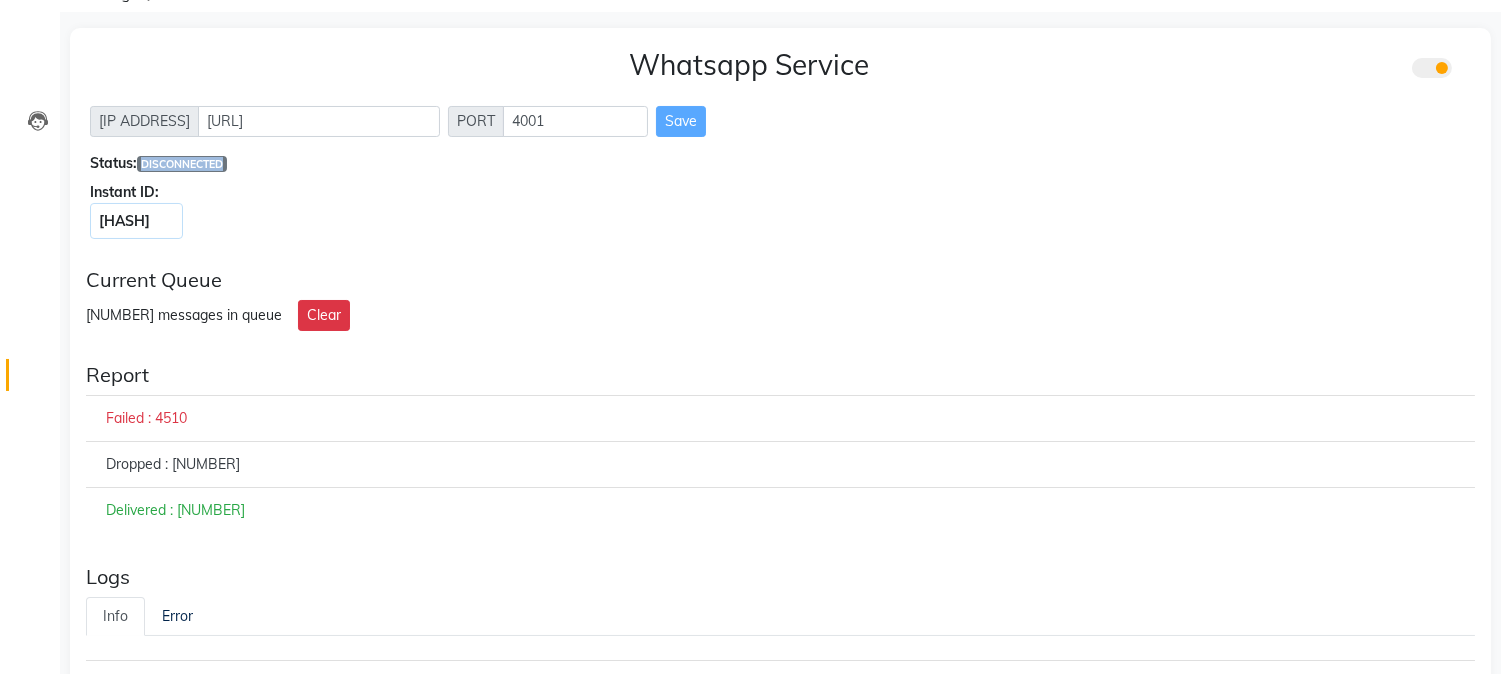 click on "DISCONNECTED" at bounding box center (182, 164) 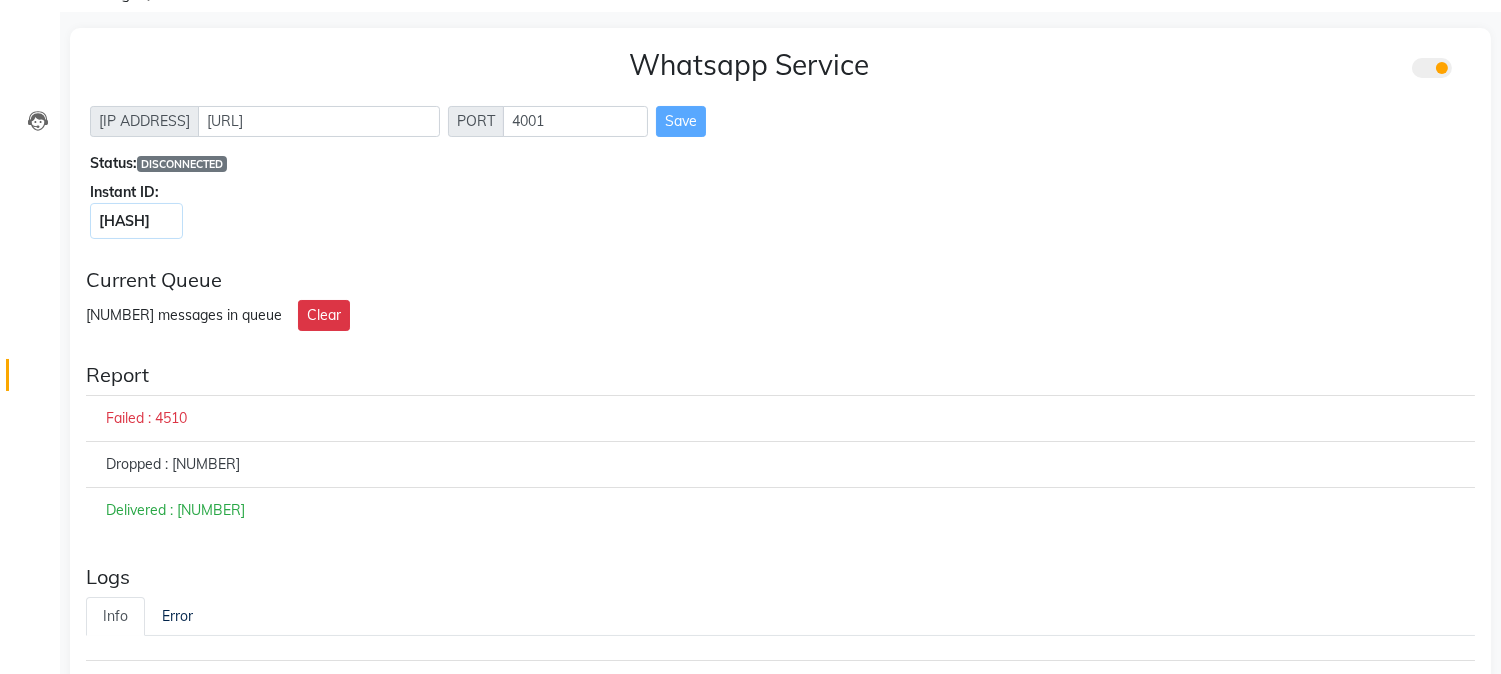 click on "Whatsapp Service IP Address [URL] PORT [NUMBER] Save Status: DISCONNECTED Instant ID: [HASH] Current Queue 0 messages in queue Clear Report Failed : 4510 Dropped : 5549 Delivered : 10075 Logs Info Error 12:52:58 [INFO] [session-management]: Session starting 12:52:58 [INFO] [client-create]: WhatsApp client created 12:52:58 [INFO] [client-create]: Creating WhatsApp client with original configuration 12:52:58 [INFO] [session-management]: Session initialized 12:52:58 [INFO] [session-management]: Session using-qr 12:52:58 [INFO] [client-start]: Starting WhatsApp client 12:52:58 [INFO] [start-queue]: Starting WhatsApp client [info] Starting WhatsApp client... 12:52:58 [INFO] [init-wa-service-complete]: WhatsApp Service initialized successfully 12:52:58 [INFO] [service-ready]: WhatsApp service ready No Error Logs Available" at bounding box center (780, 582) 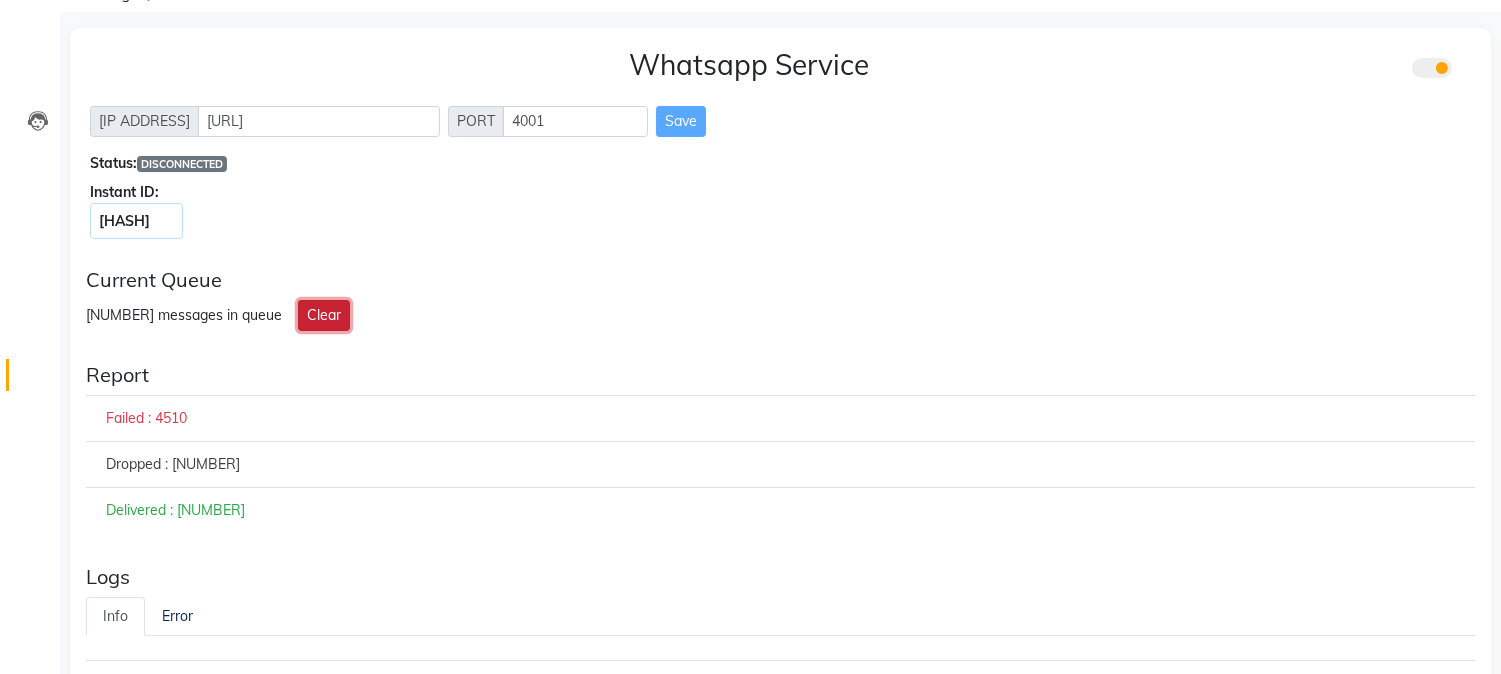 click on "Clear" at bounding box center (324, 315) 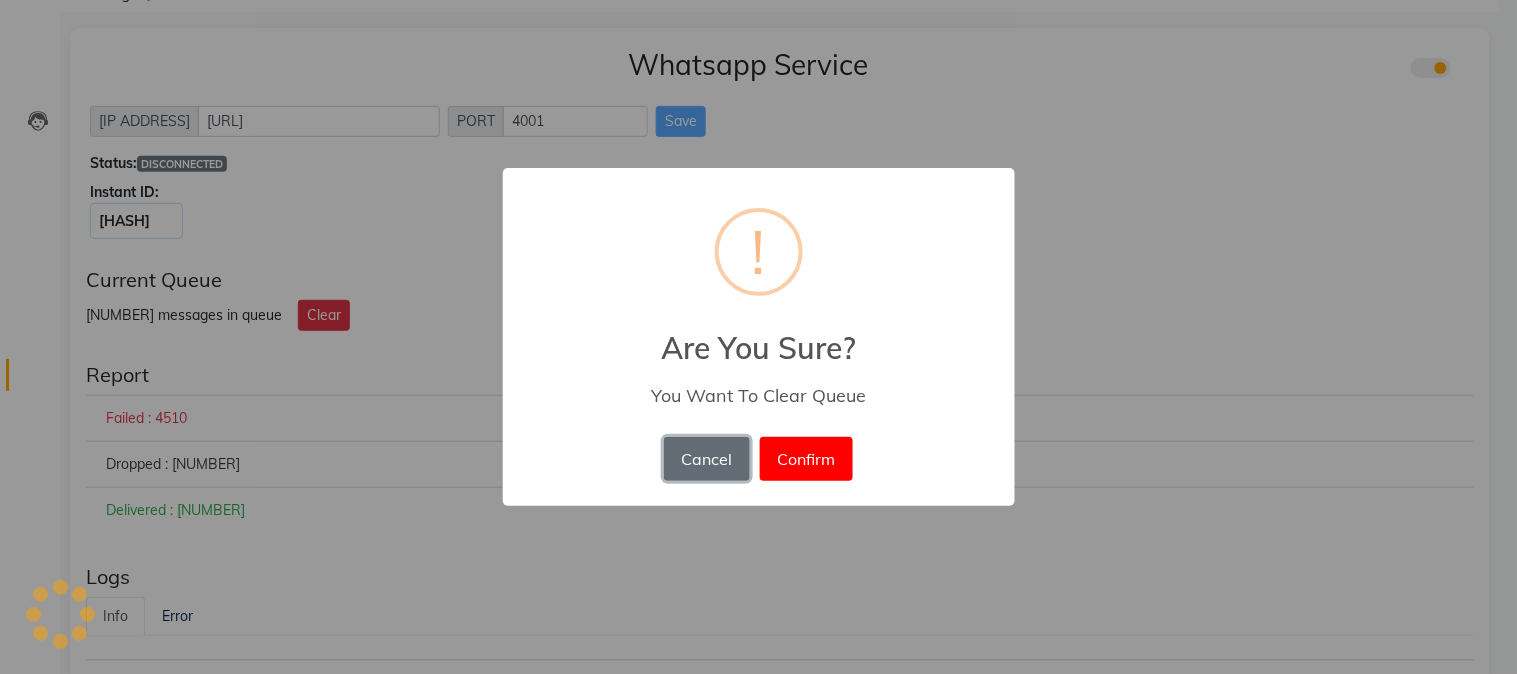 click on "Cancel" at bounding box center (707, 459) 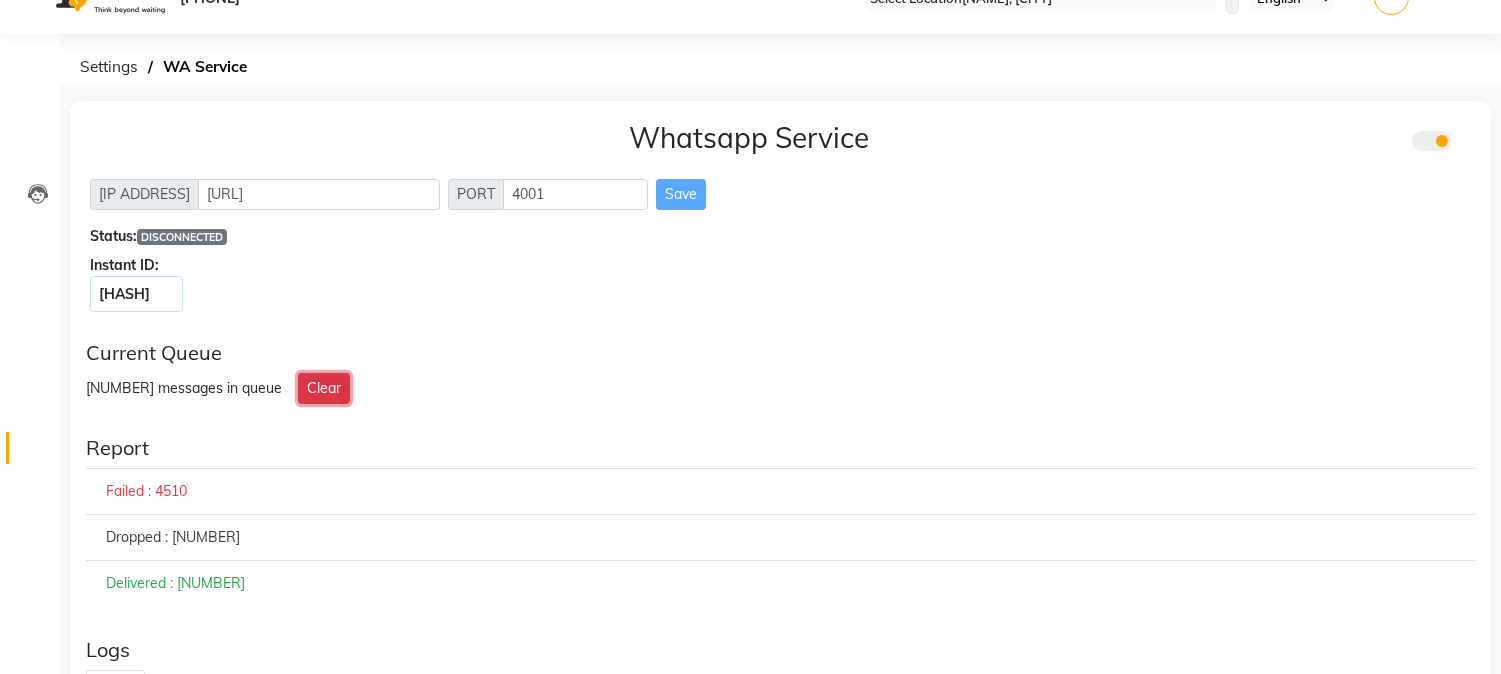 scroll, scrollTop: 0, scrollLeft: 0, axis: both 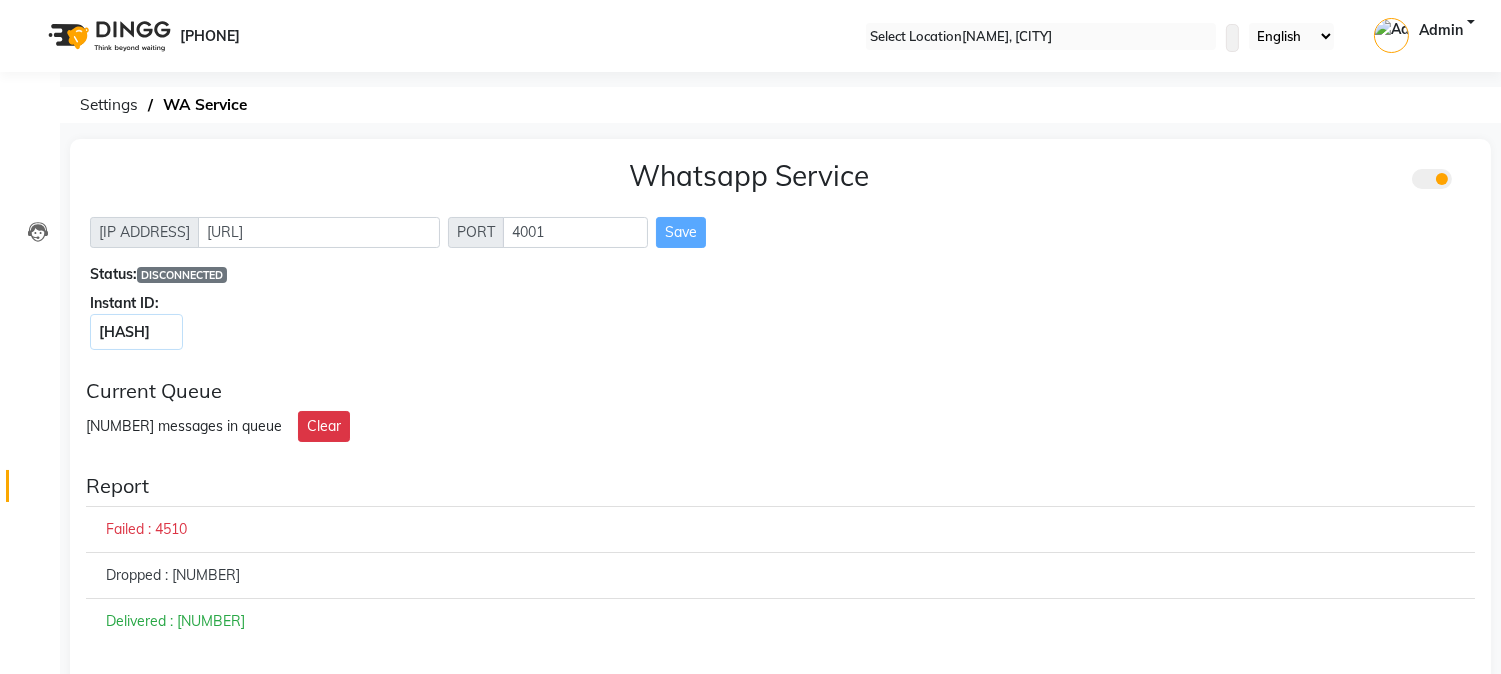 click at bounding box center (1432, 179) 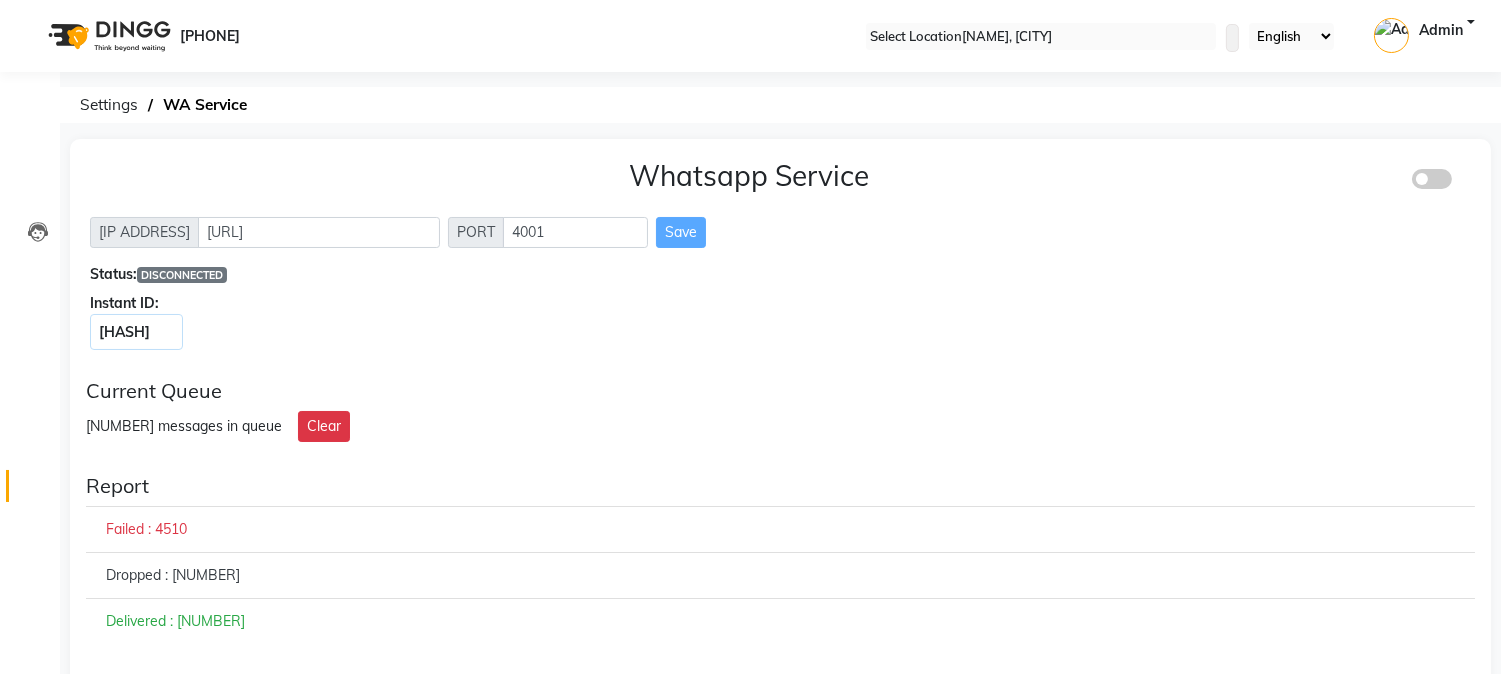 click at bounding box center (1432, 179) 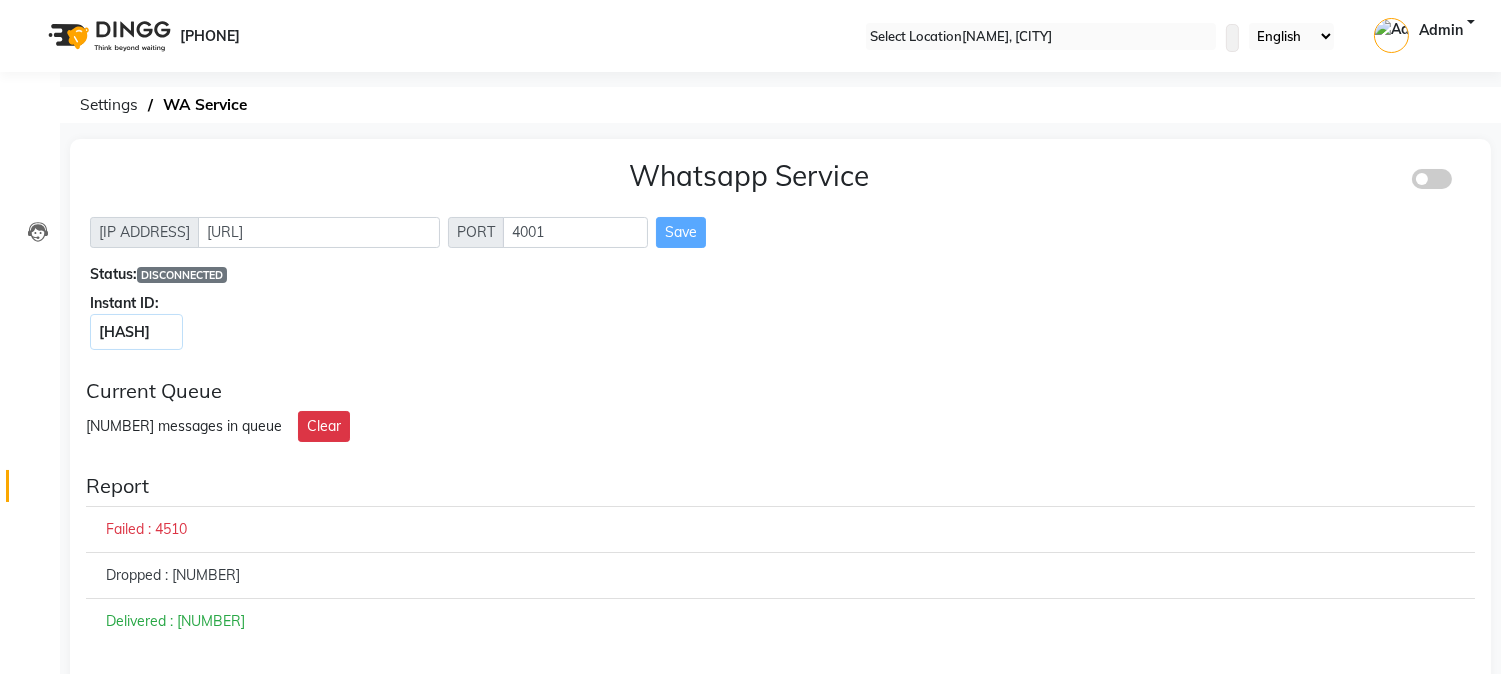 click at bounding box center [1427, 184] 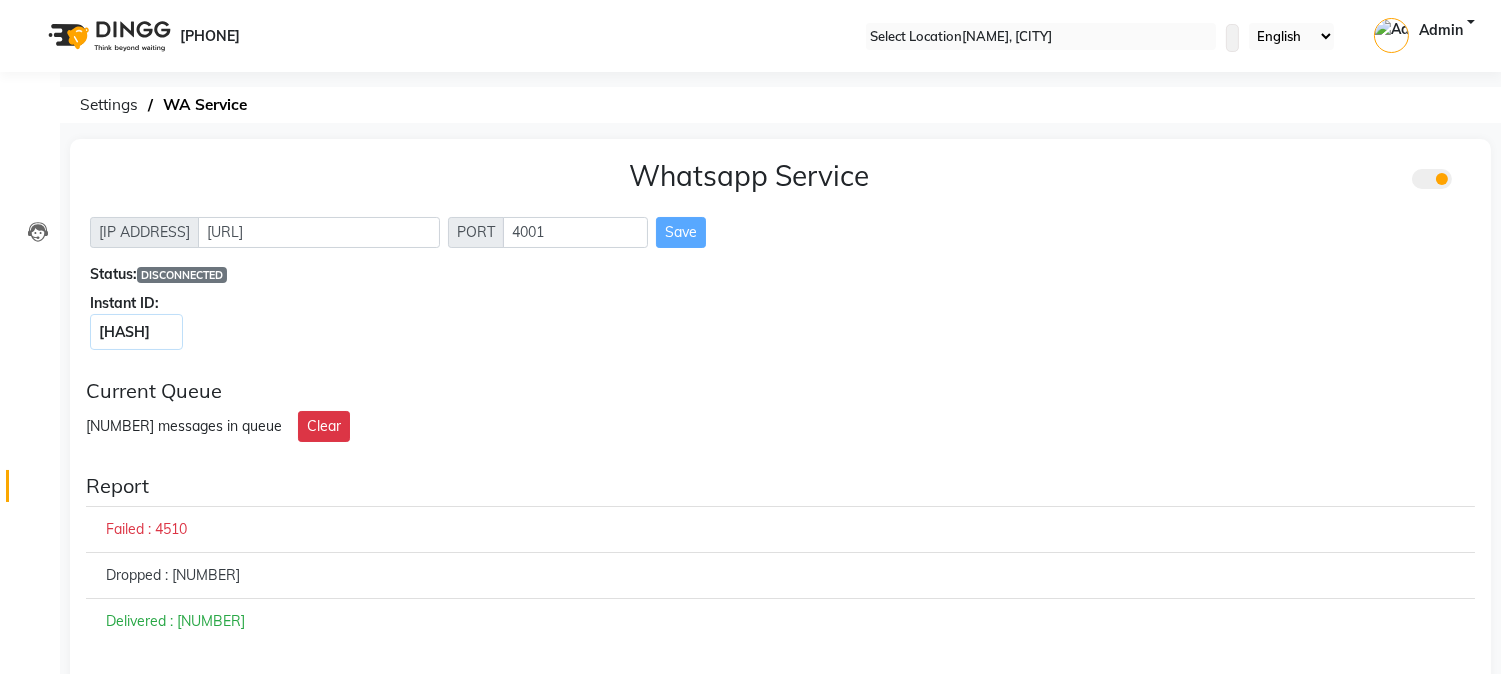 click on "Save" at bounding box center (681, 232) 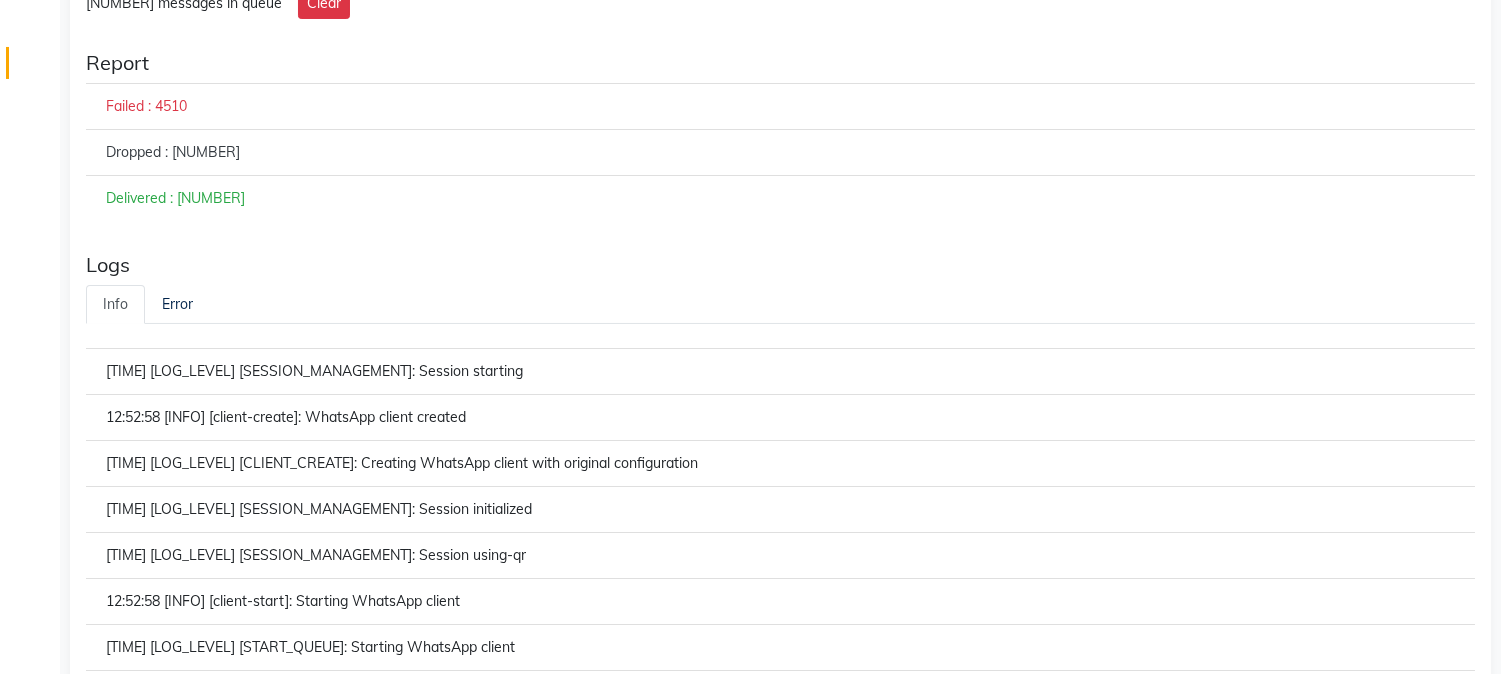 scroll, scrollTop: 590, scrollLeft: 0, axis: vertical 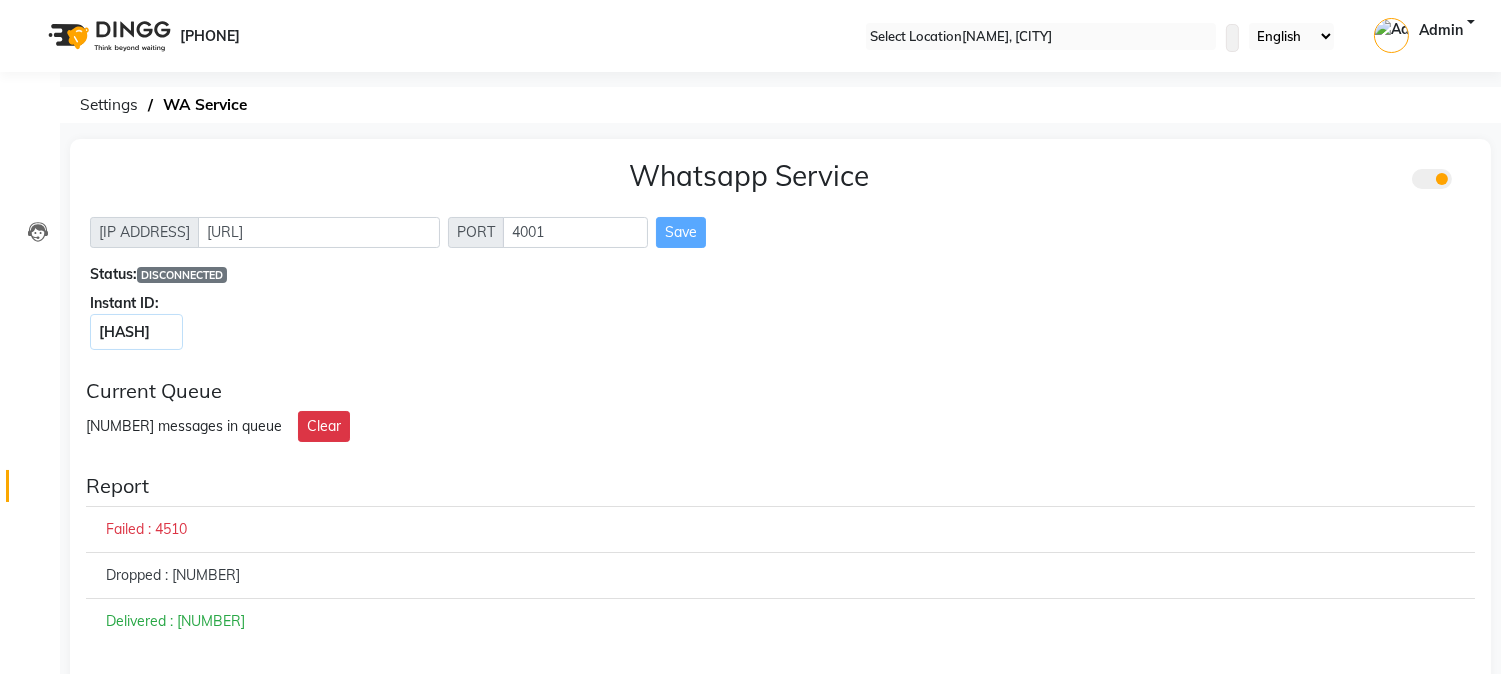 click at bounding box center (1471, 180) 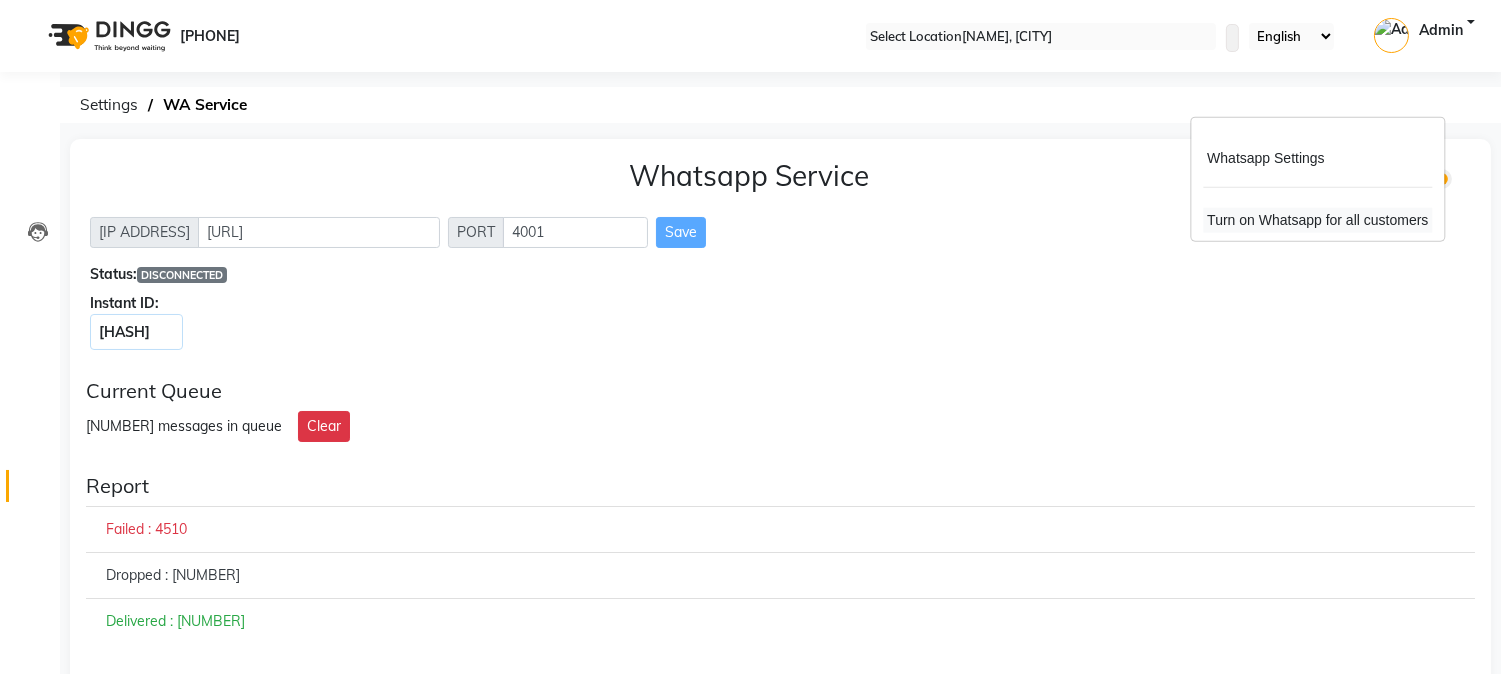 click on "Turn on Whatsapp for all customers" at bounding box center [1317, 220] 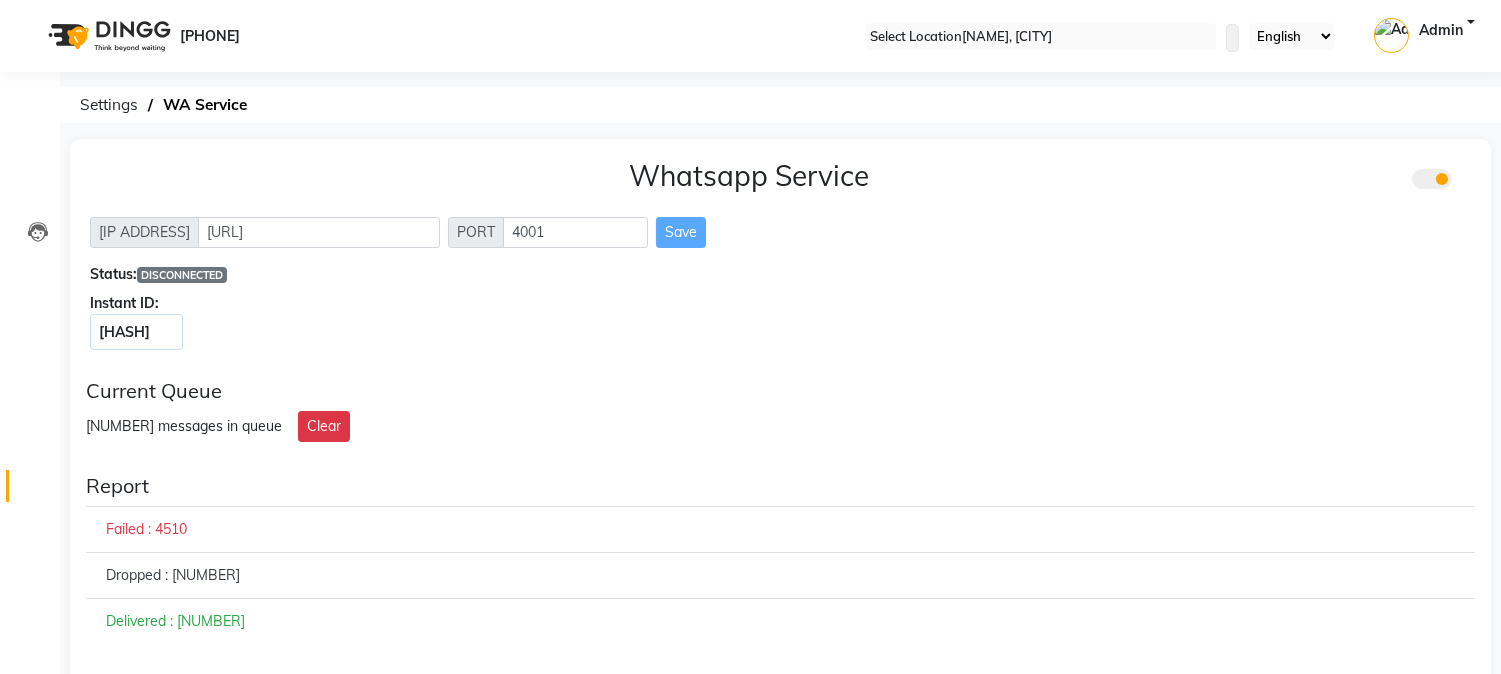 drag, startPoint x: 1470, startPoint y: 171, endPoint x: 1460, endPoint y: 172, distance: 10.049875 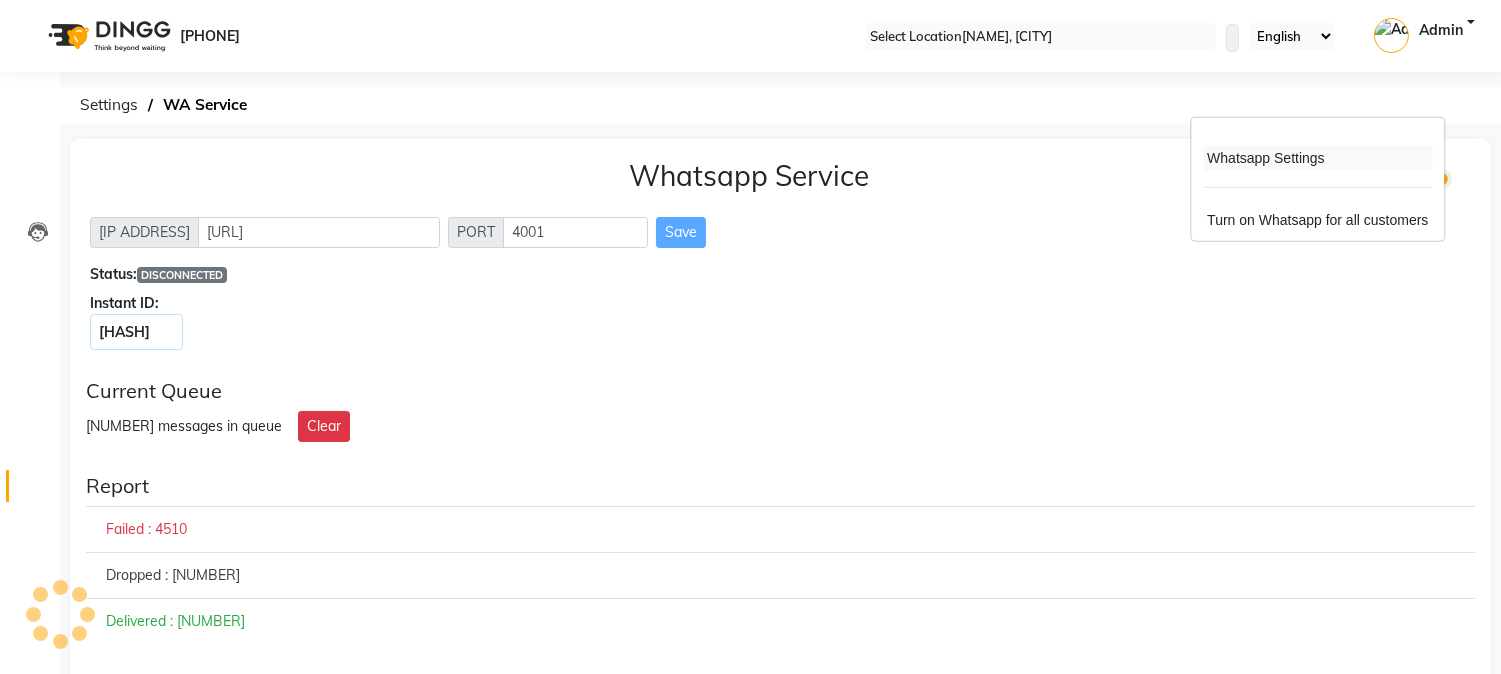 click on "Whatsapp Settings" at bounding box center [1317, 158] 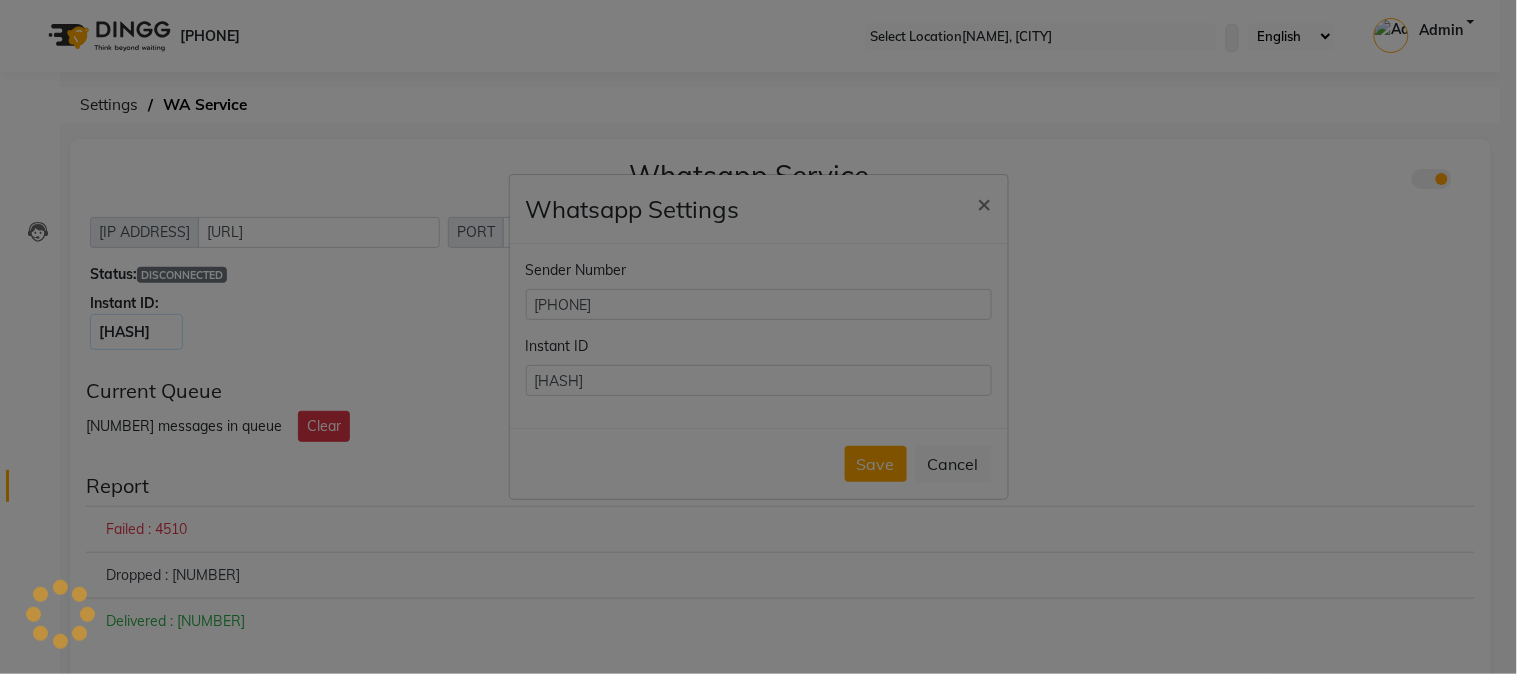 click on "Whatsapp Settings × Sender Number [PHONE] Instant ID [INSTANT_ID] Save Cancel" at bounding box center [758, 337] 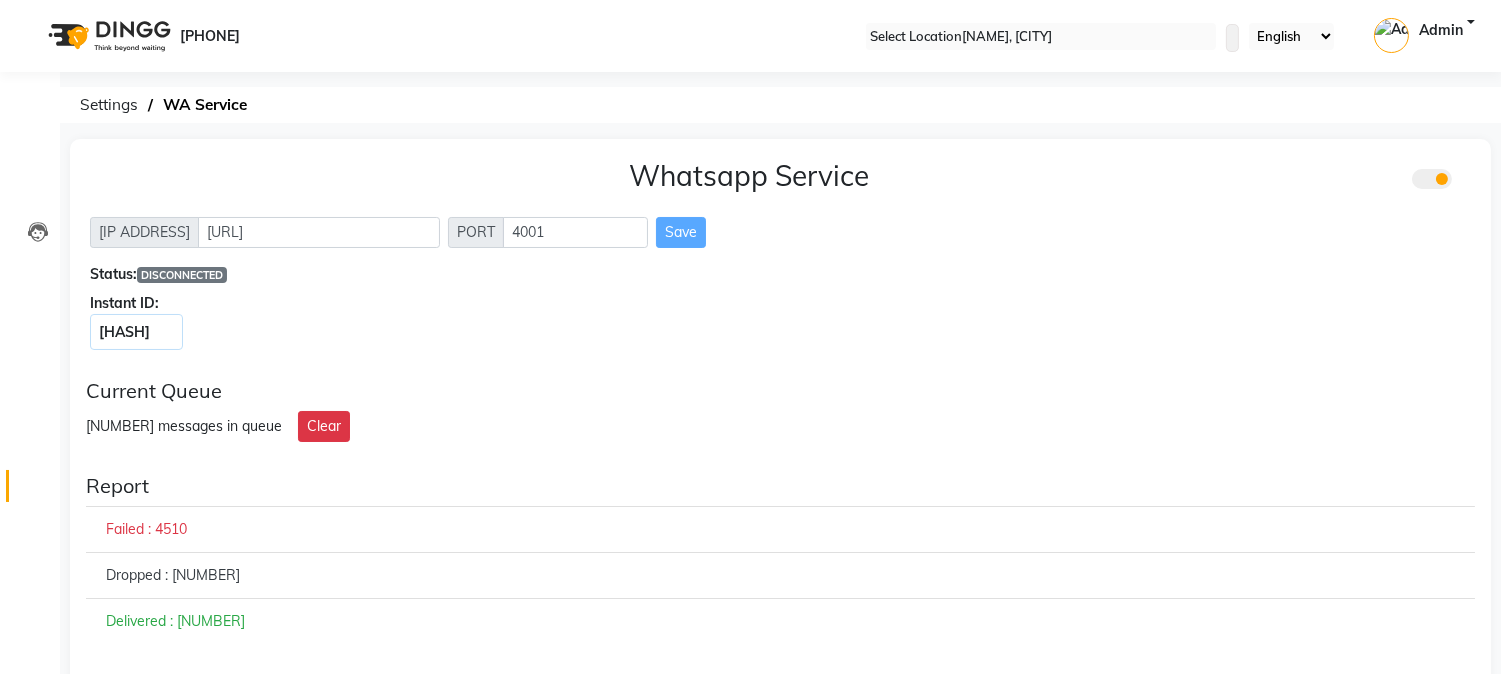 click at bounding box center [1471, 180] 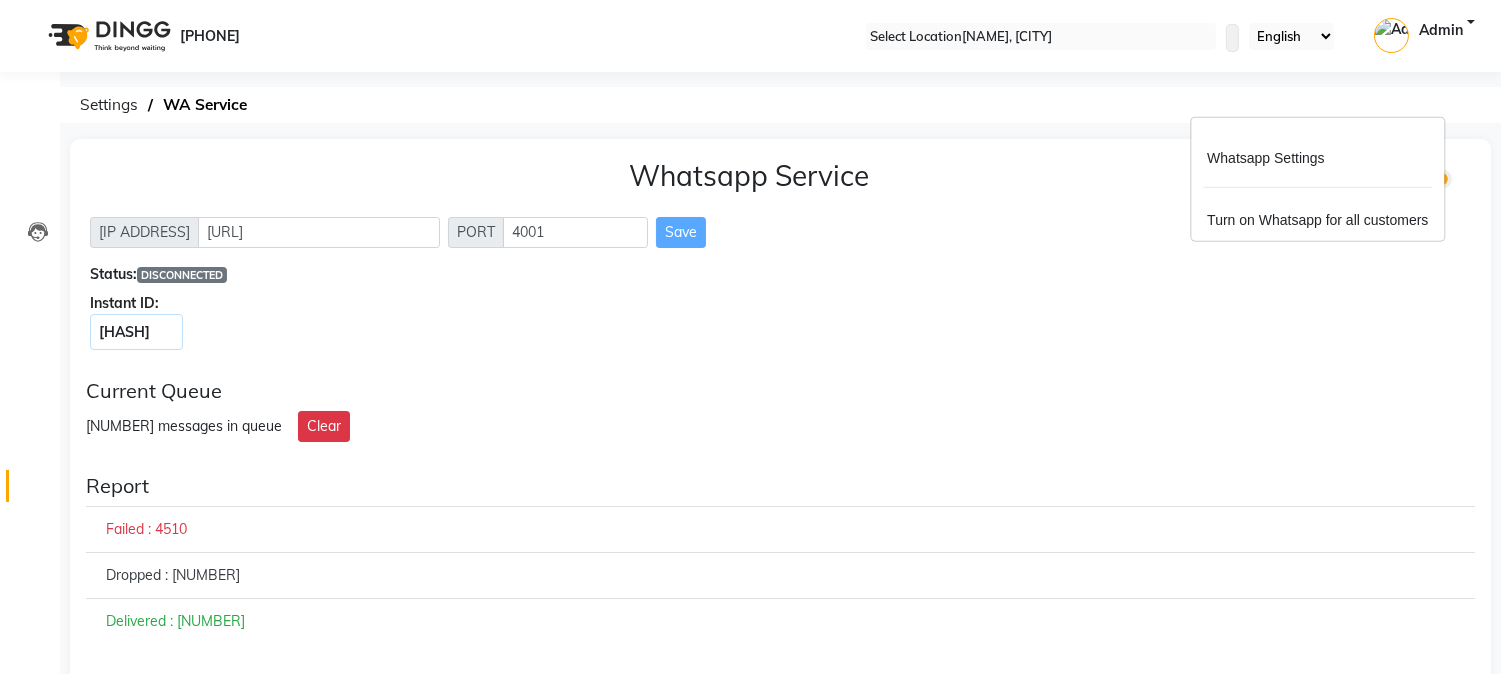 click on "Instant ID:" at bounding box center (780, 303) 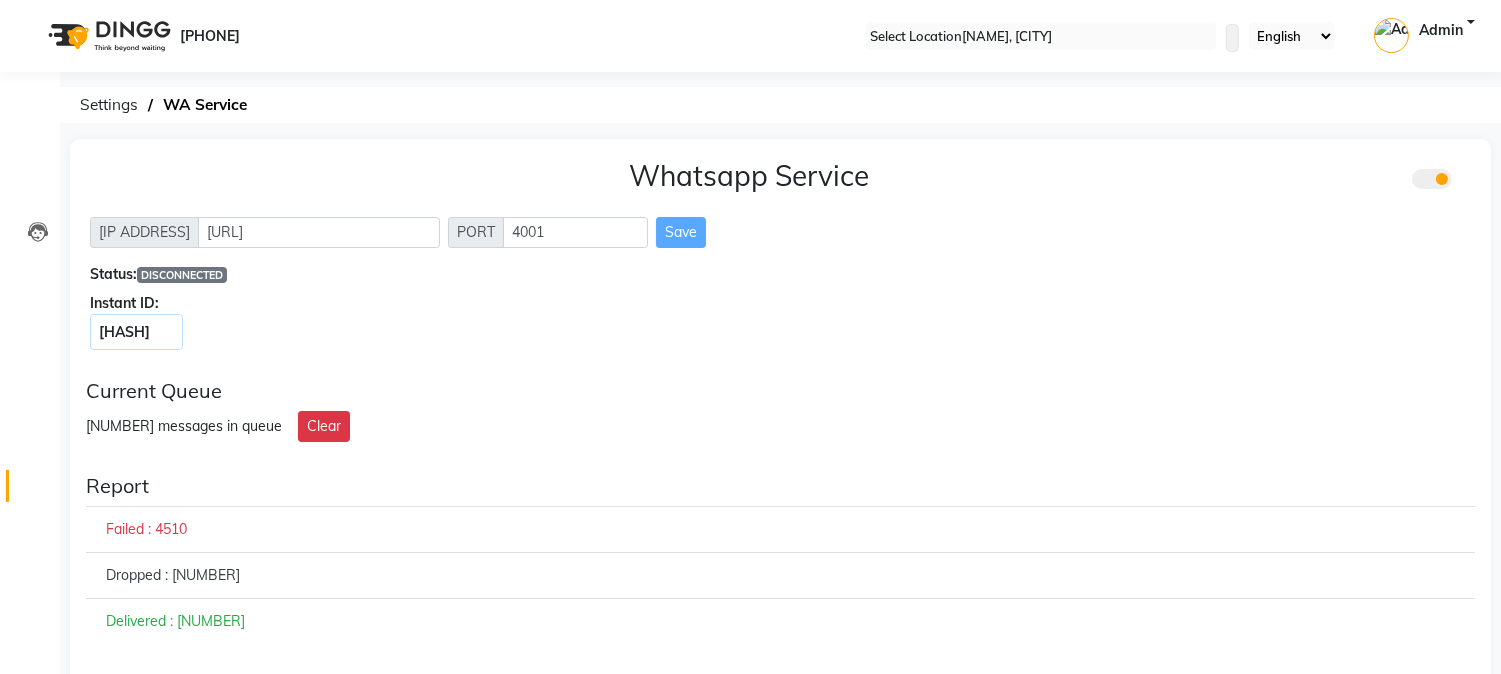 click on "Whatsapp Service IP Address http://localhost PORT 4001 Save Status: DISCONNECTED Instant ID: [INSTANT_ID]" at bounding box center [780, 251] 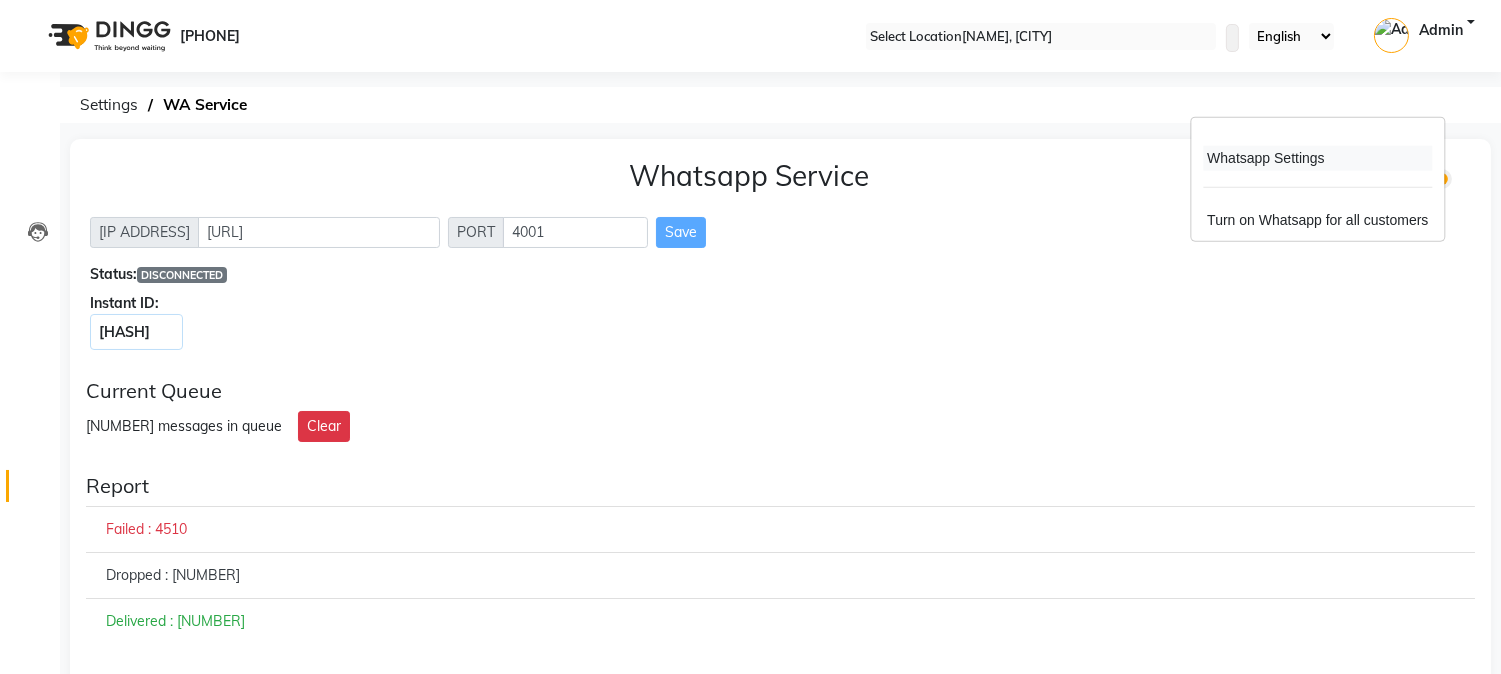 click on "Whatsapp Settings" at bounding box center [1317, 158] 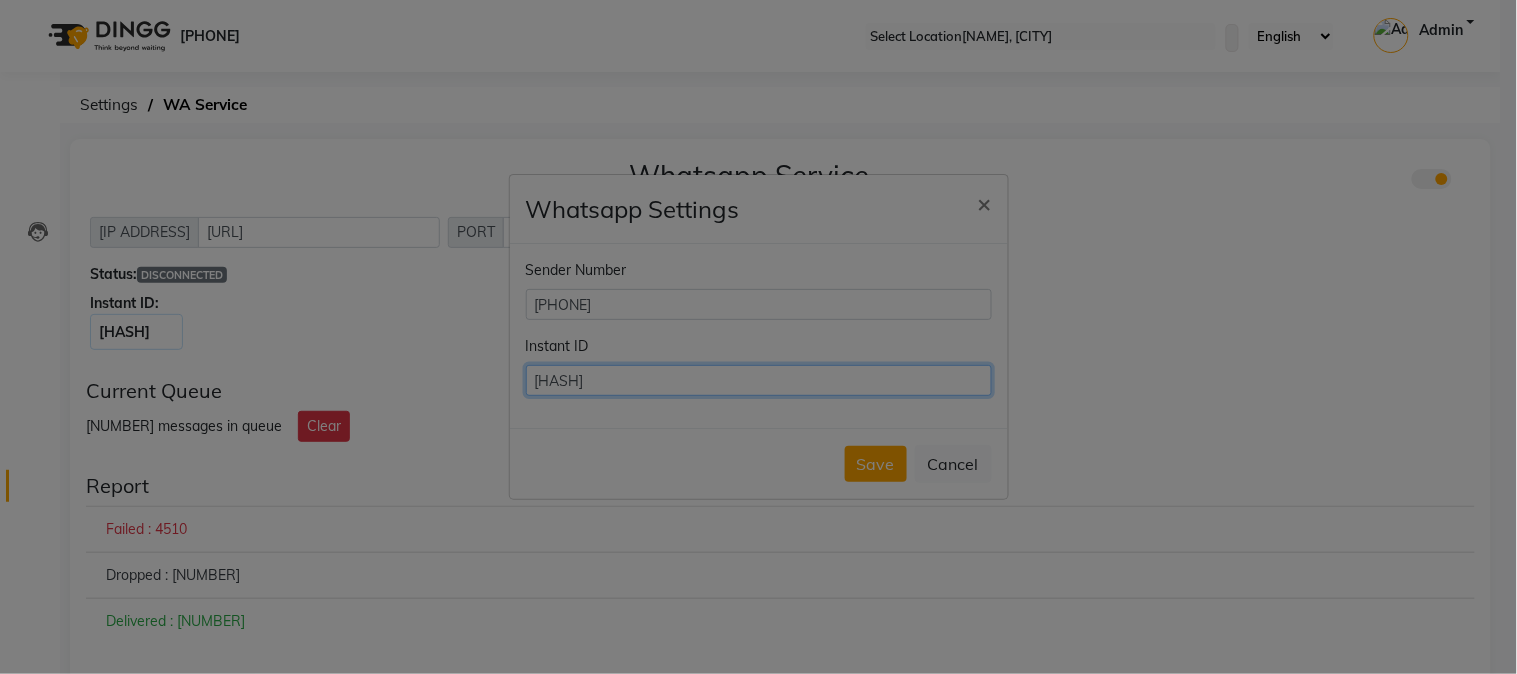 drag, startPoint x: 853, startPoint y: 368, endPoint x: 550, endPoint y: 372, distance: 303.0264 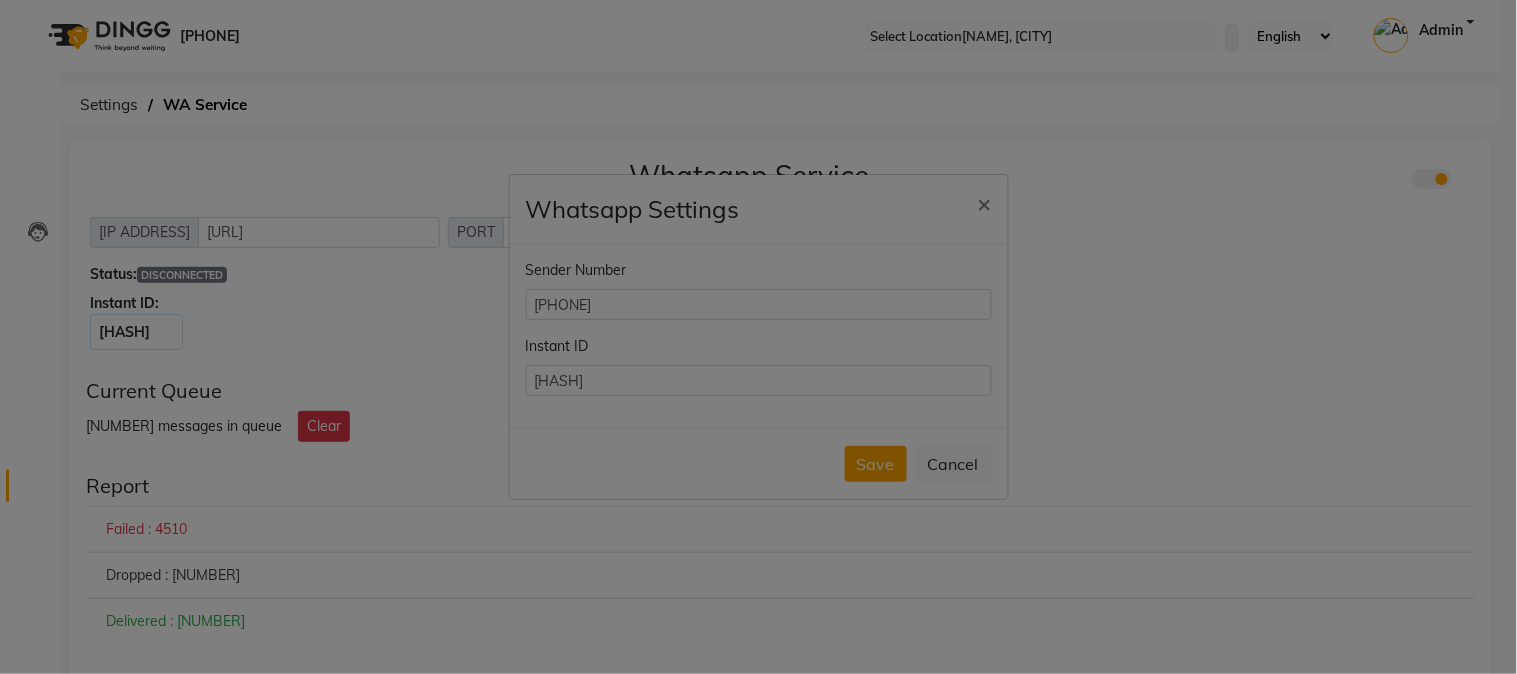 click on "Instant ID [HASH]" at bounding box center [759, 366] 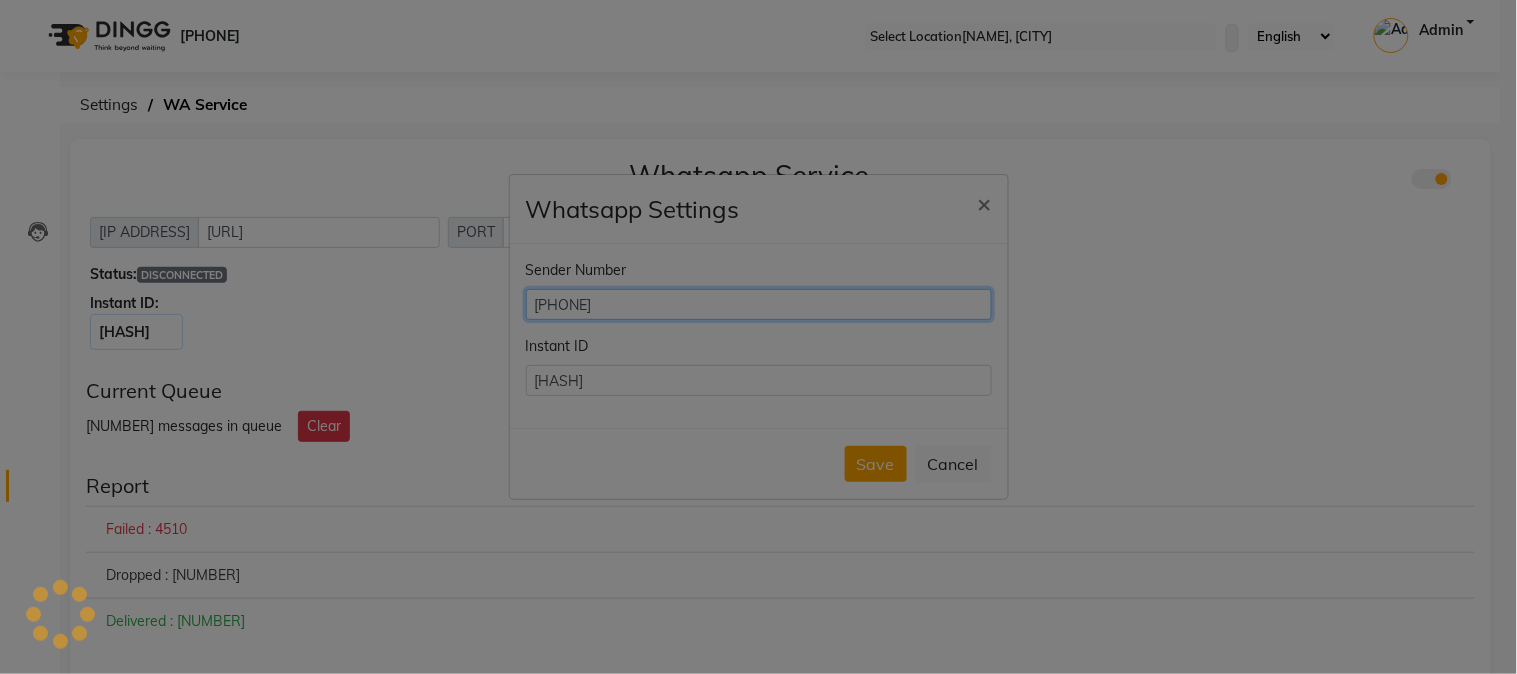 drag, startPoint x: 662, startPoint y: 292, endPoint x: 481, endPoint y: 292, distance: 181 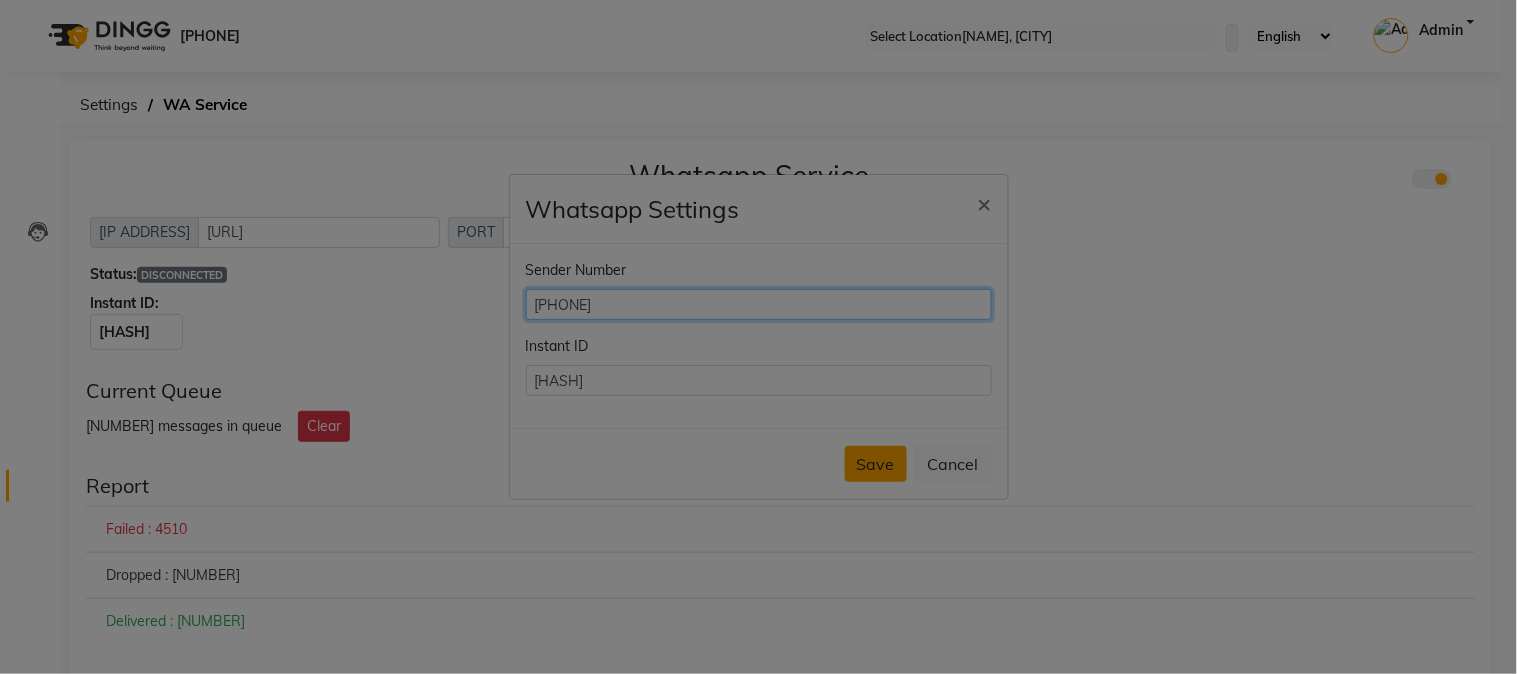 type on "[PHONE]" 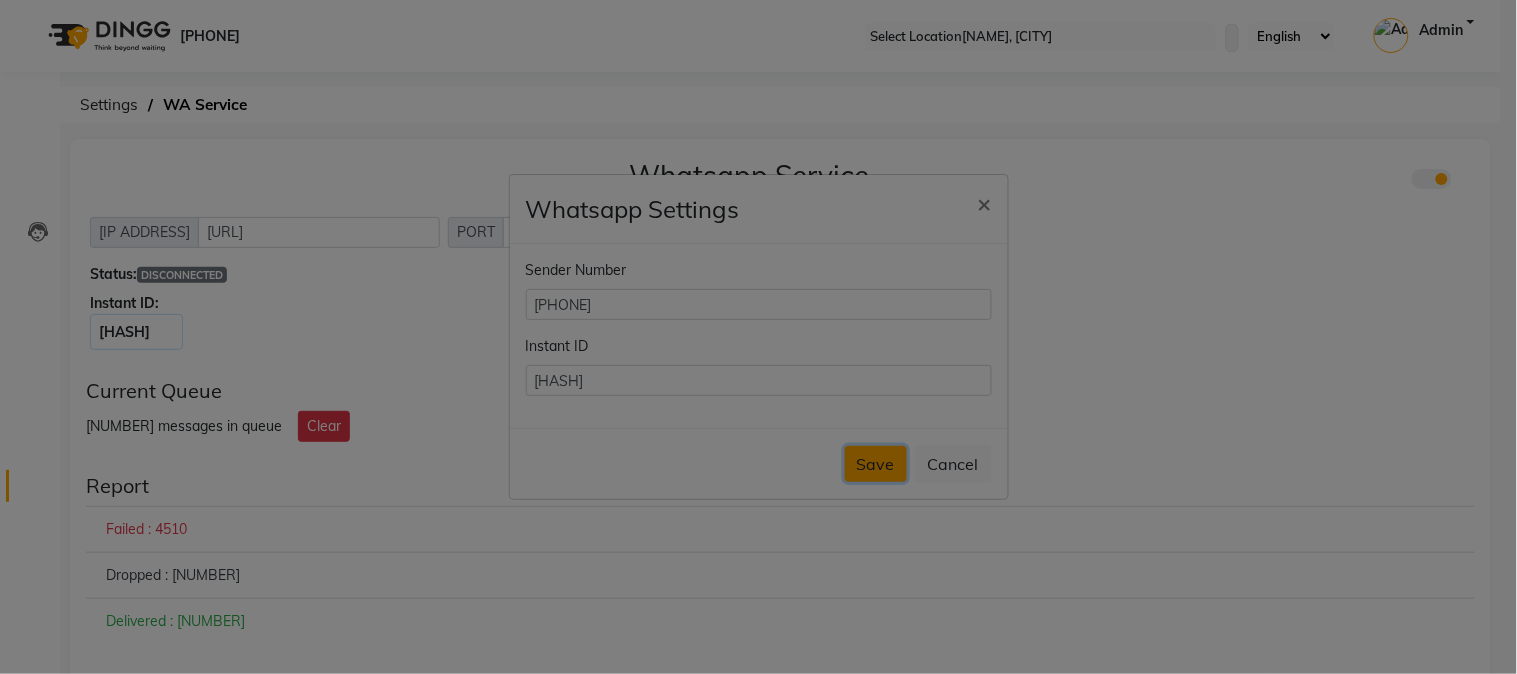 click on "Save" at bounding box center (876, 464) 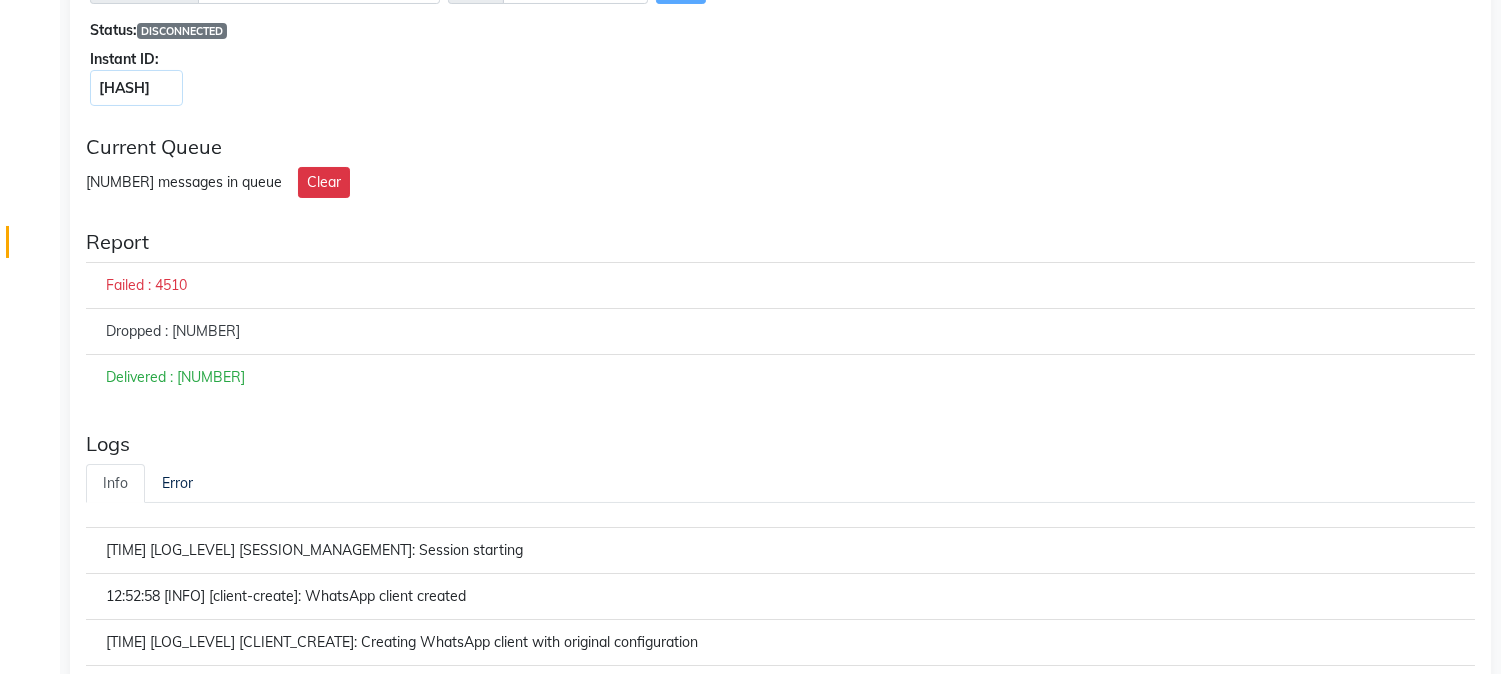 scroll, scrollTop: 34, scrollLeft: 0, axis: vertical 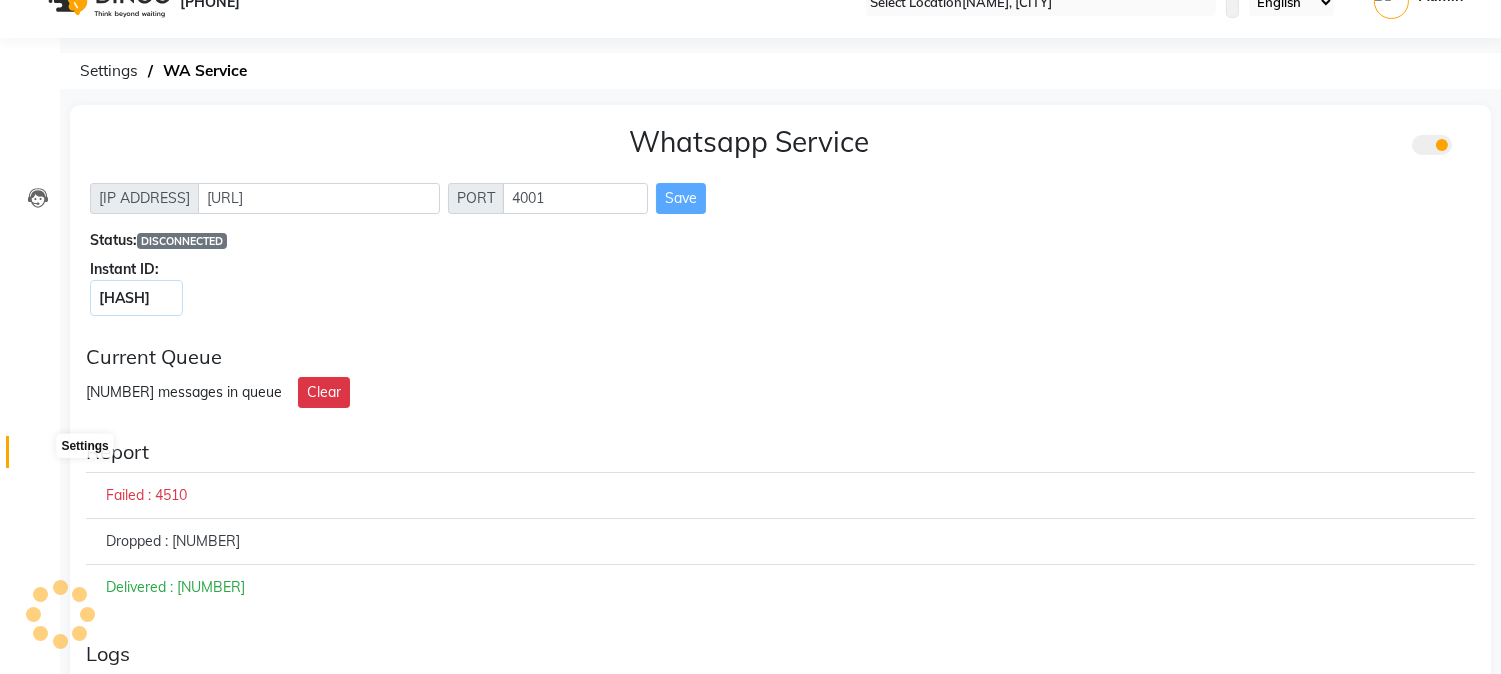 click at bounding box center [38, 457] 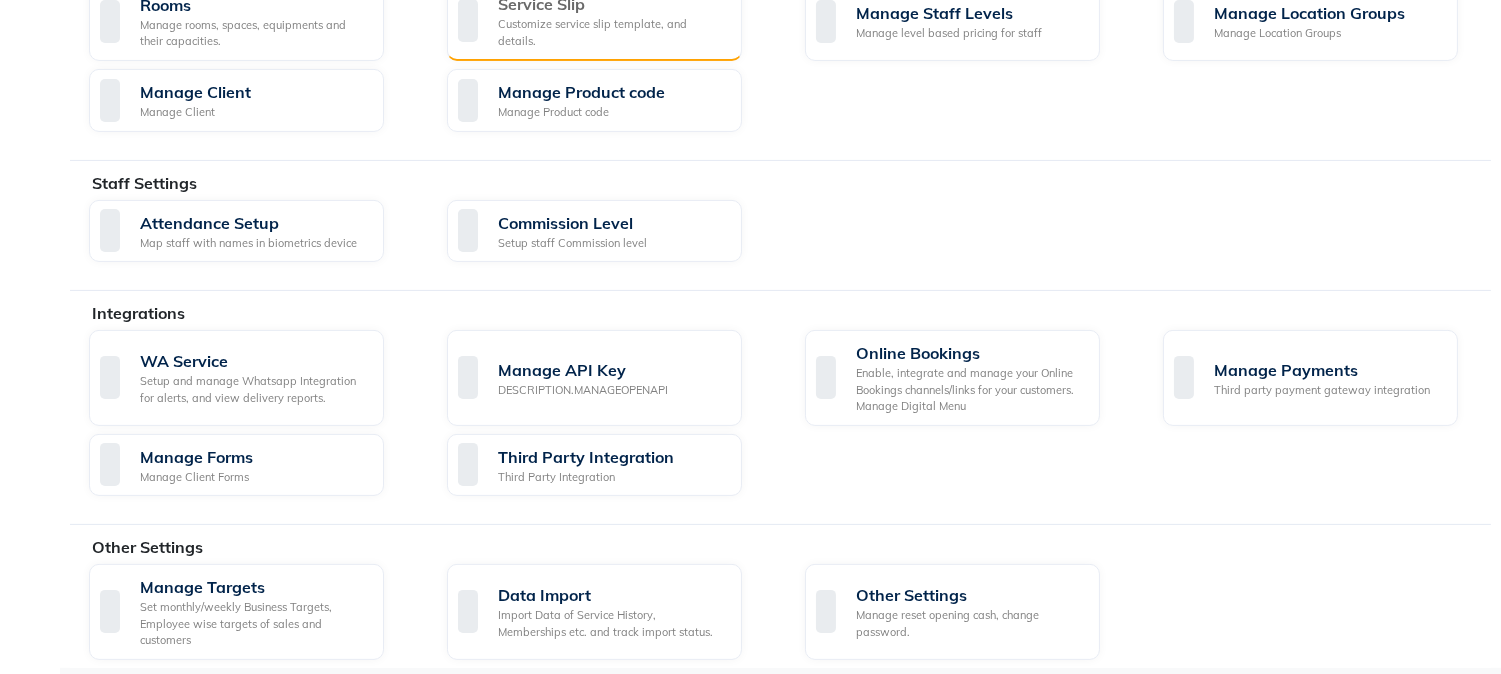 scroll, scrollTop: 973, scrollLeft: 0, axis: vertical 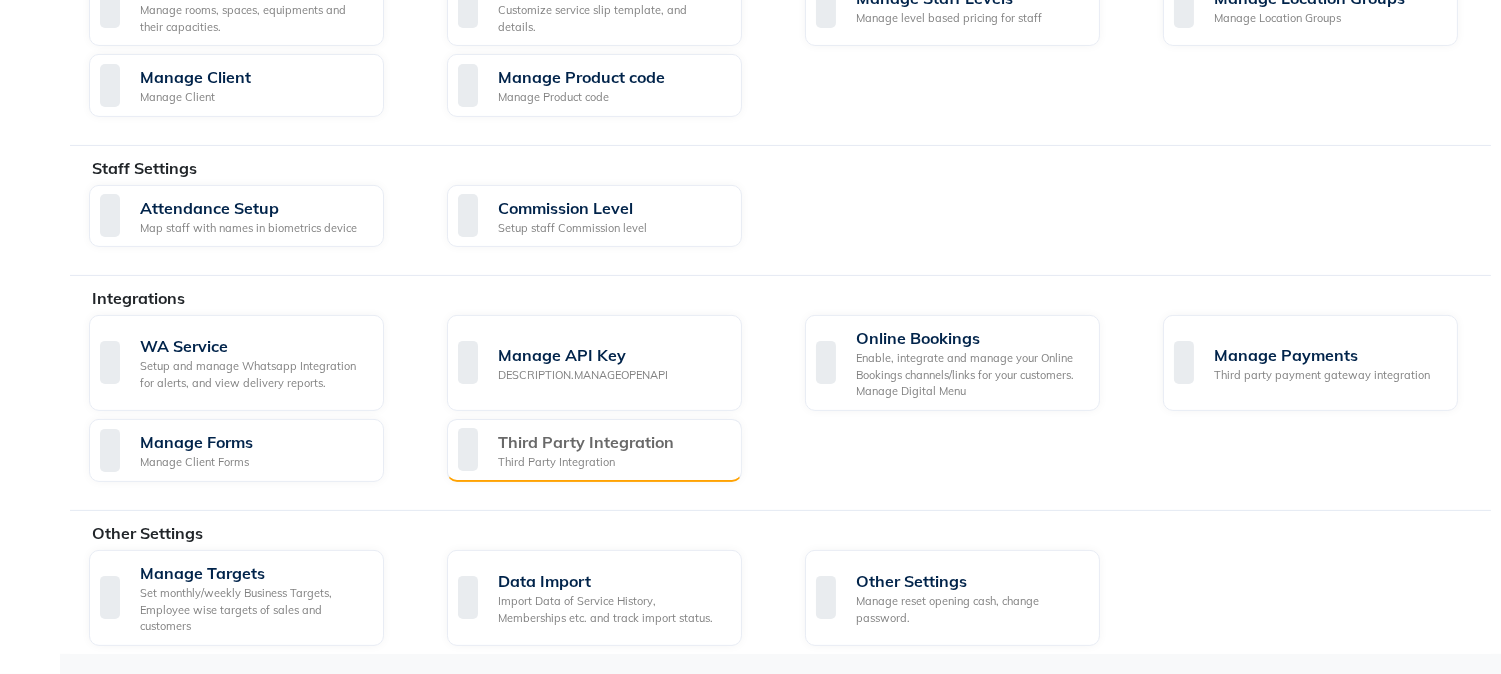 click on "Third Party Integration" at bounding box center (586, 442) 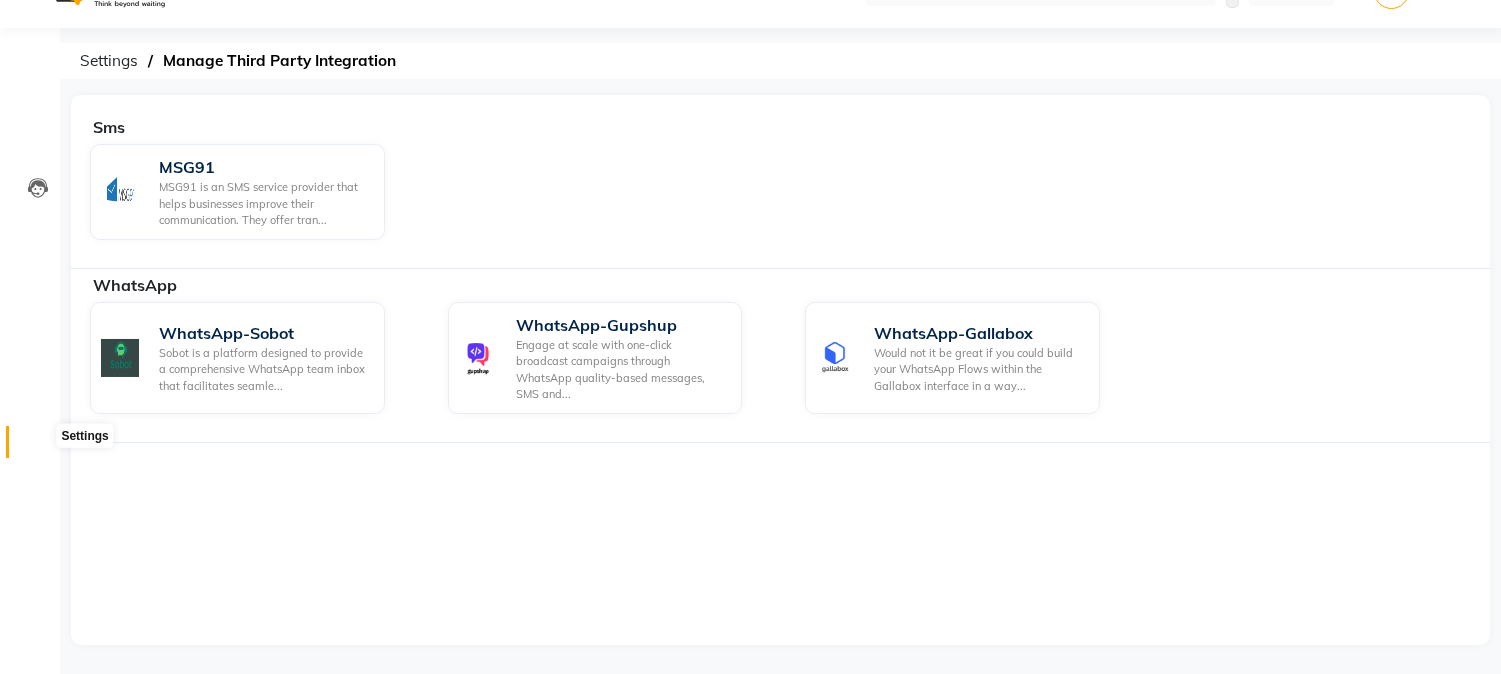 click at bounding box center [37, 447] 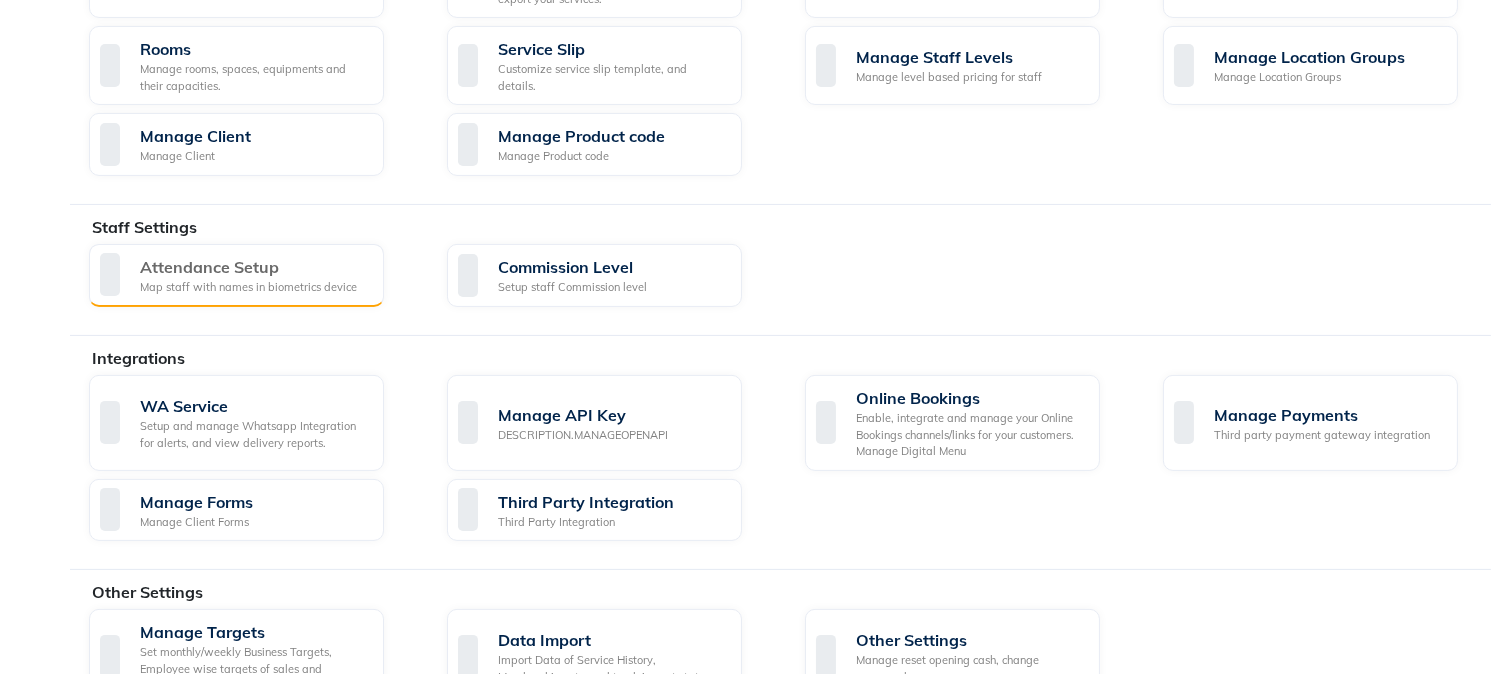 scroll, scrollTop: 973, scrollLeft: 0, axis: vertical 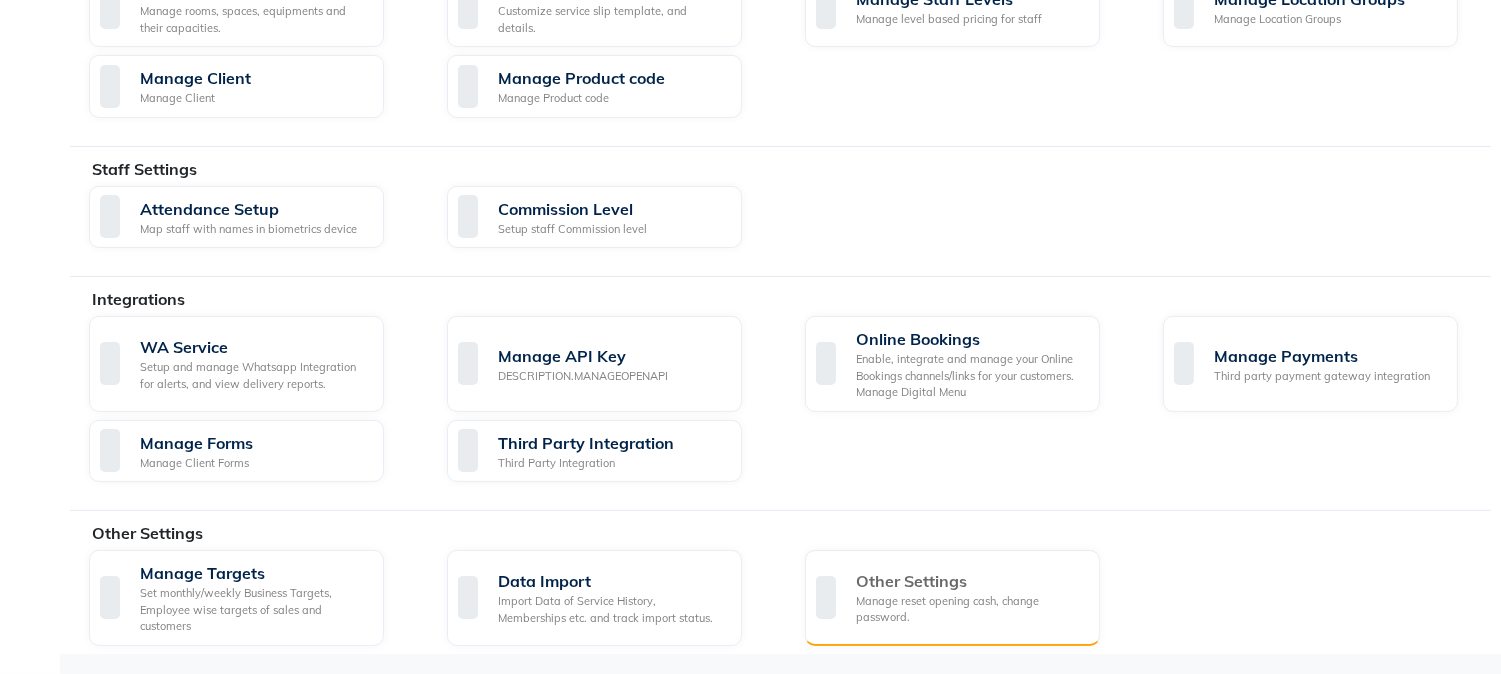 click on "Other Settings Manage reset opening cash, change password." at bounding box center (950, 597) 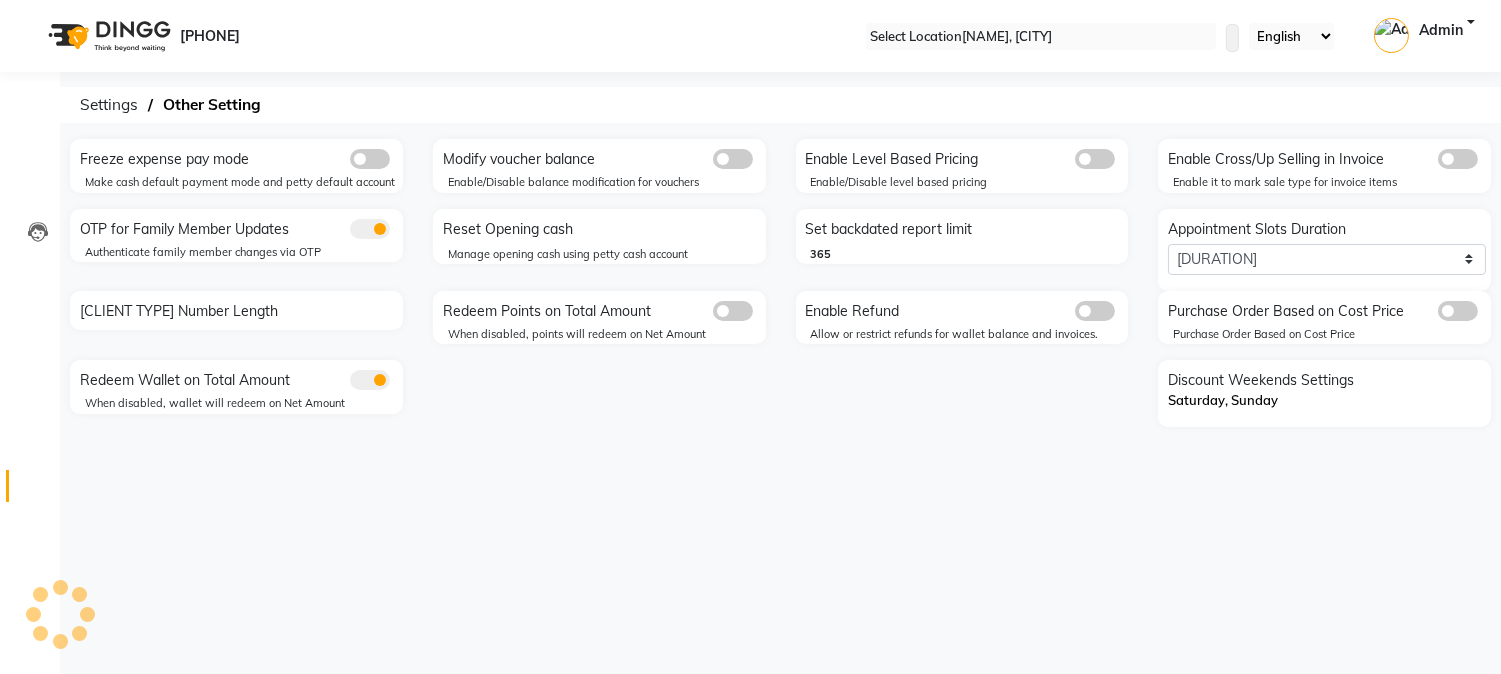 scroll, scrollTop: 0, scrollLeft: 0, axis: both 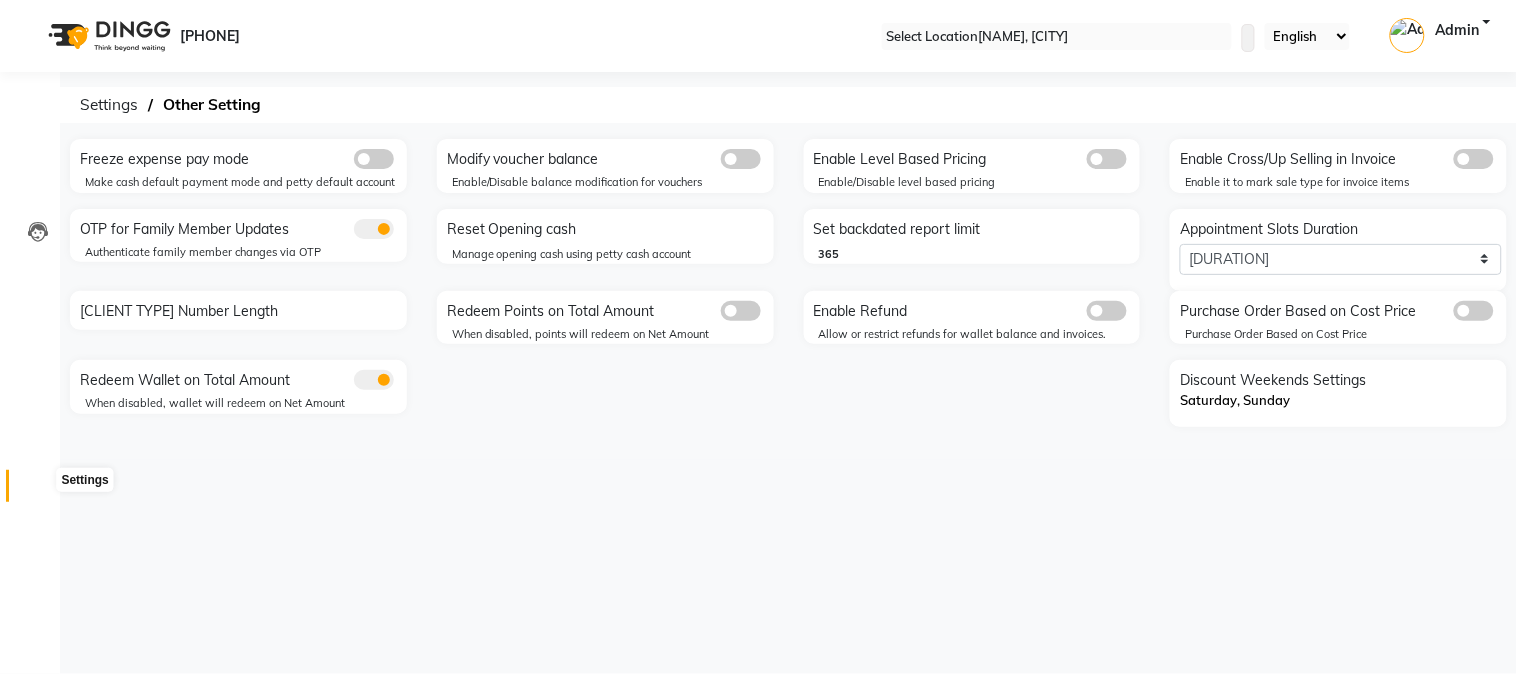 click at bounding box center [38, 491] 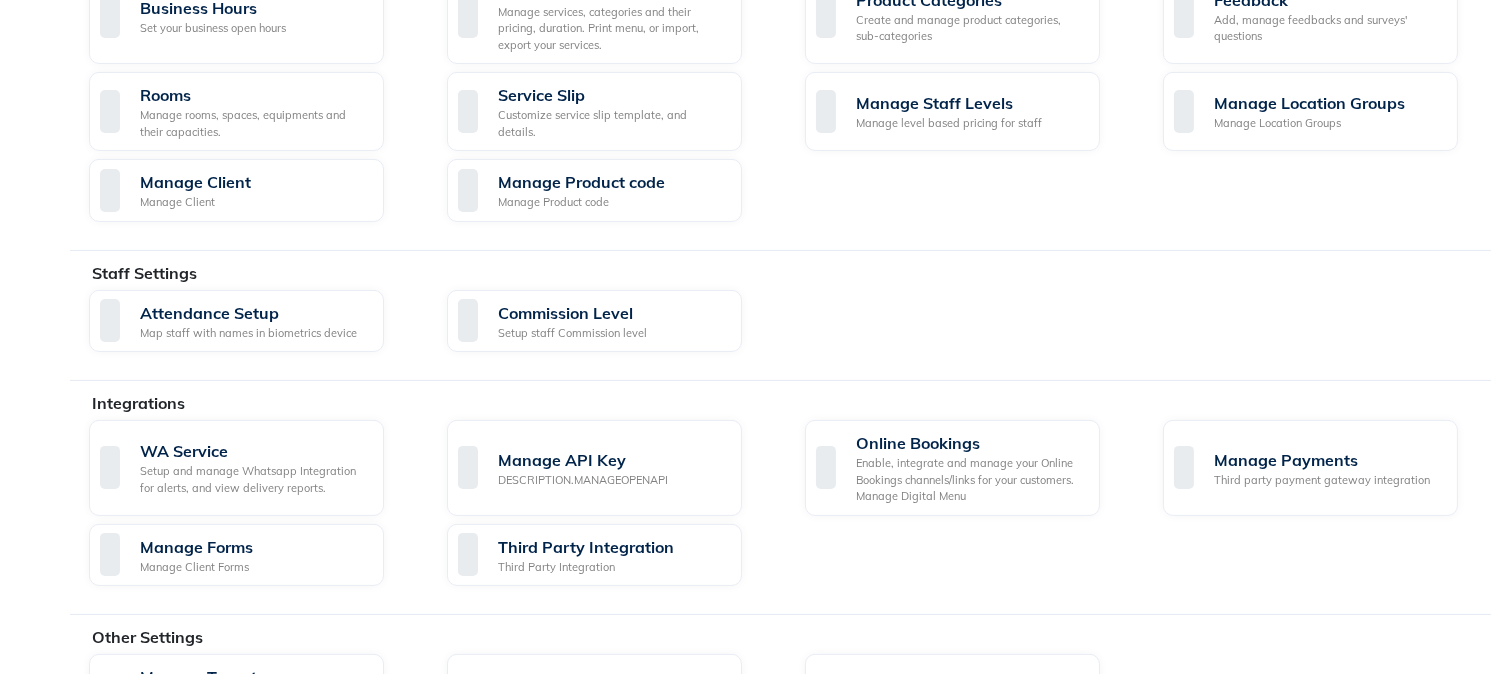 scroll, scrollTop: 888, scrollLeft: 0, axis: vertical 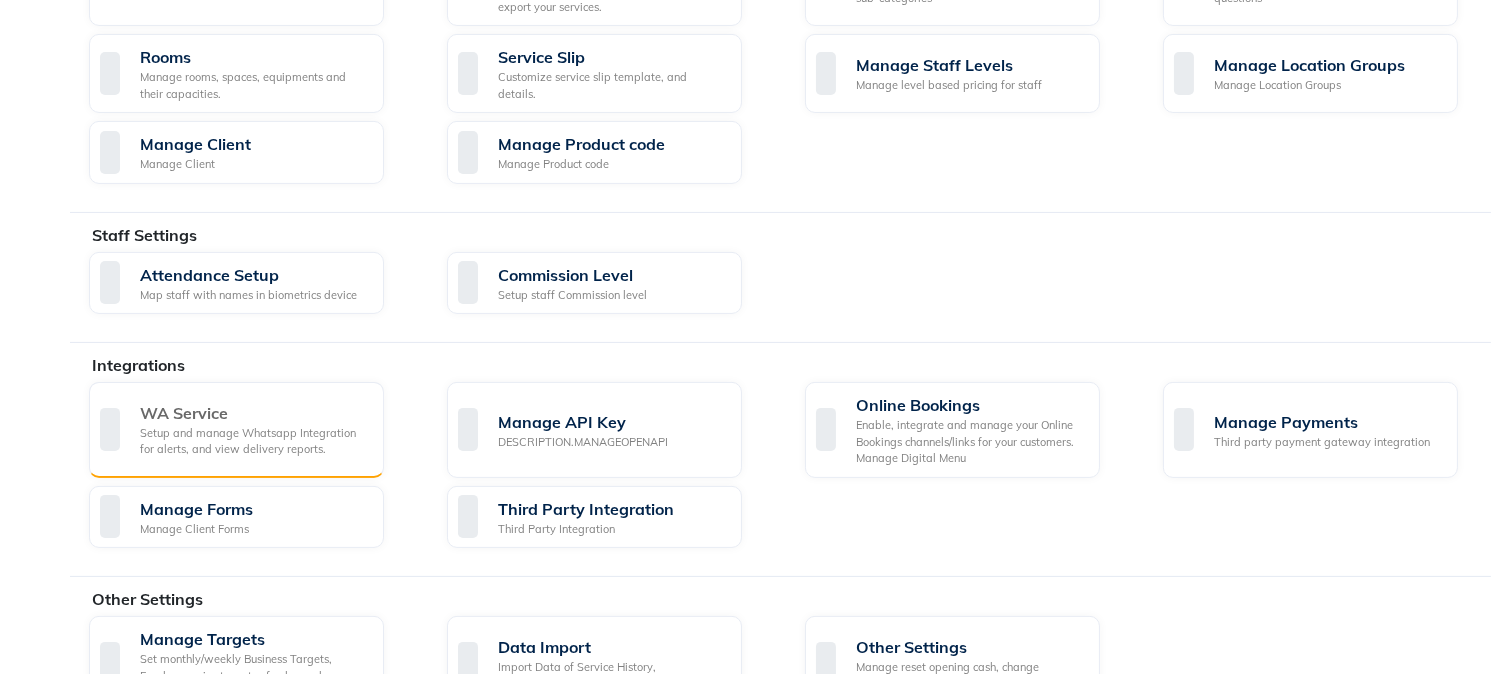 click on "Setup and manage Whatsapp Integration for alerts, and view delivery reports." at bounding box center [254, 441] 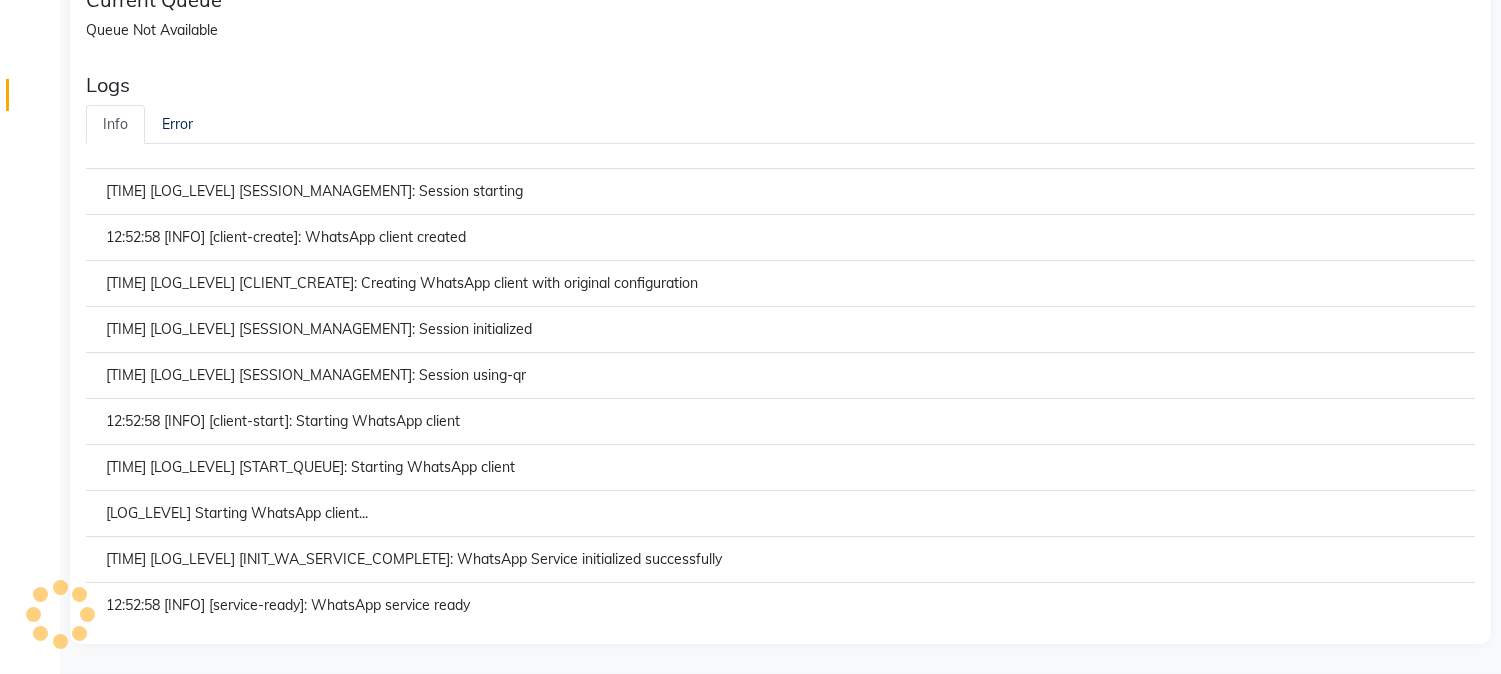 scroll, scrollTop: 0, scrollLeft: 0, axis: both 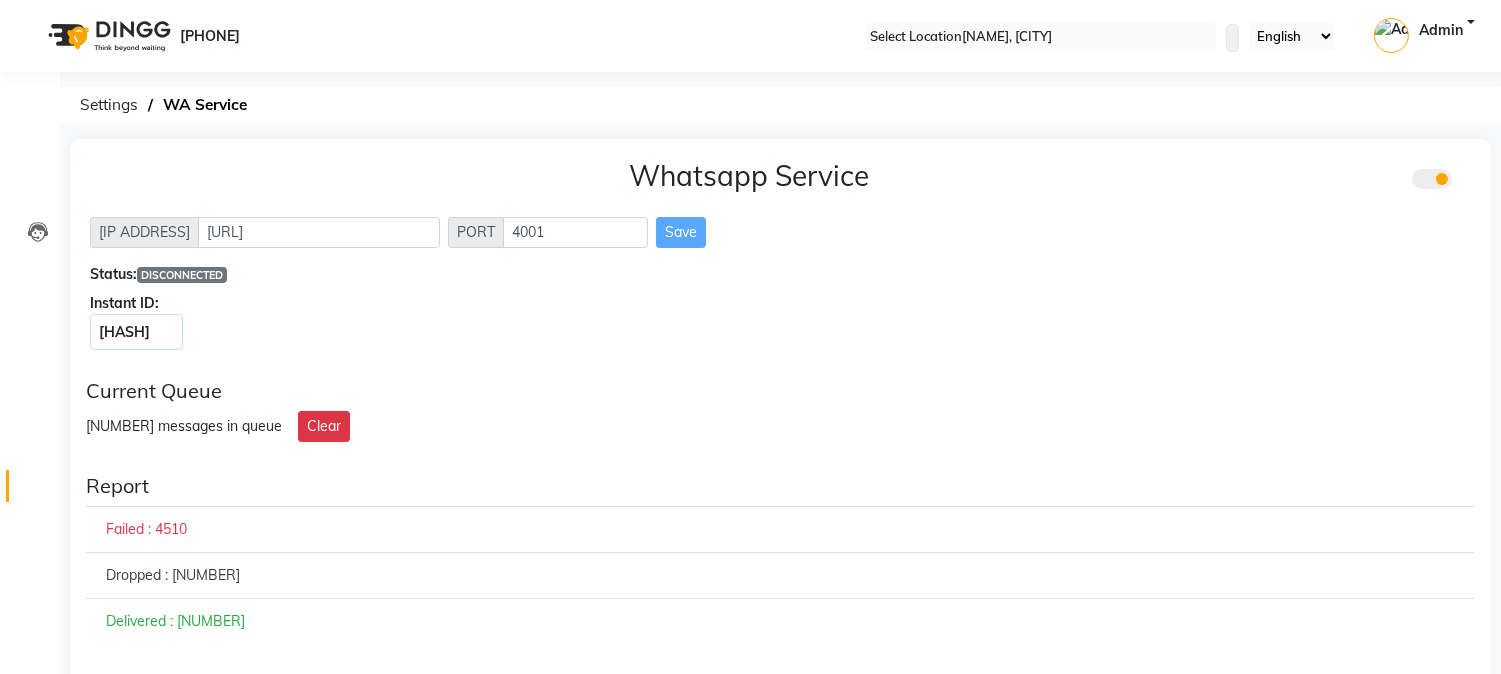 click on "DISCONNECTED" at bounding box center [182, 275] 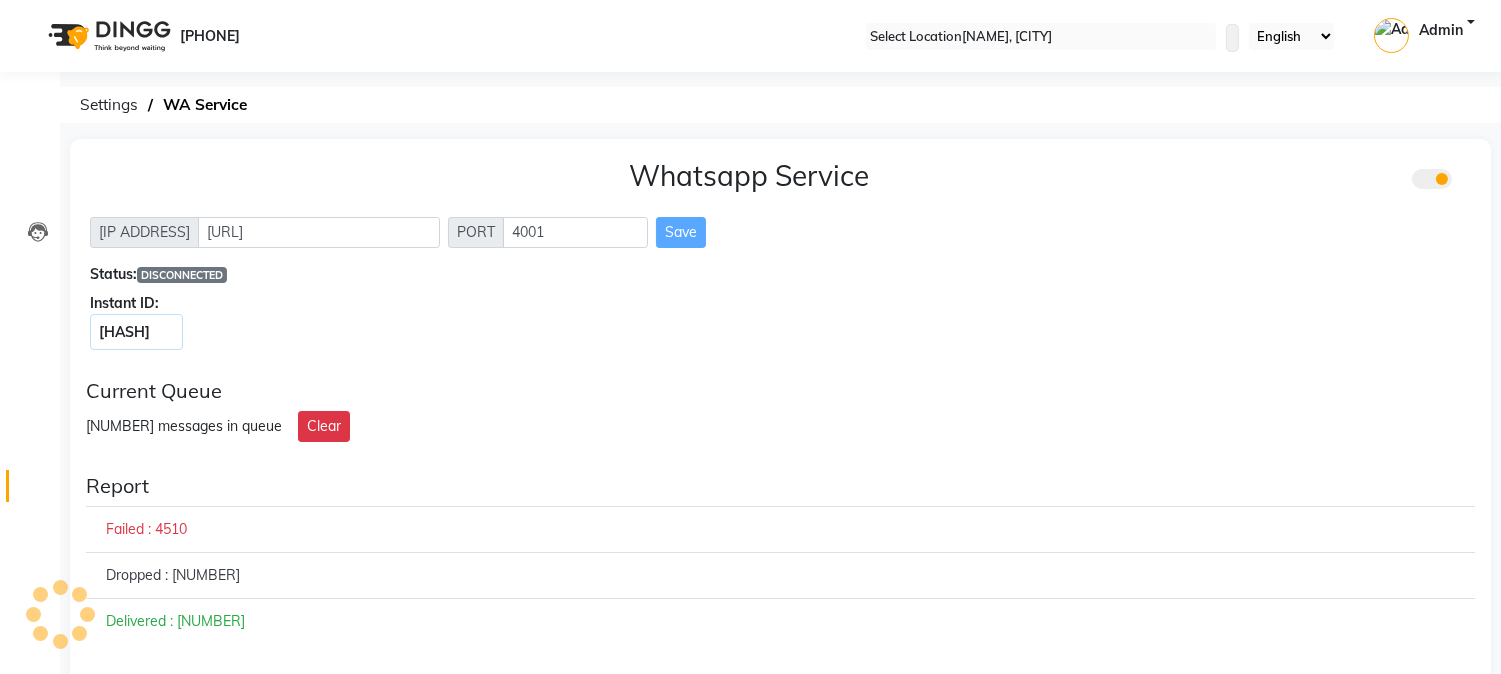 click on "[NUMBER] messages in queue" at bounding box center (184, 426) 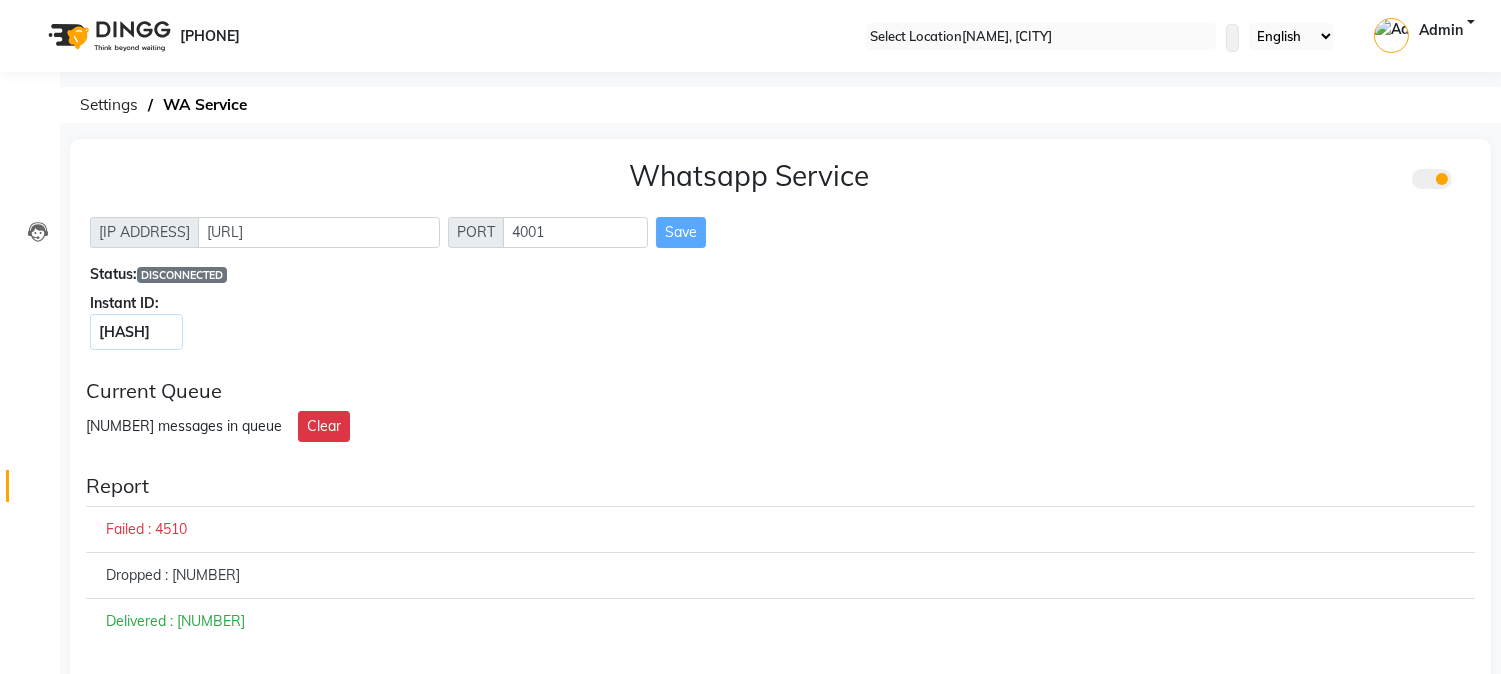 click on "Current Queue 0 messages in queue Clear" at bounding box center (780, 410) 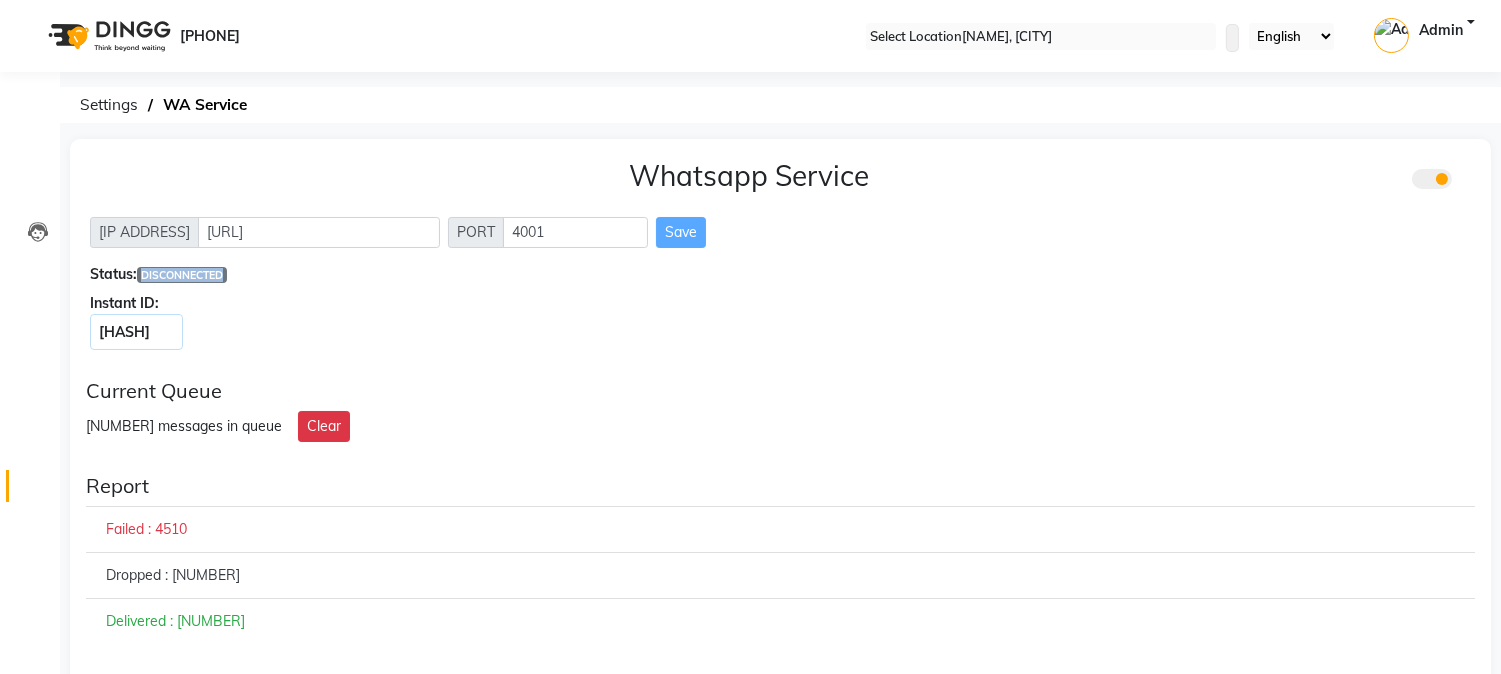 click on "DISCONNECTED" at bounding box center (182, 275) 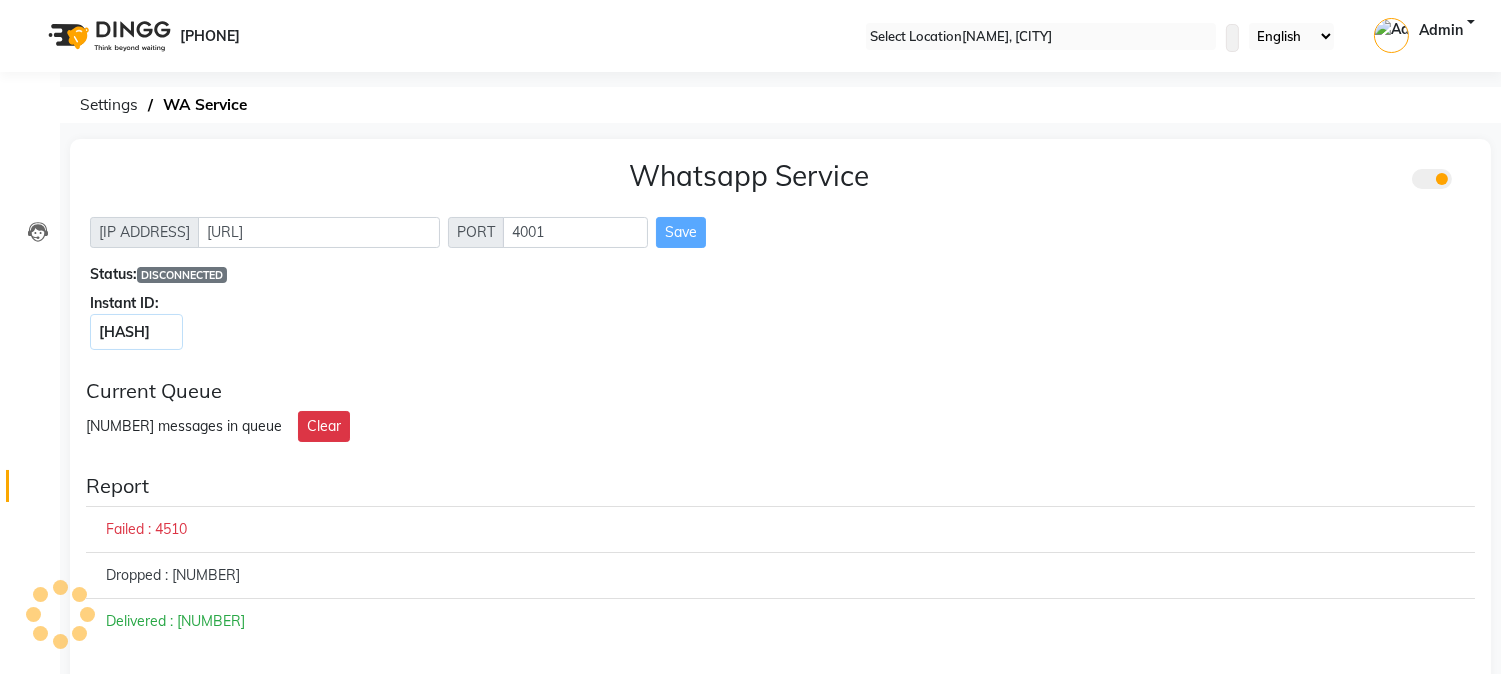 click on "Status:  DISCONNECTED" at bounding box center [780, 274] 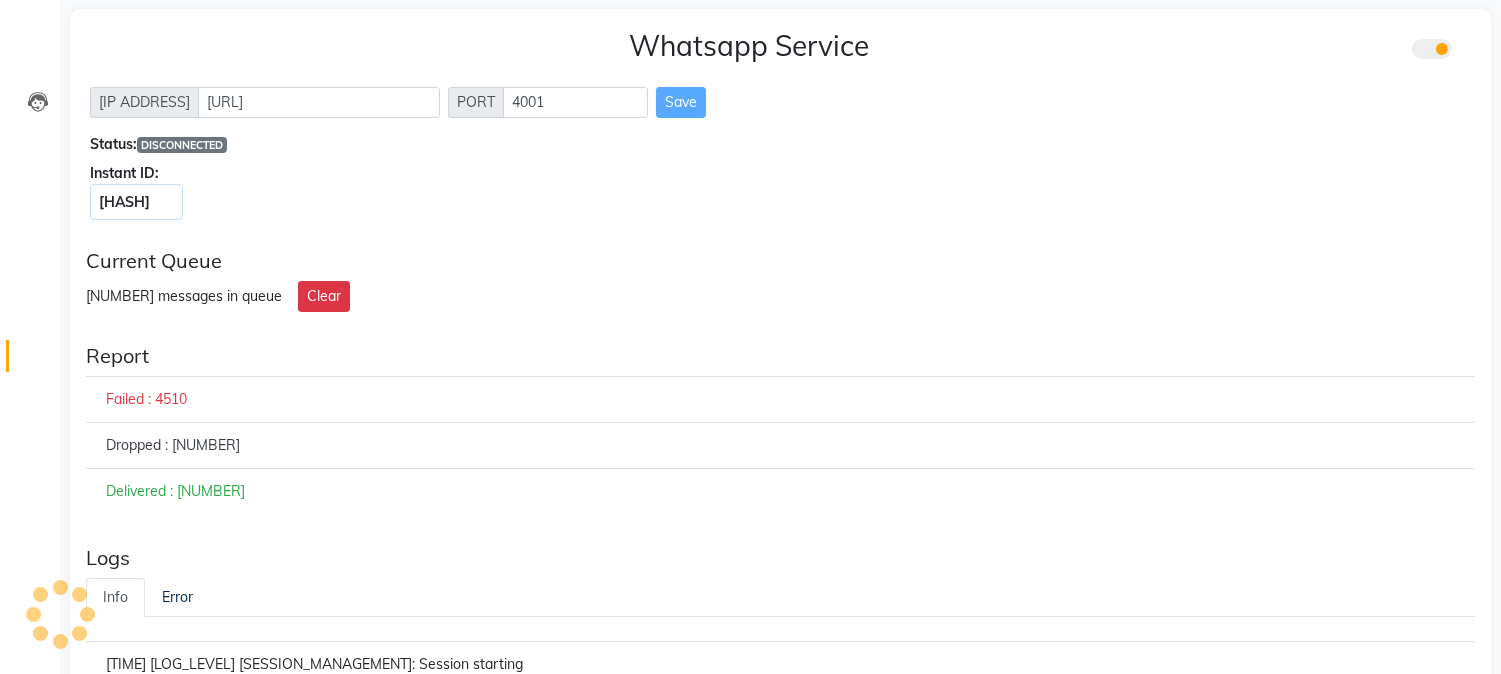 scroll, scrollTop: 0, scrollLeft: 0, axis: both 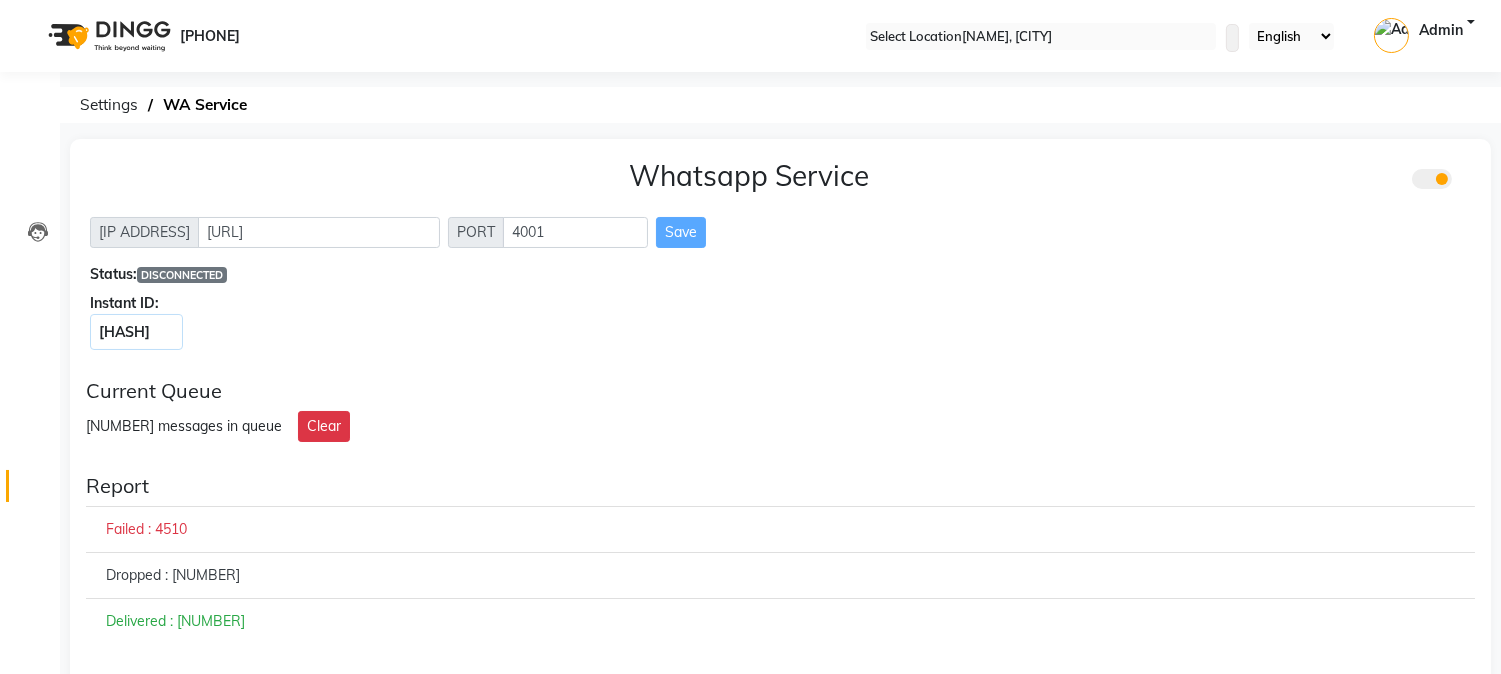 click at bounding box center (1471, 180) 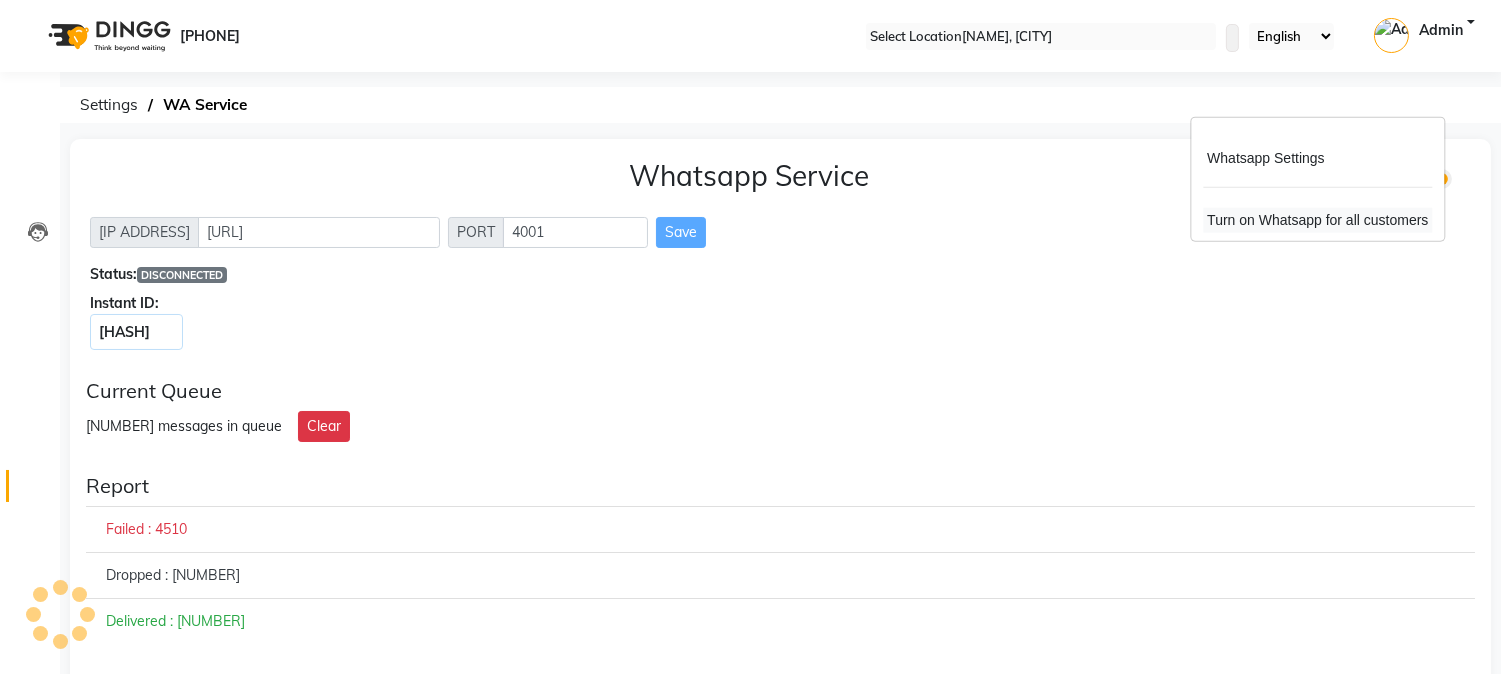 click on "Turn on Whatsapp for all customers" at bounding box center (1317, 220) 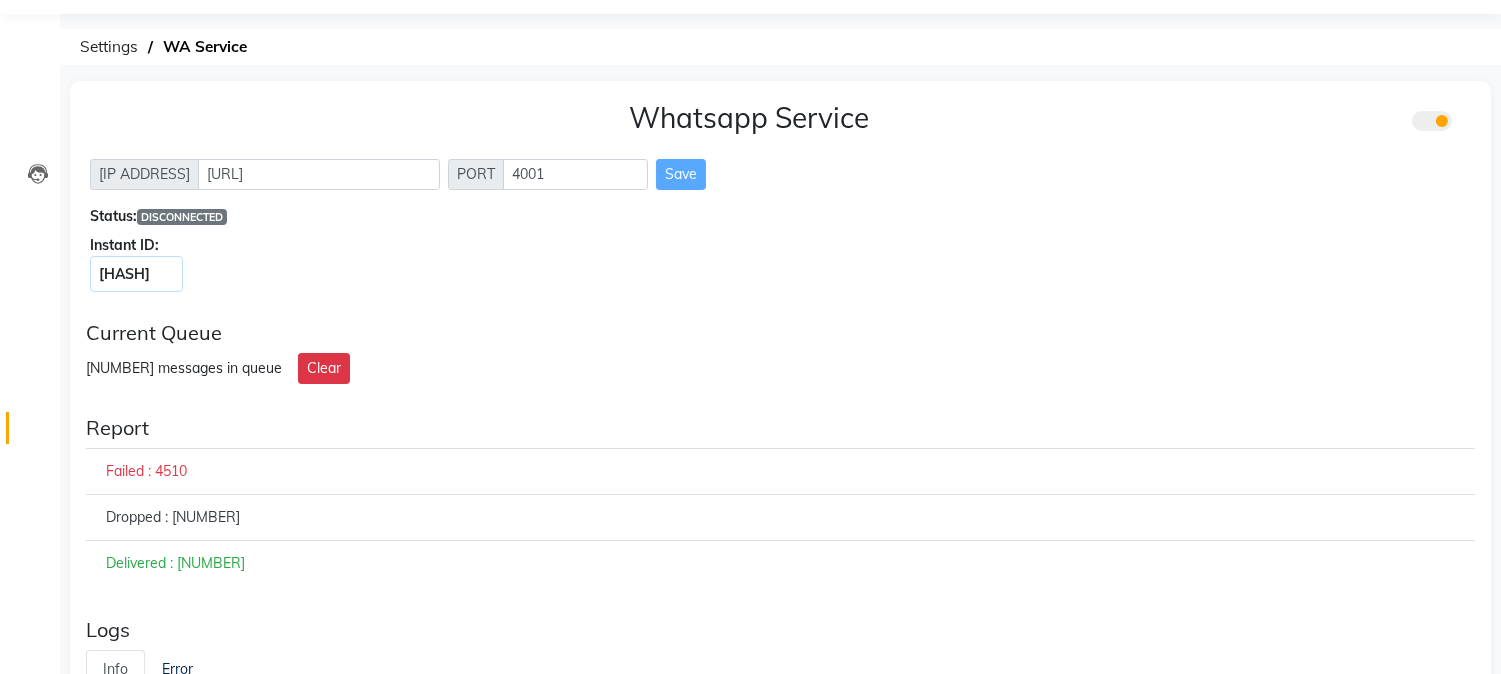 scroll, scrollTop: 111, scrollLeft: 0, axis: vertical 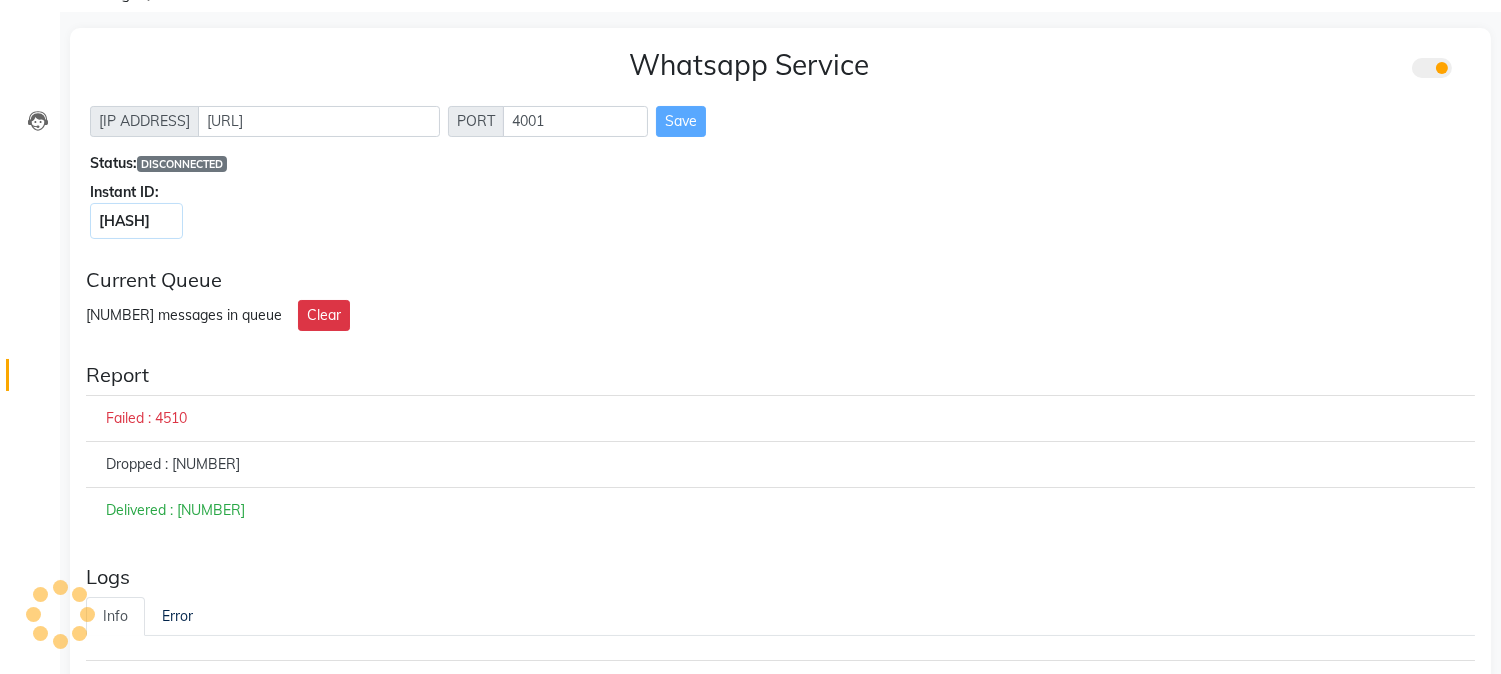 click on "Failed : 4510" at bounding box center [780, 418] 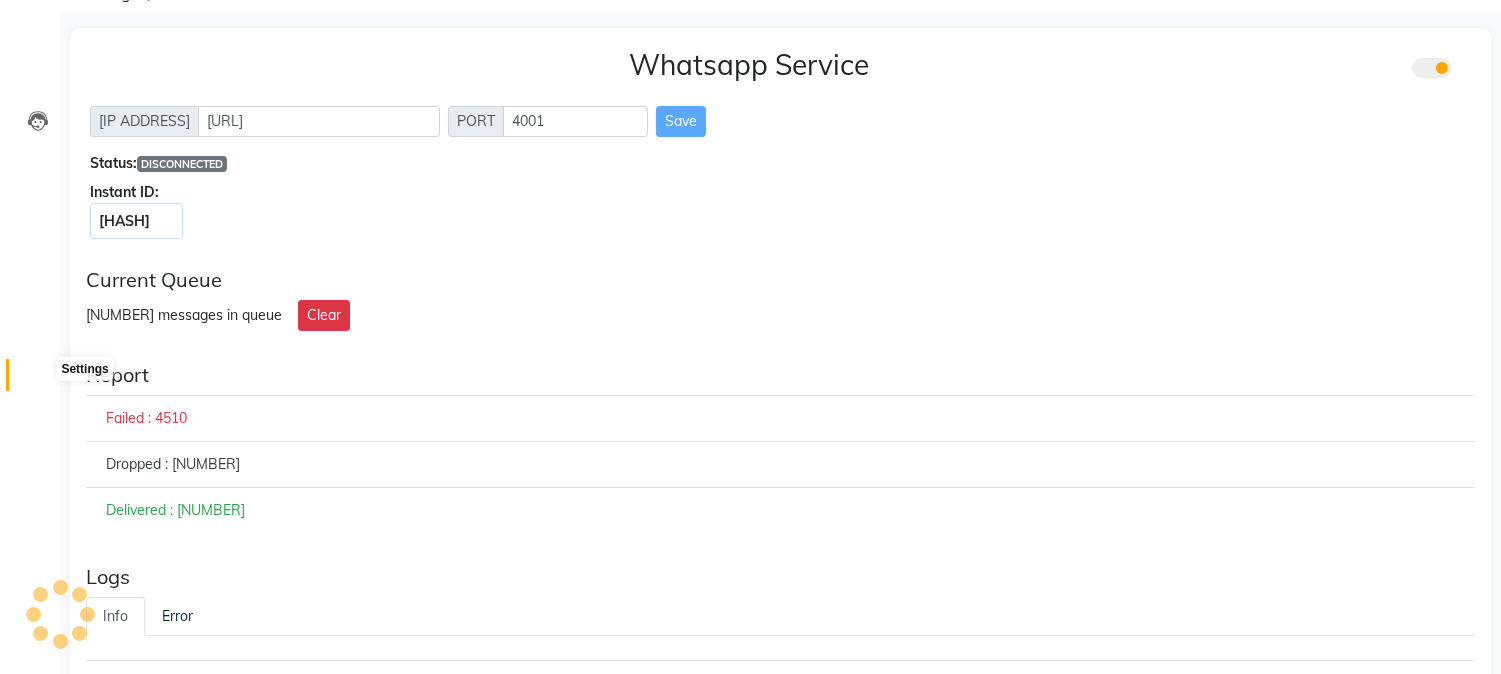 click at bounding box center (38, 380) 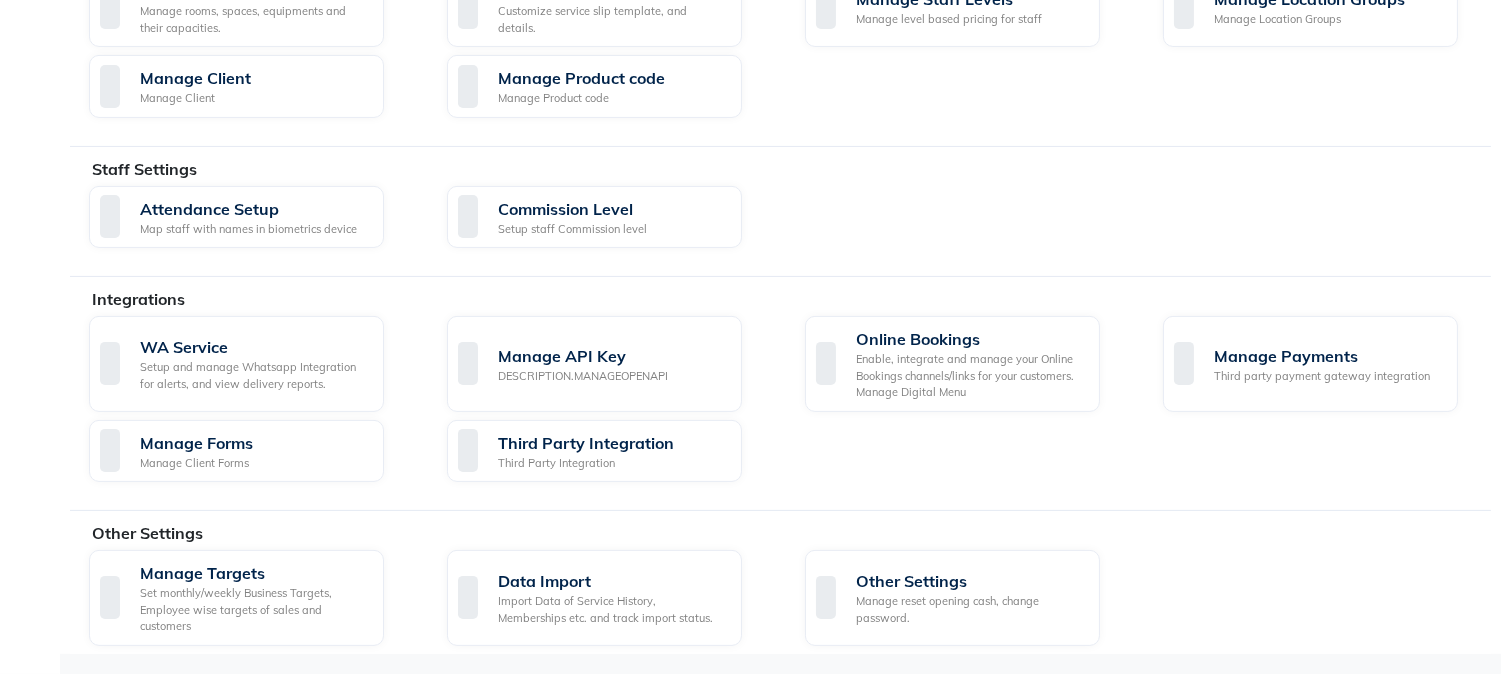 scroll, scrollTop: 973, scrollLeft: 0, axis: vertical 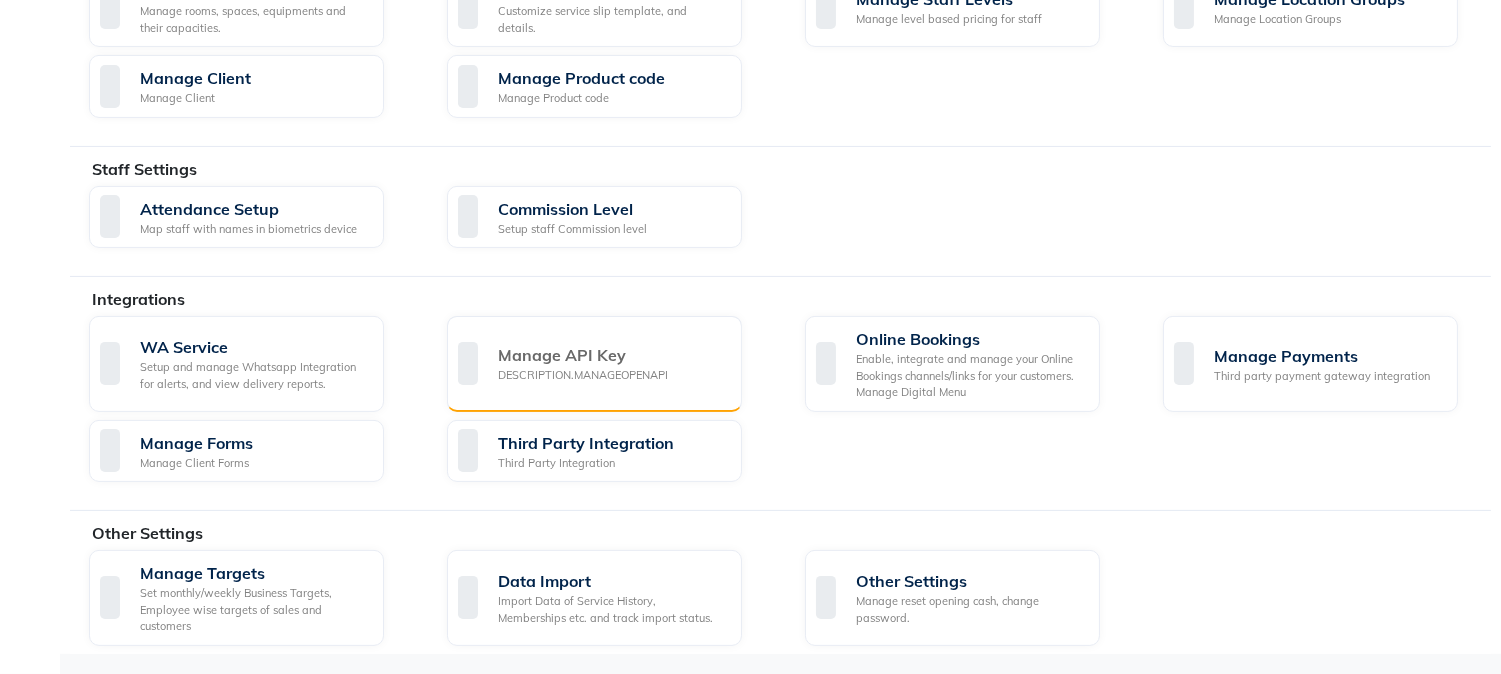 click on "Manage API Key" at bounding box center (583, 355) 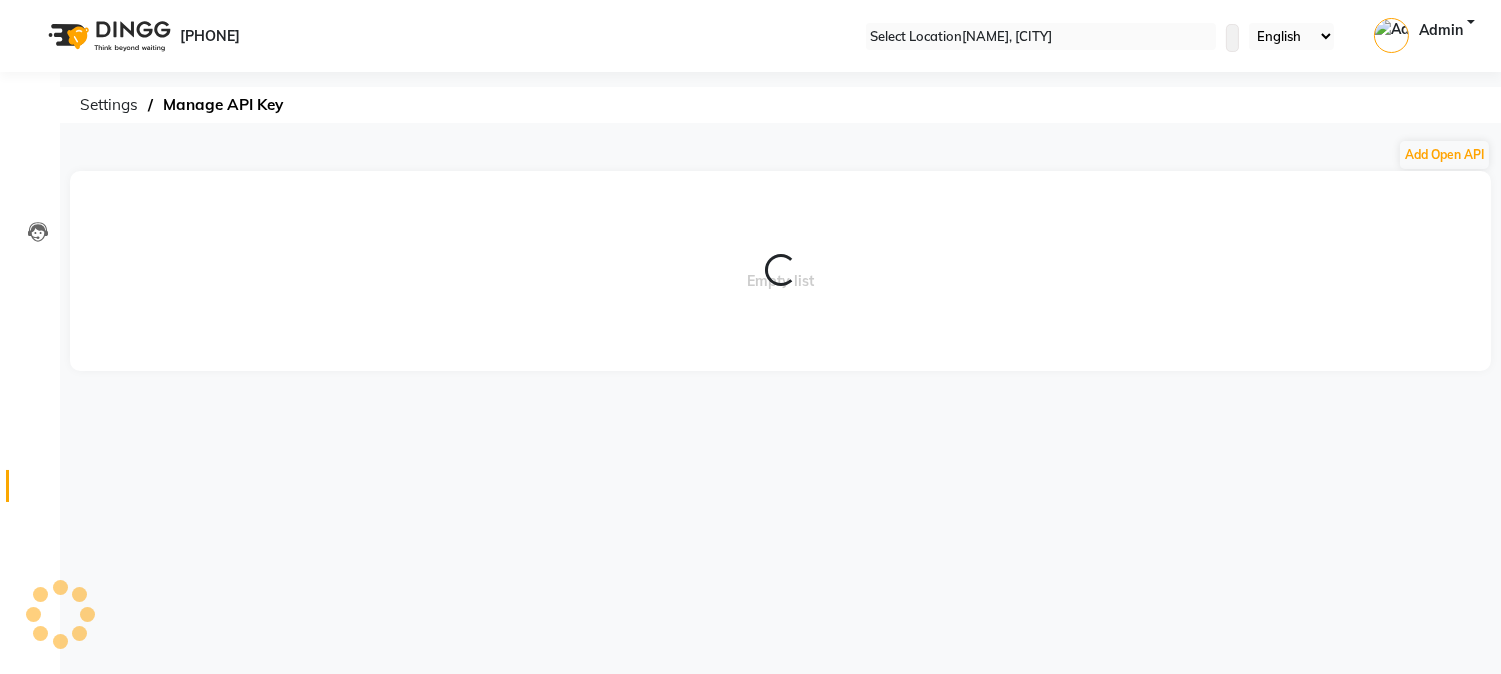 scroll, scrollTop: 0, scrollLeft: 0, axis: both 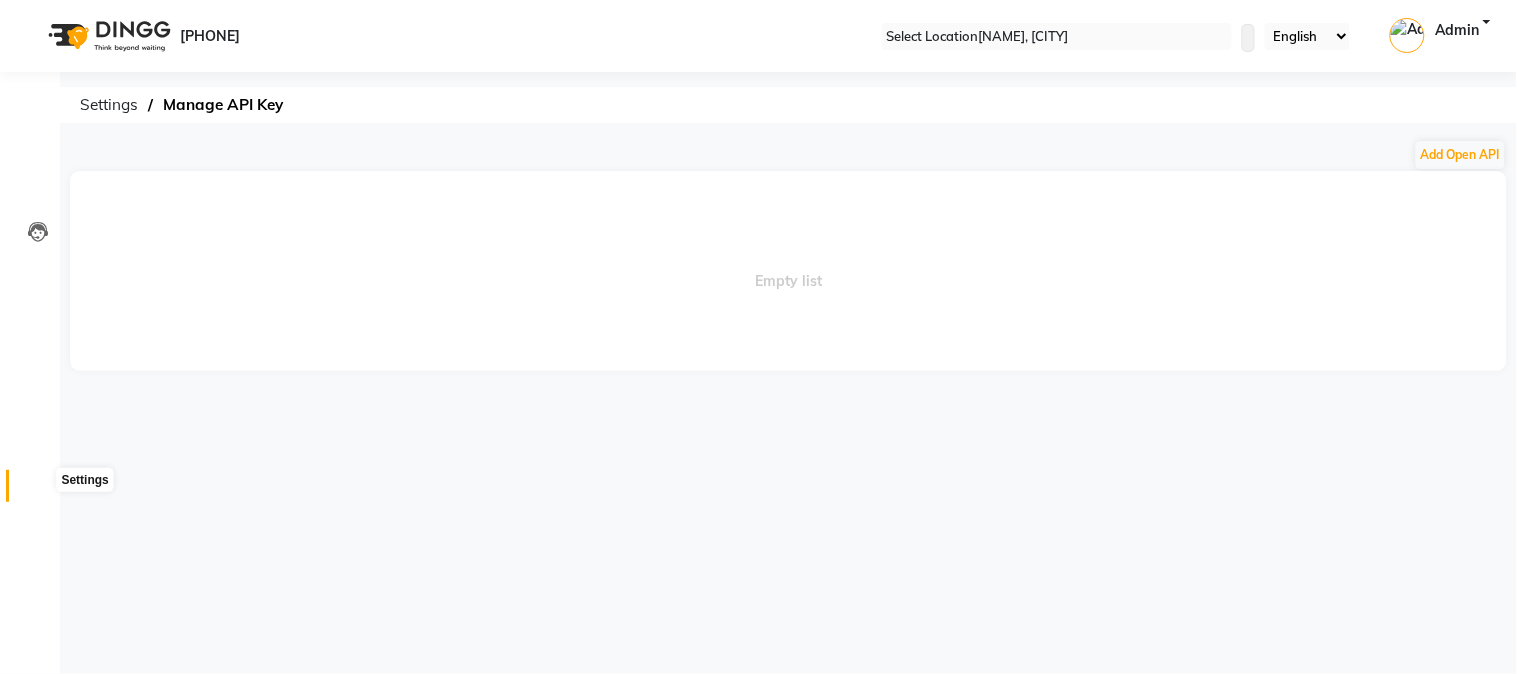 click at bounding box center (37, 491) 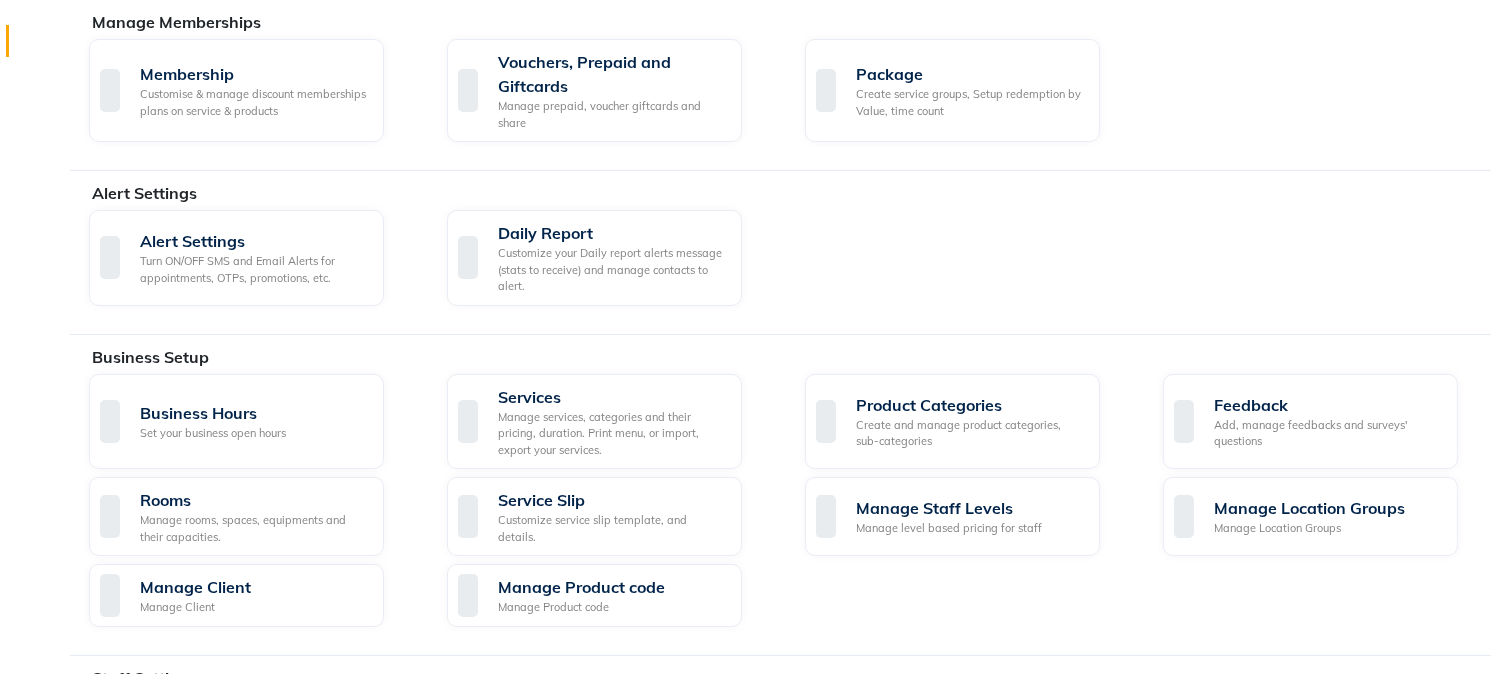 scroll, scrollTop: 444, scrollLeft: 0, axis: vertical 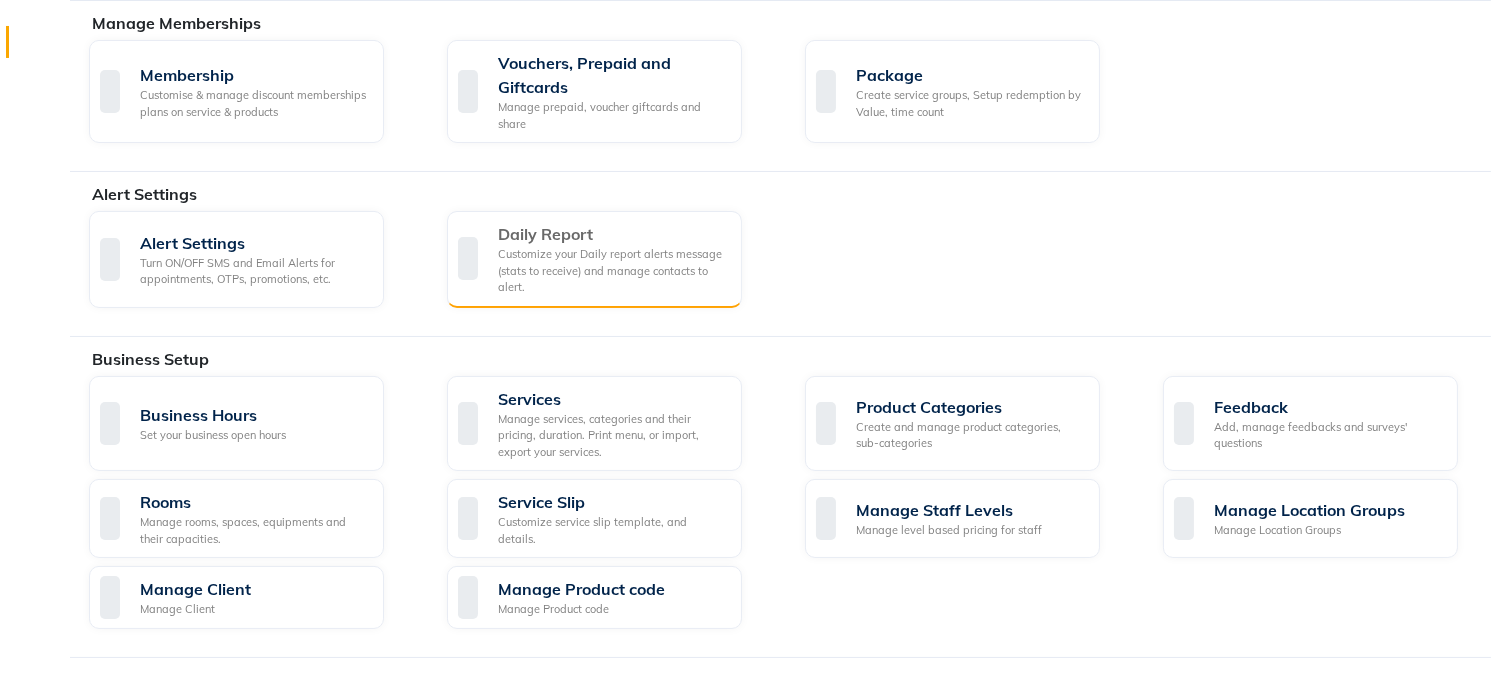 click on "Customize your Daily report alerts message (stats to receive) and manage contacts to alert." at bounding box center (612, 271) 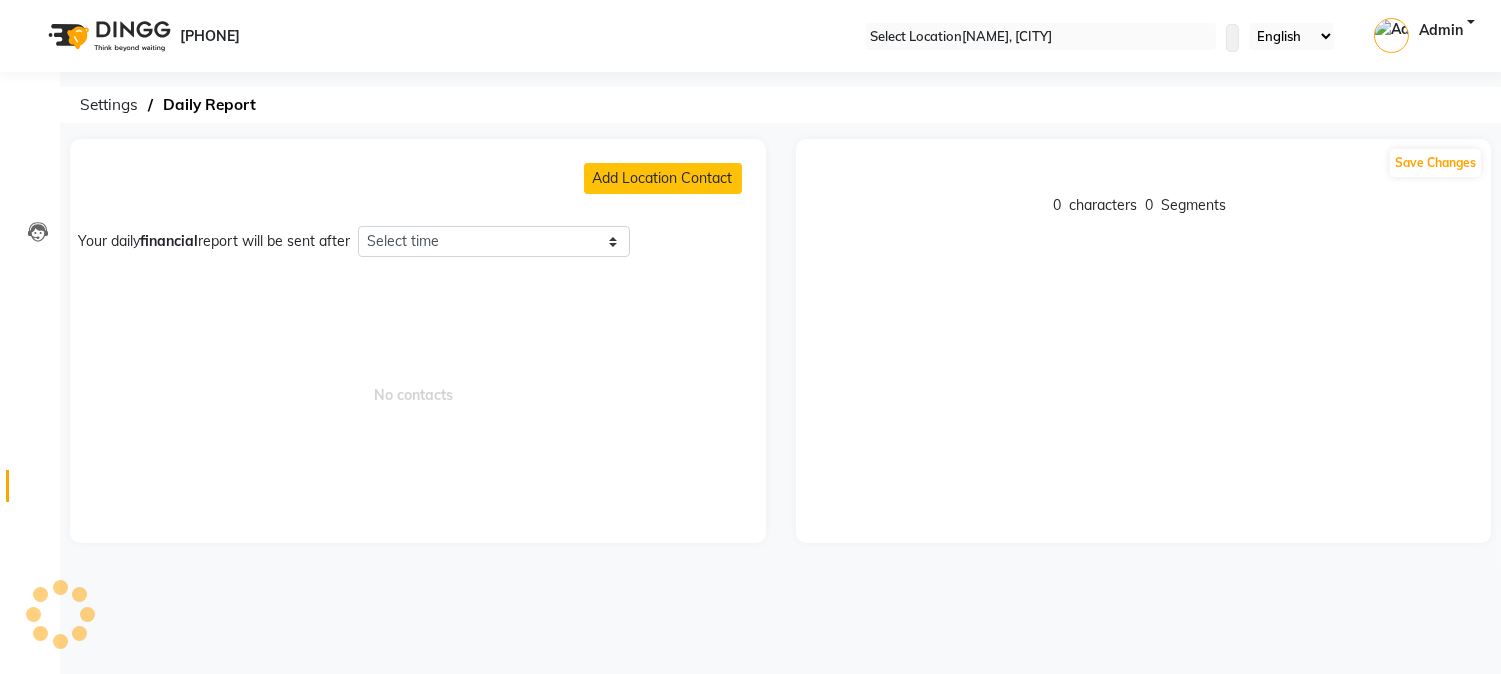 scroll, scrollTop: 0, scrollLeft: 0, axis: both 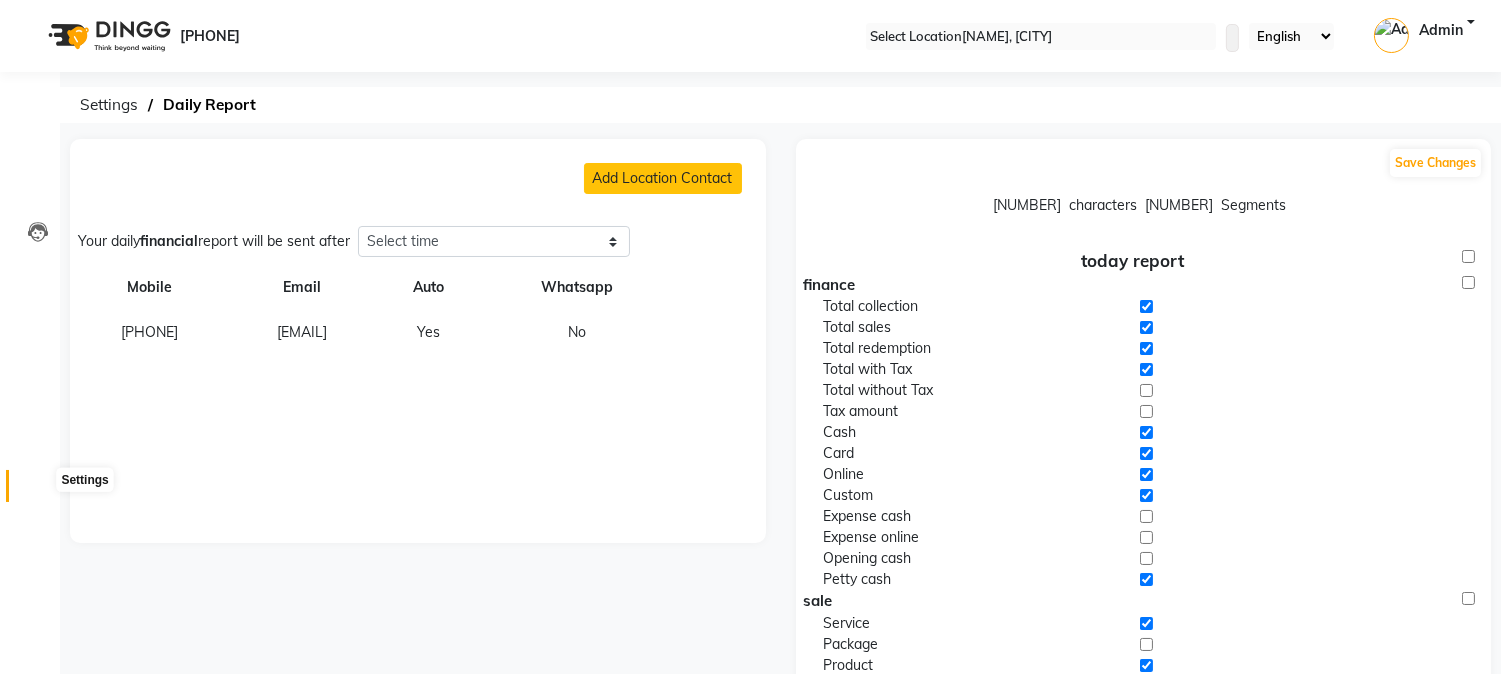 click at bounding box center [37, 491] 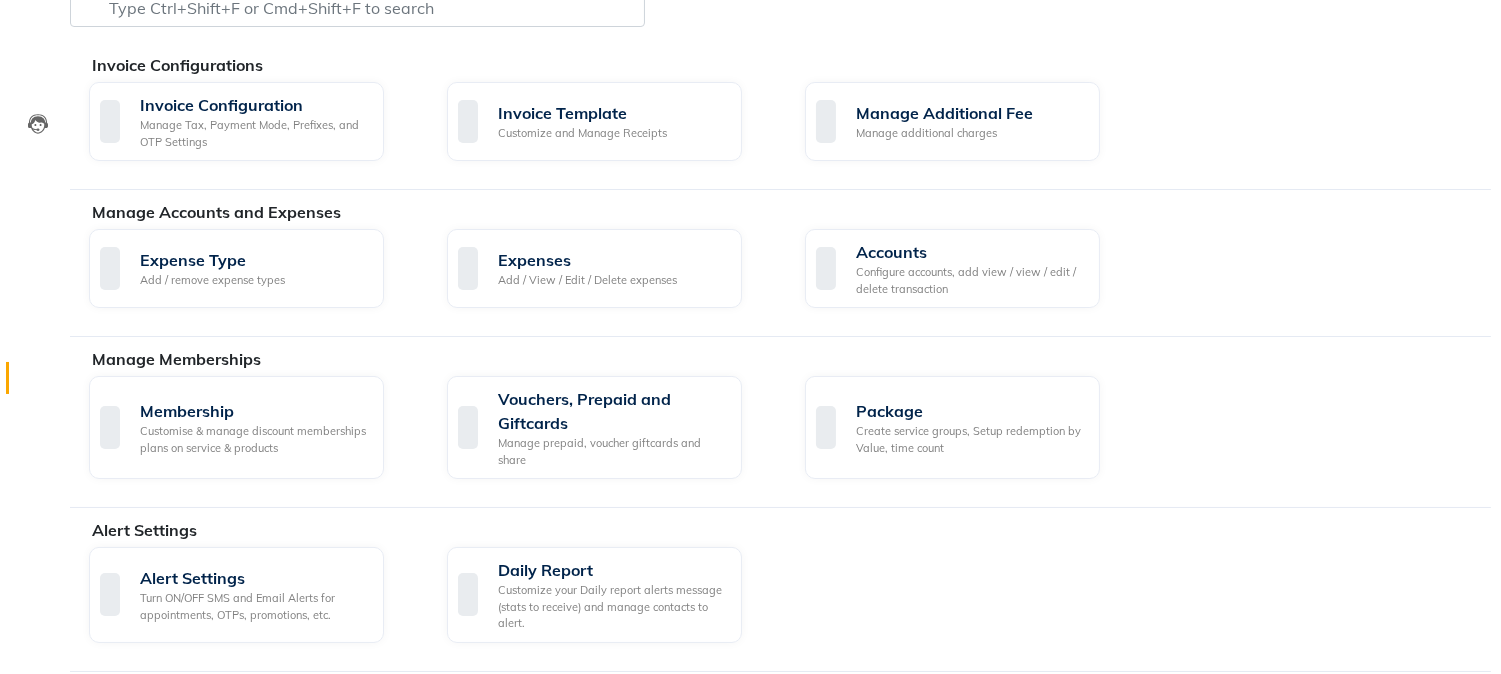 scroll, scrollTop: 333, scrollLeft: 0, axis: vertical 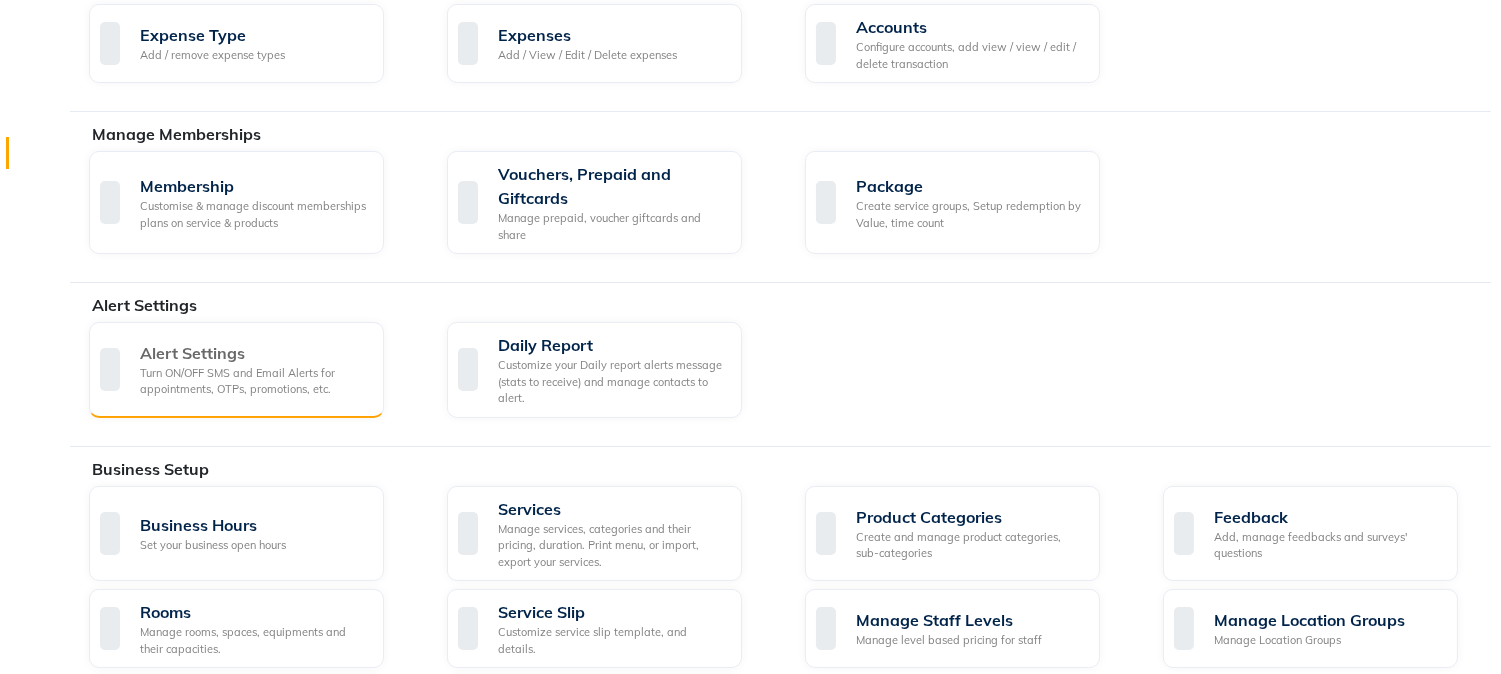 click on "Alert Settings" at bounding box center [254, 353] 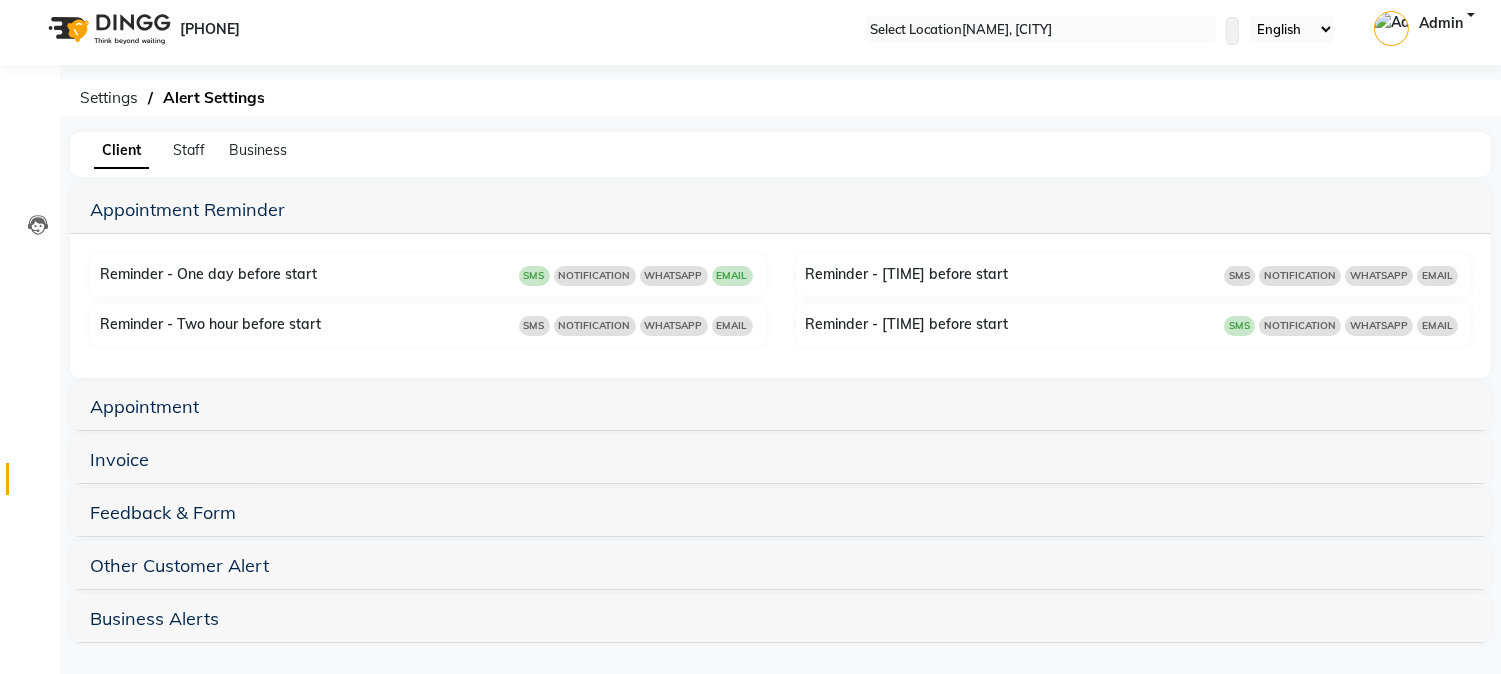 scroll, scrollTop: 8, scrollLeft: 0, axis: vertical 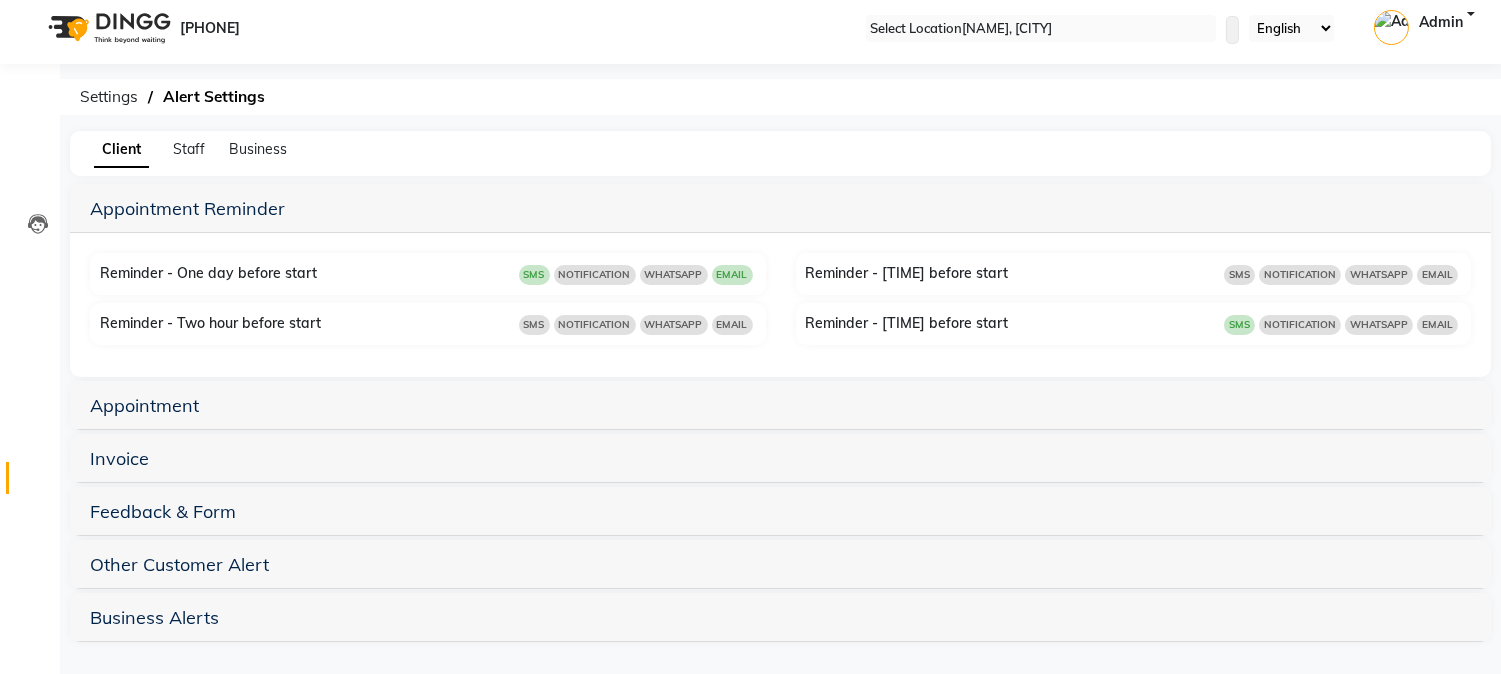 click on "Invoice" at bounding box center (780, 458) 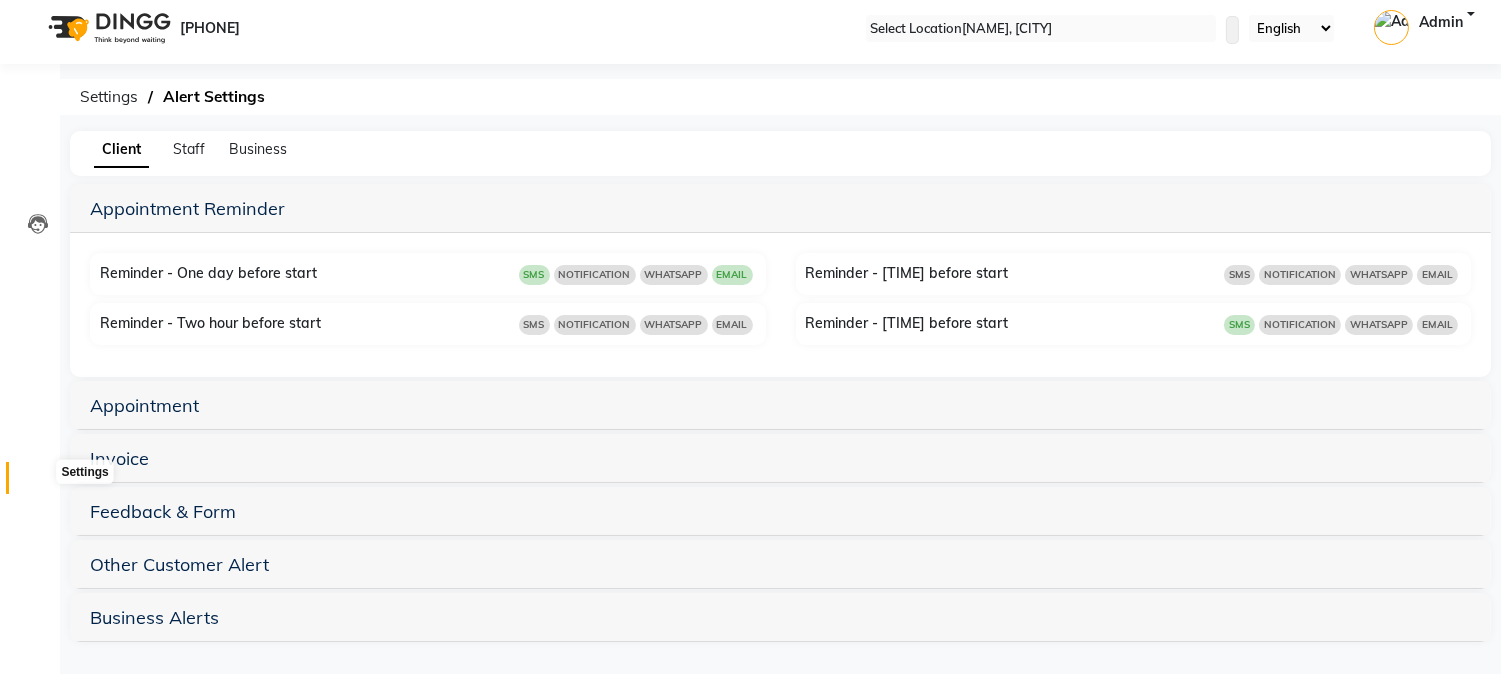 click at bounding box center [38, 483] 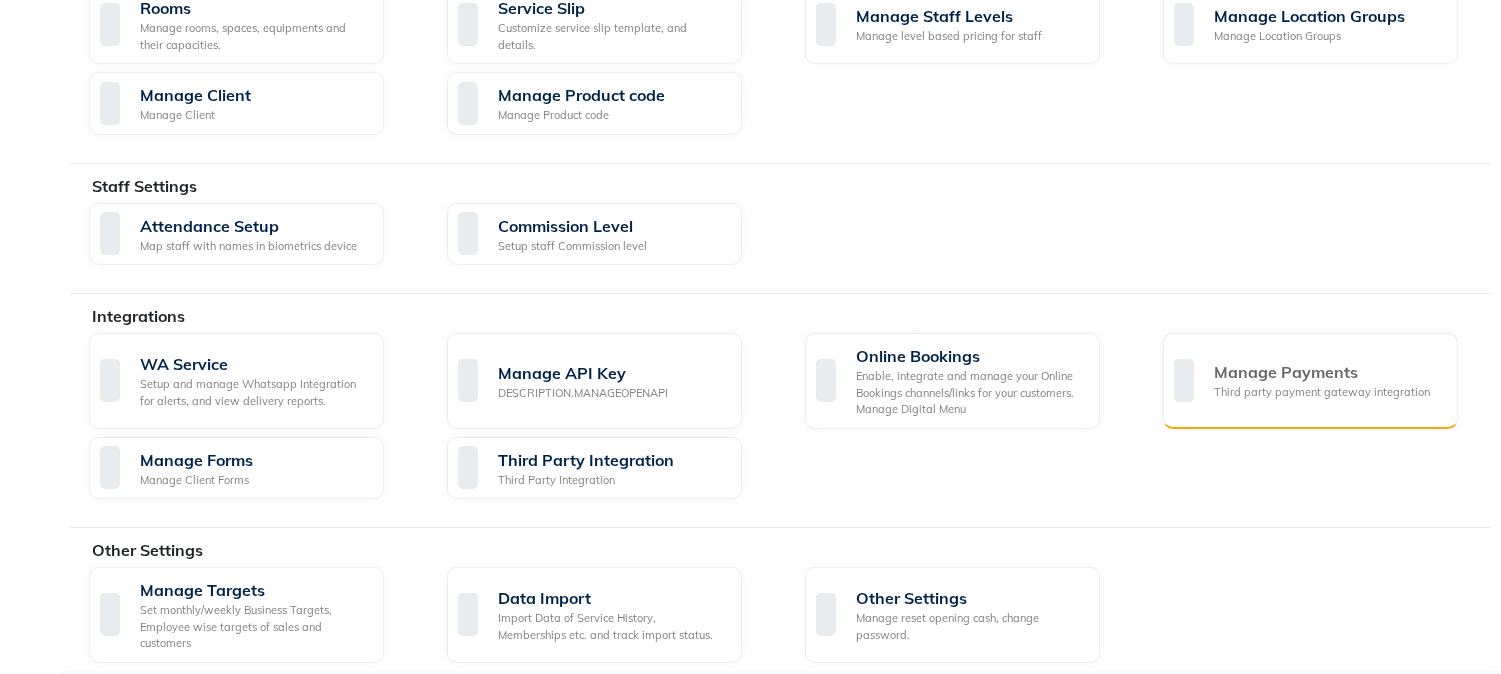 scroll, scrollTop: 973, scrollLeft: 0, axis: vertical 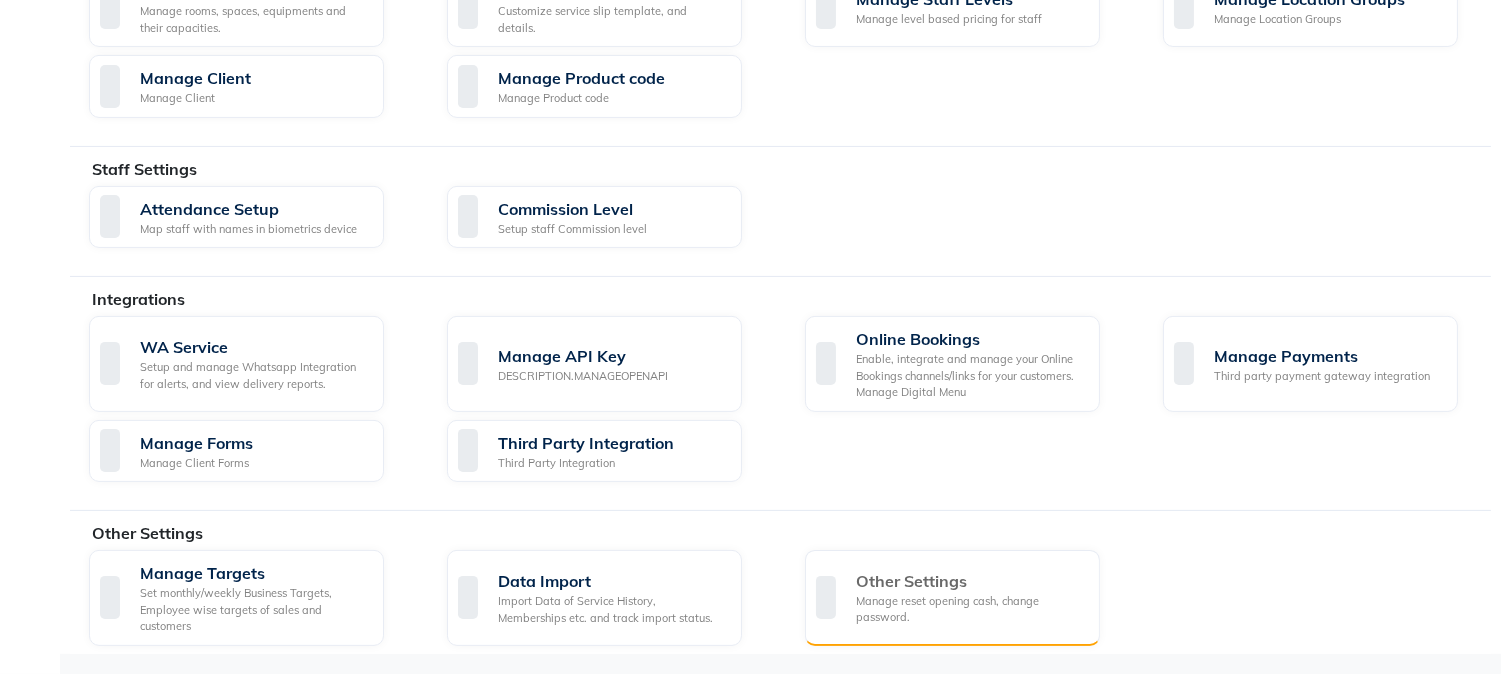 click at bounding box center (826, 597) 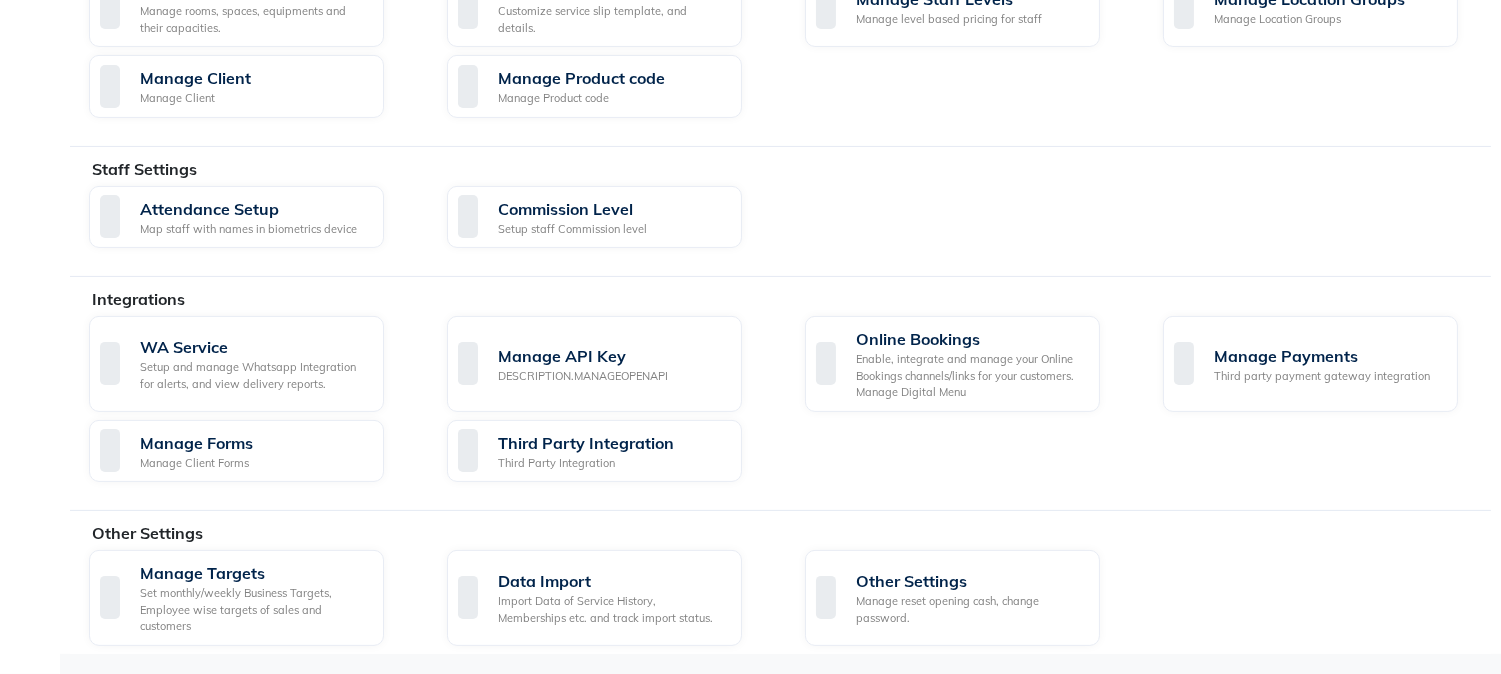 scroll, scrollTop: 0, scrollLeft: 0, axis: both 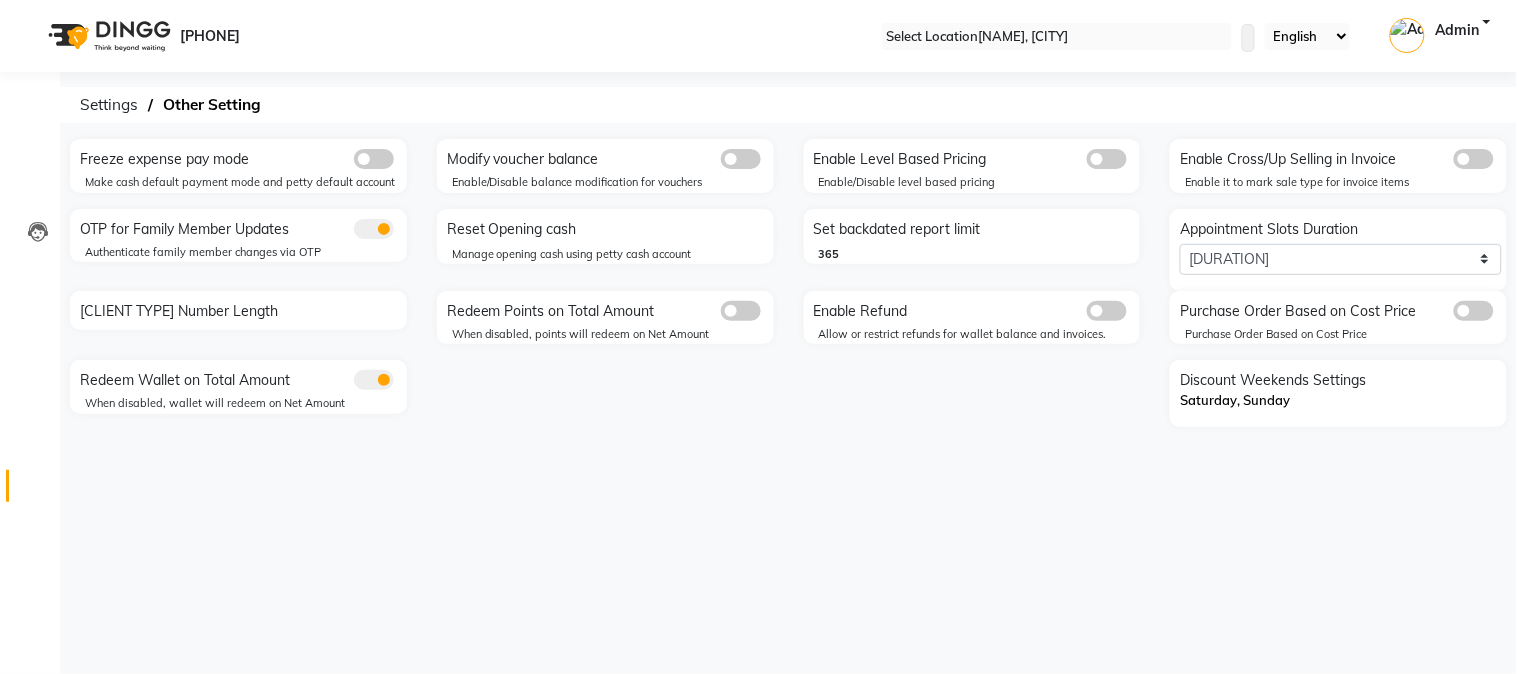 click on "Set backdated report limit" at bounding box center (608, 230) 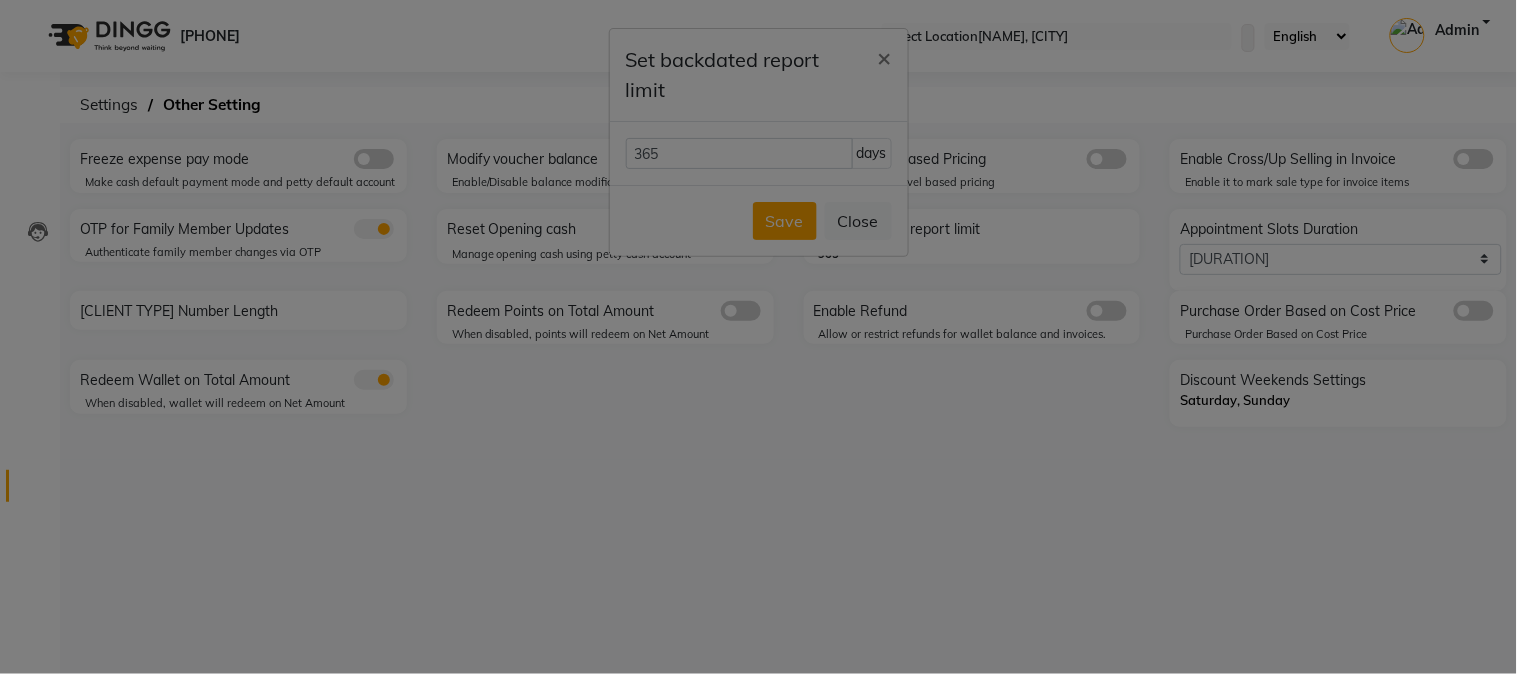 click on "Set backdated report limit  × 365 days  Save   Close" at bounding box center [758, 337] 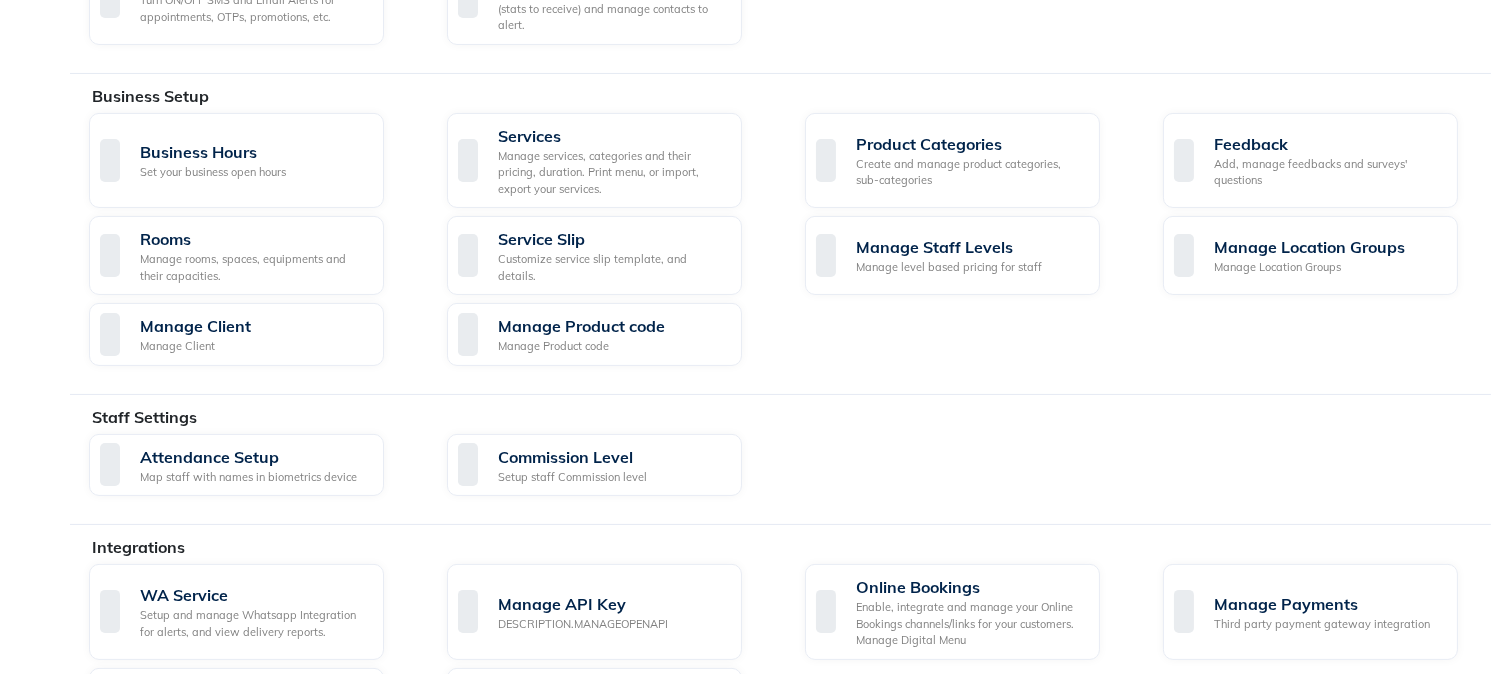 scroll, scrollTop: 973, scrollLeft: 0, axis: vertical 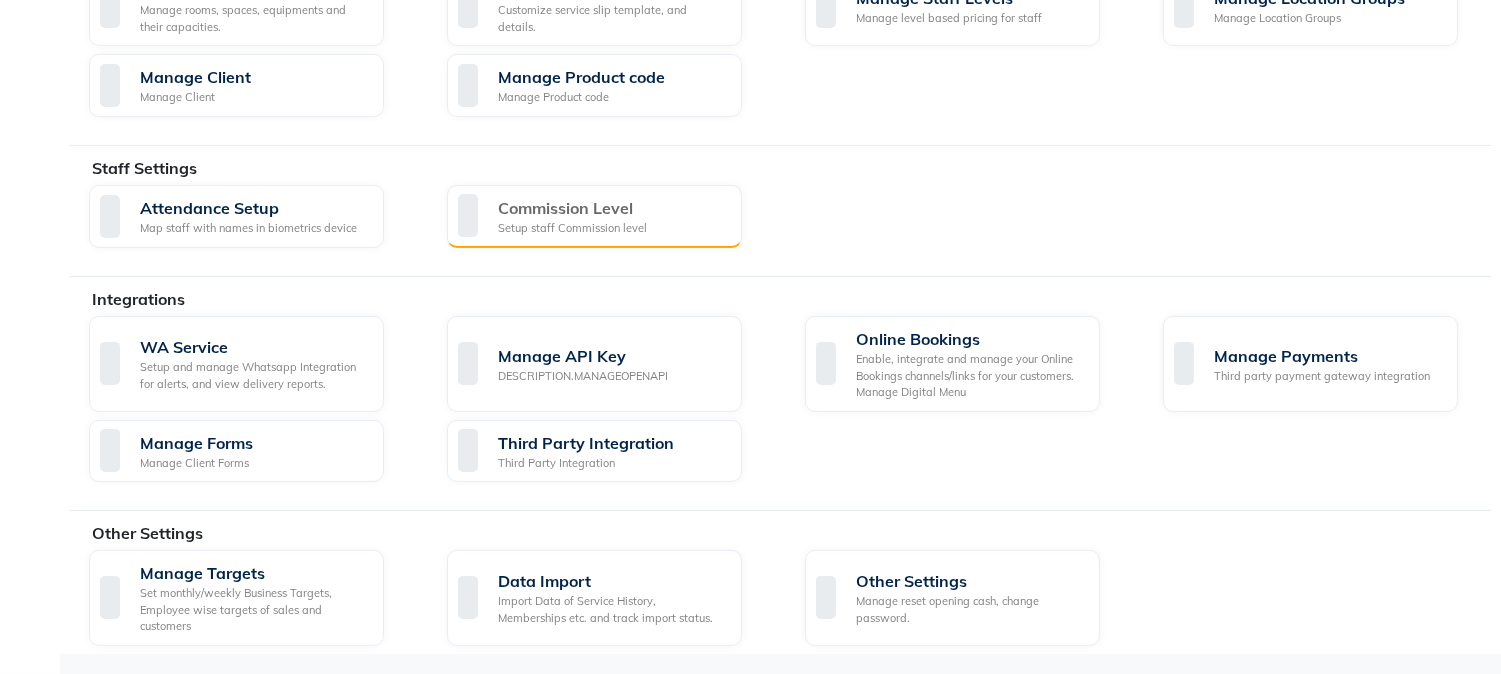 click on "Commission Level Setup staff Commission level" at bounding box center (594, 217) 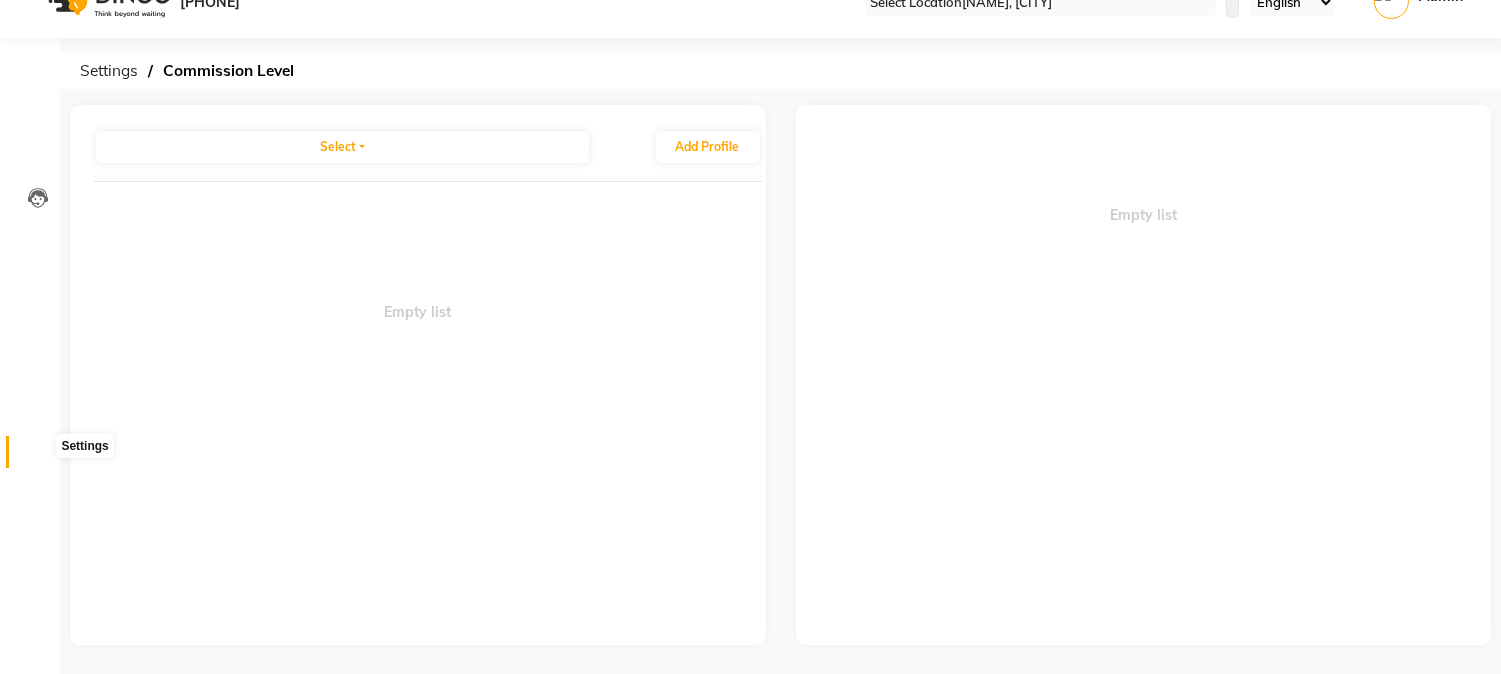 click at bounding box center (37, 457) 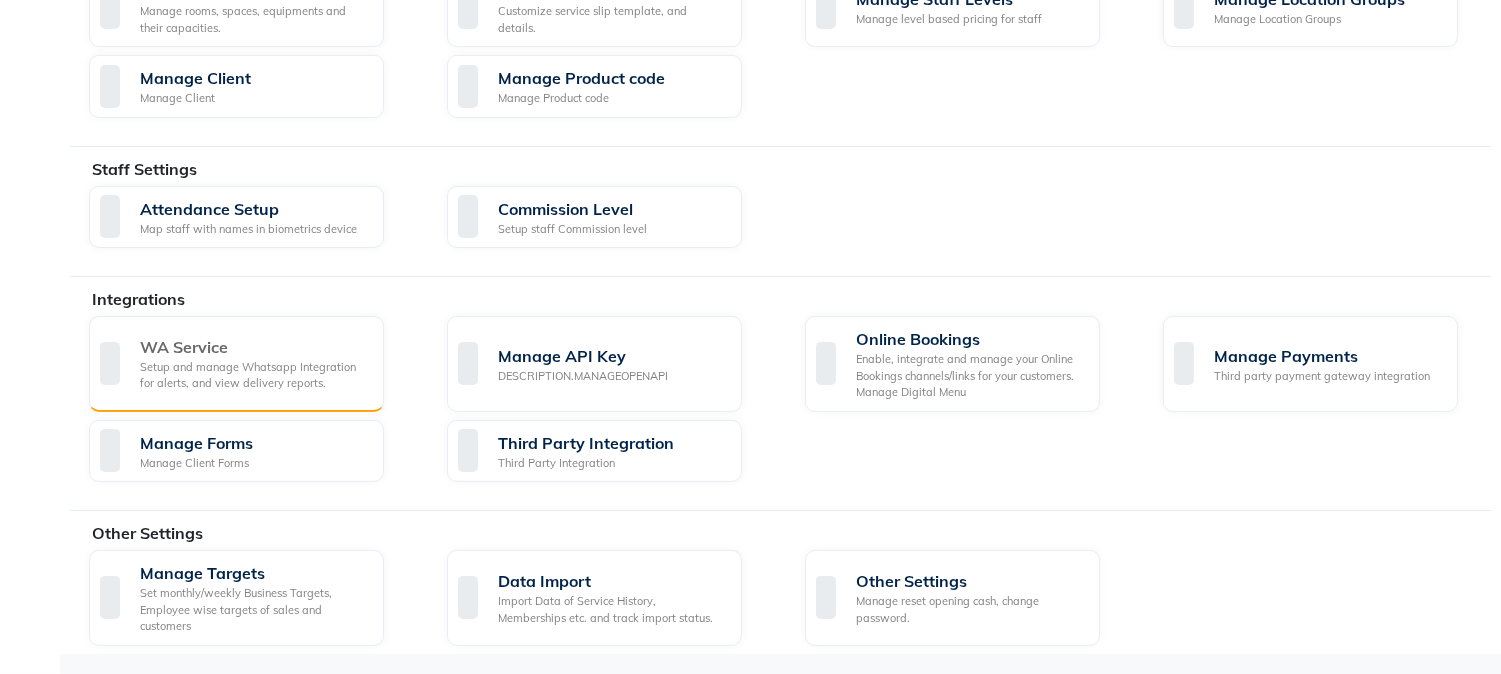 scroll, scrollTop: 973, scrollLeft: 0, axis: vertical 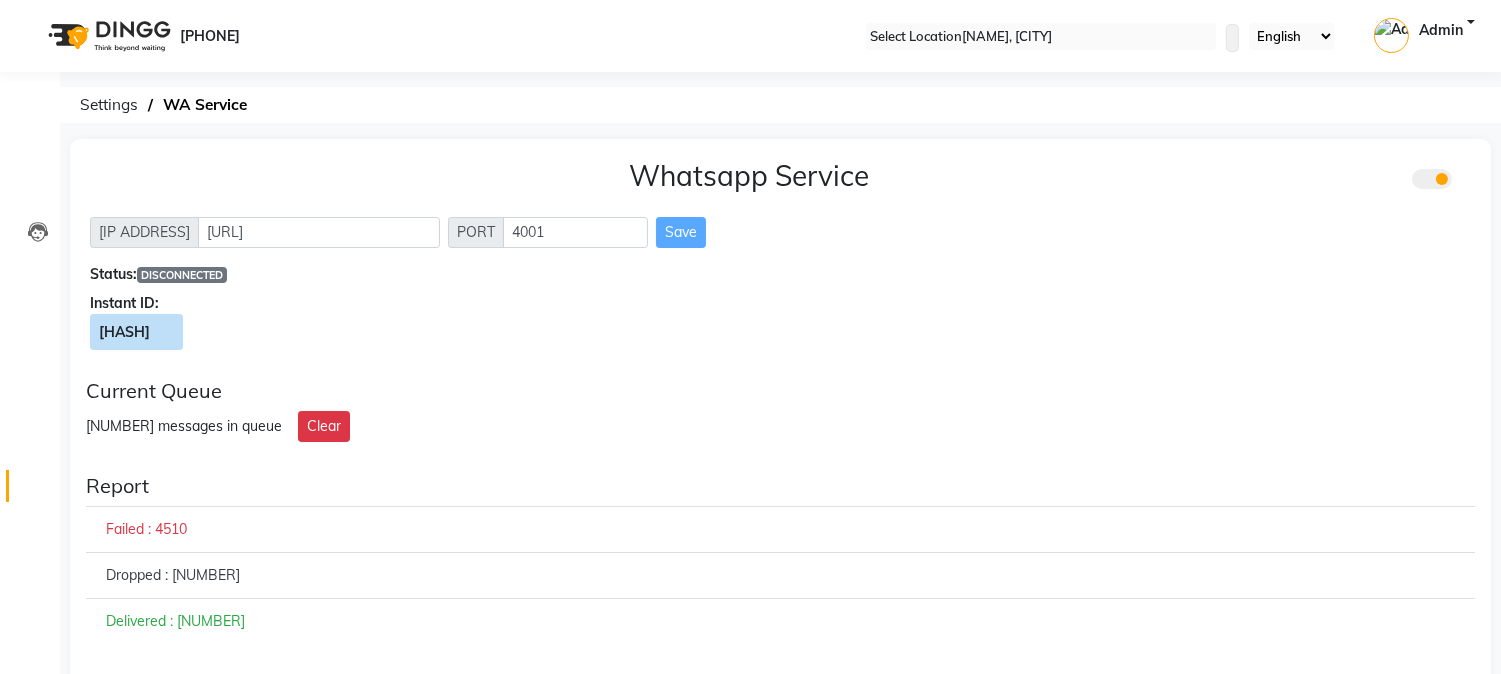 click on "[HASH]" at bounding box center (124, 332) 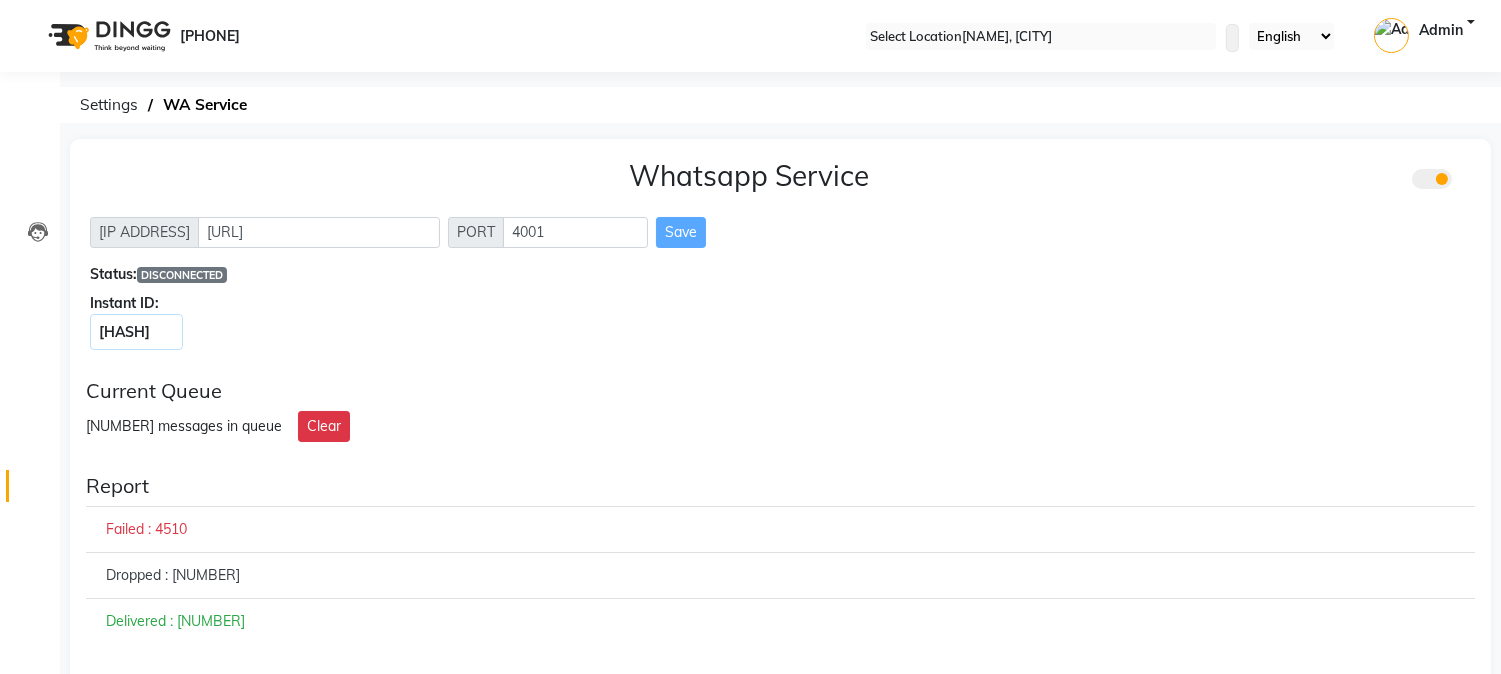 click on "Instant ID:" at bounding box center (780, 303) 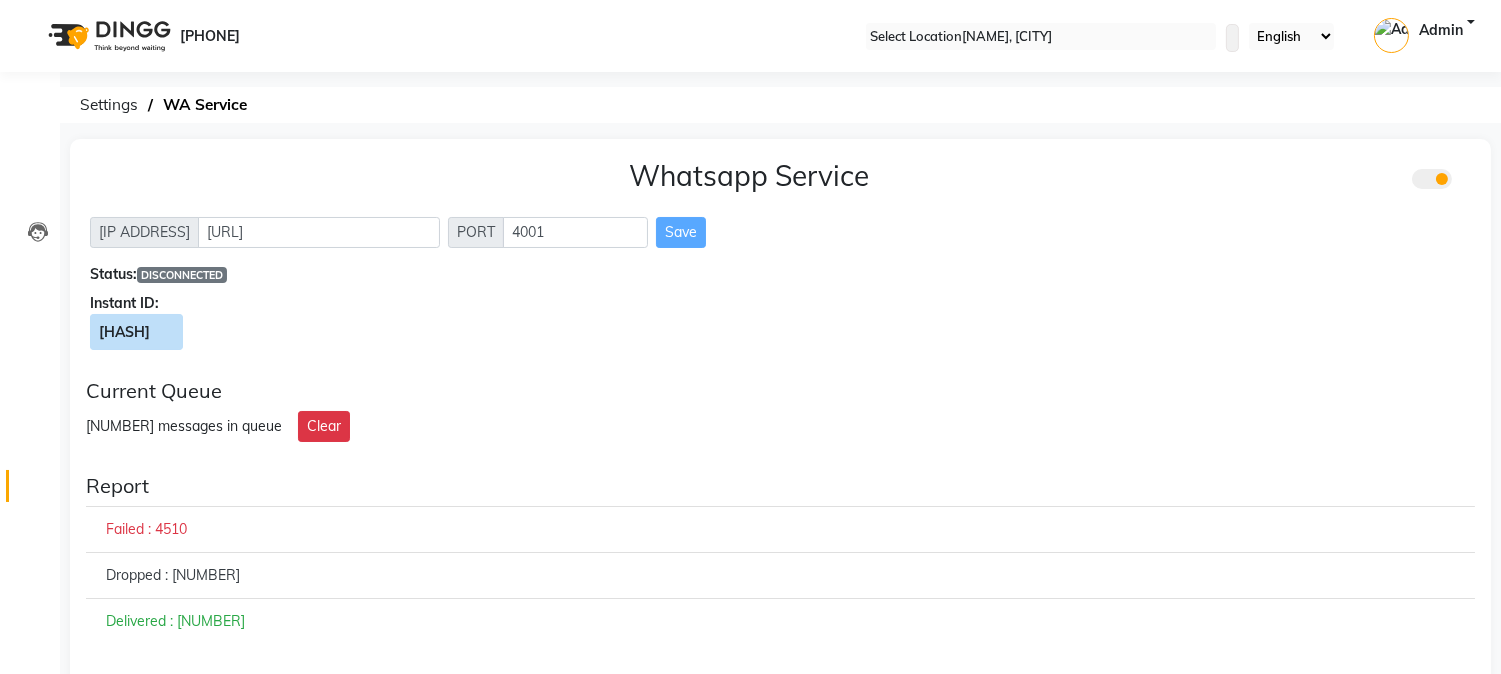 click at bounding box center (174, 332) 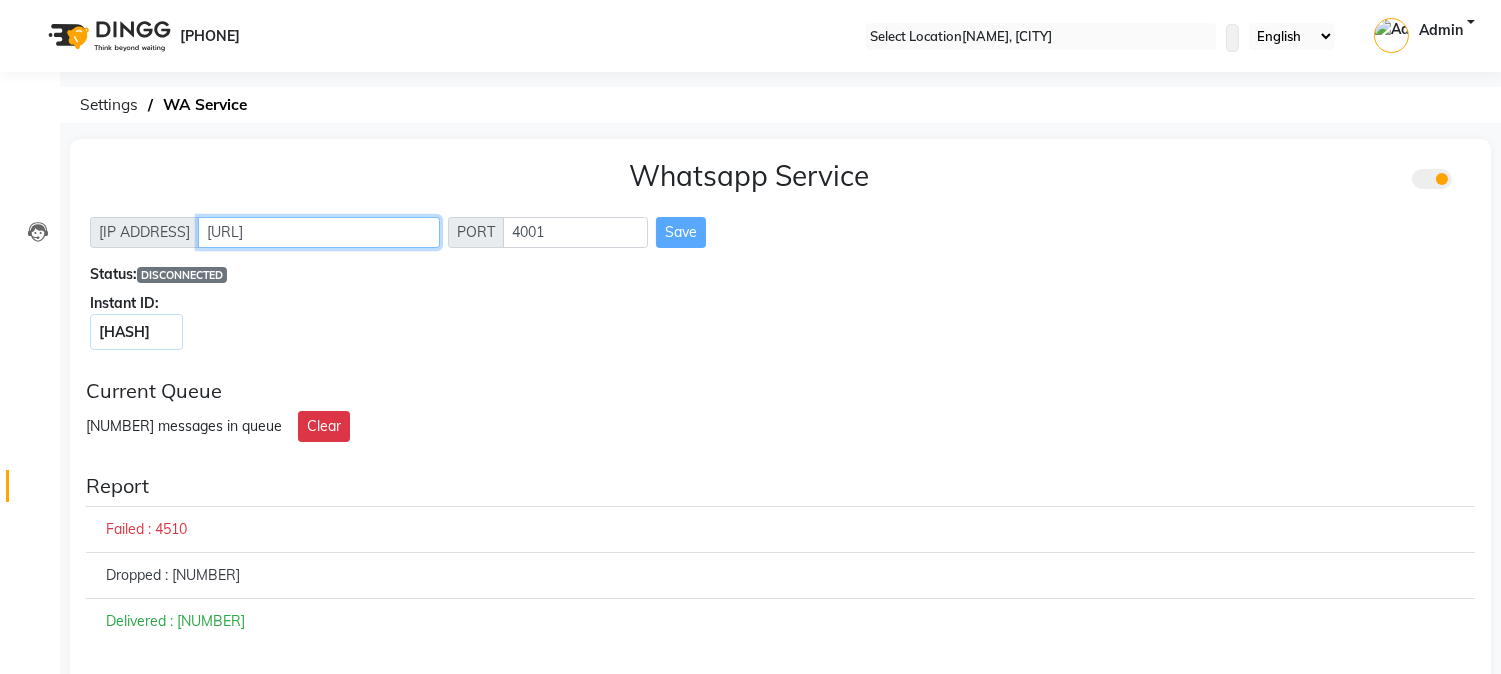 click on "[URL]" at bounding box center (319, 232) 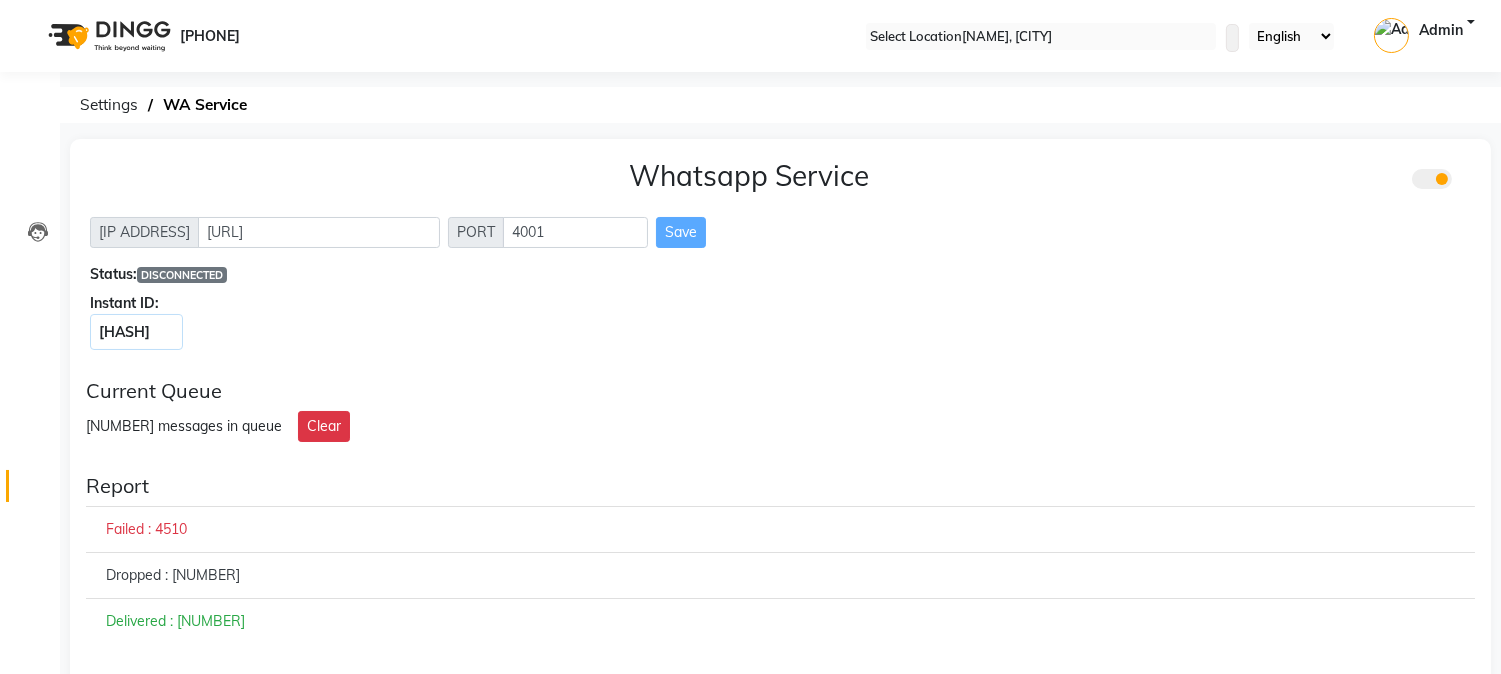 click on "Status:  DISCONNECTED" at bounding box center [780, 274] 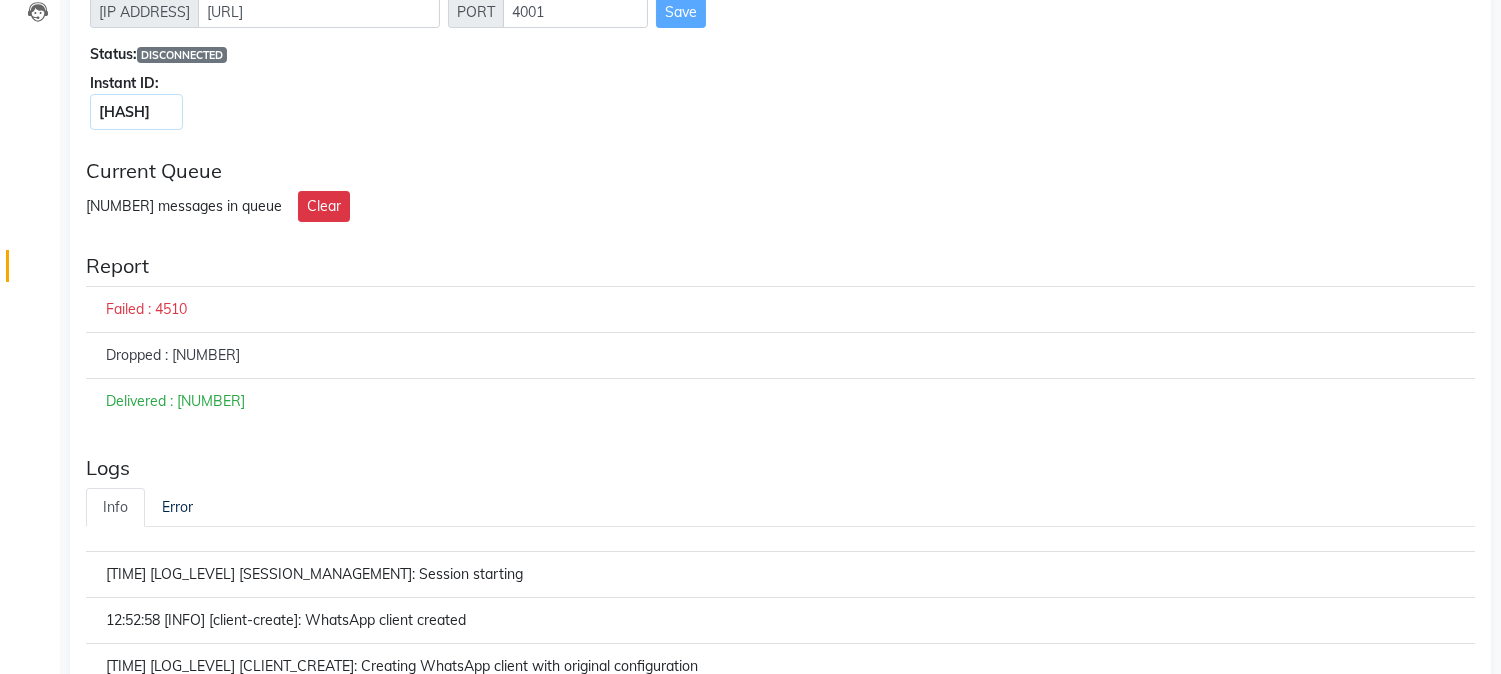 scroll, scrollTop: 222, scrollLeft: 0, axis: vertical 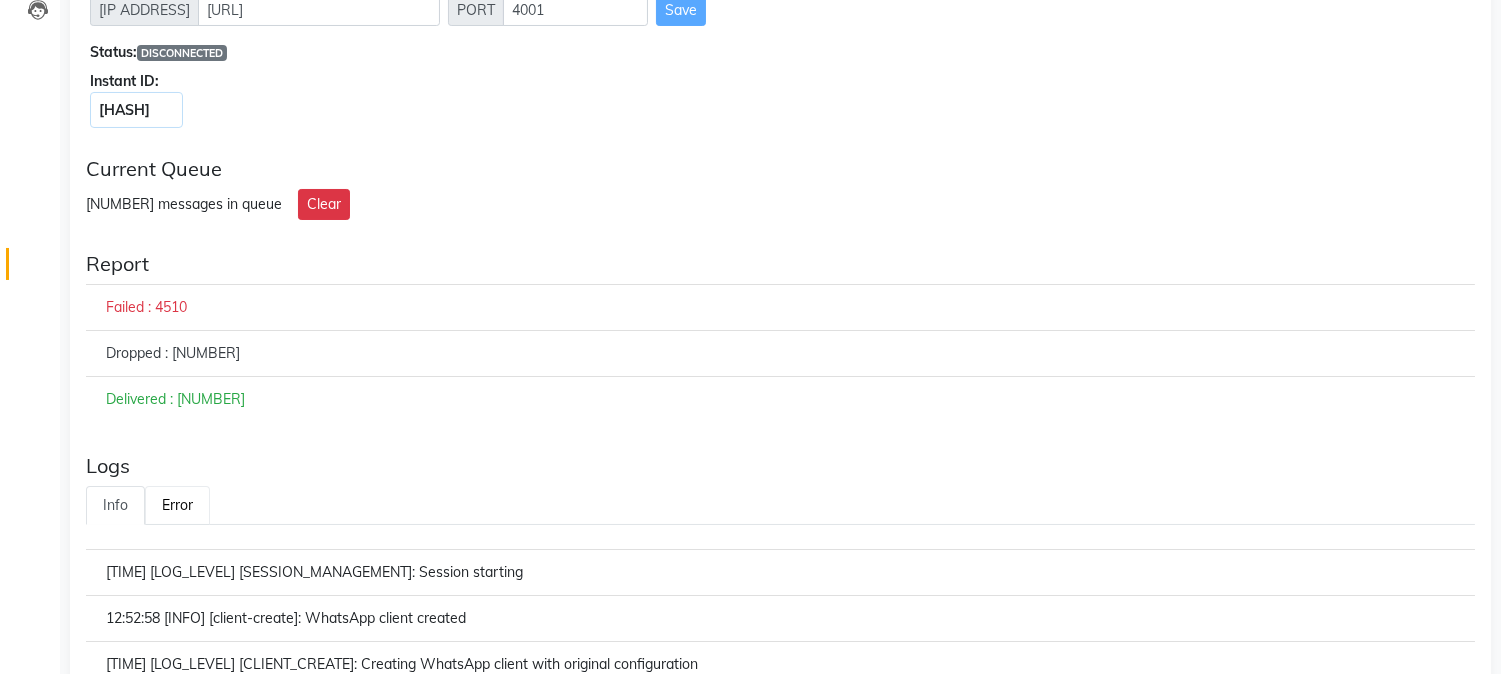 click on "Error" at bounding box center [177, 505] 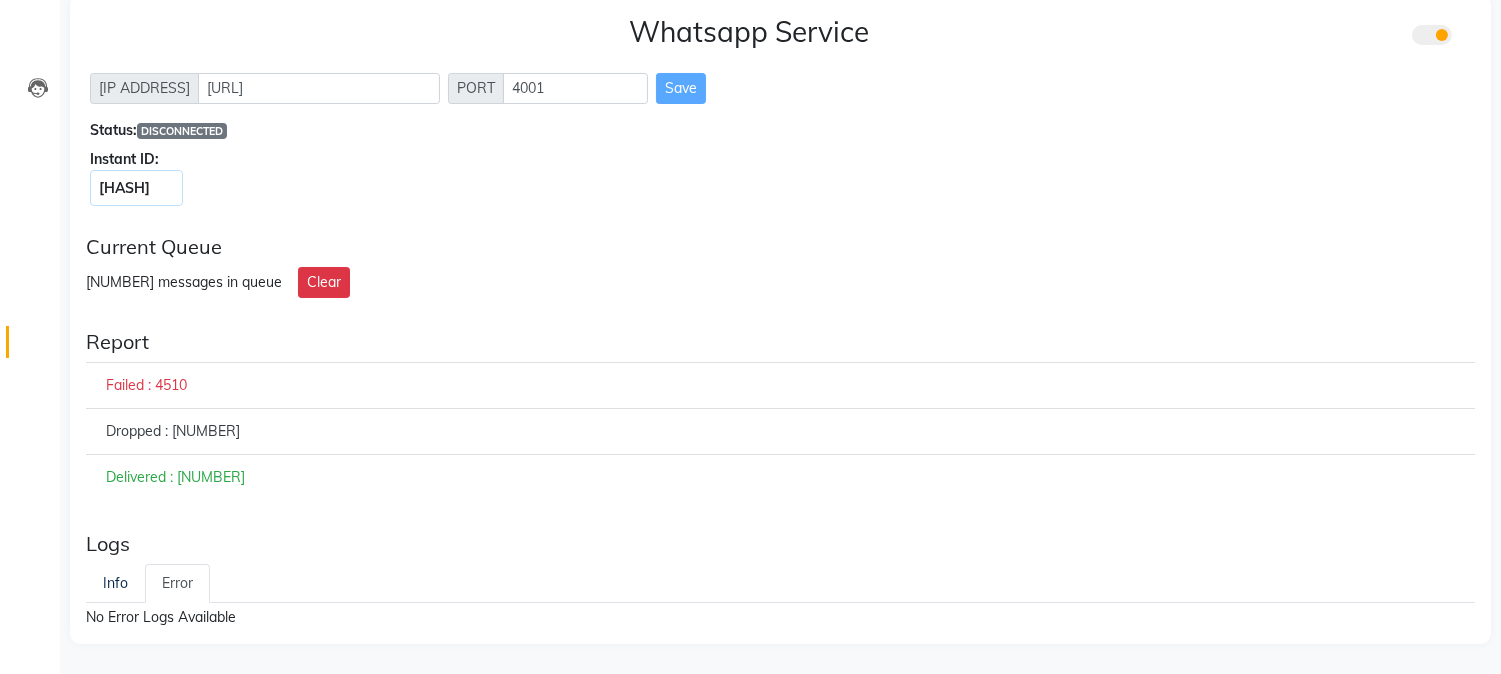 scroll, scrollTop: 140, scrollLeft: 0, axis: vertical 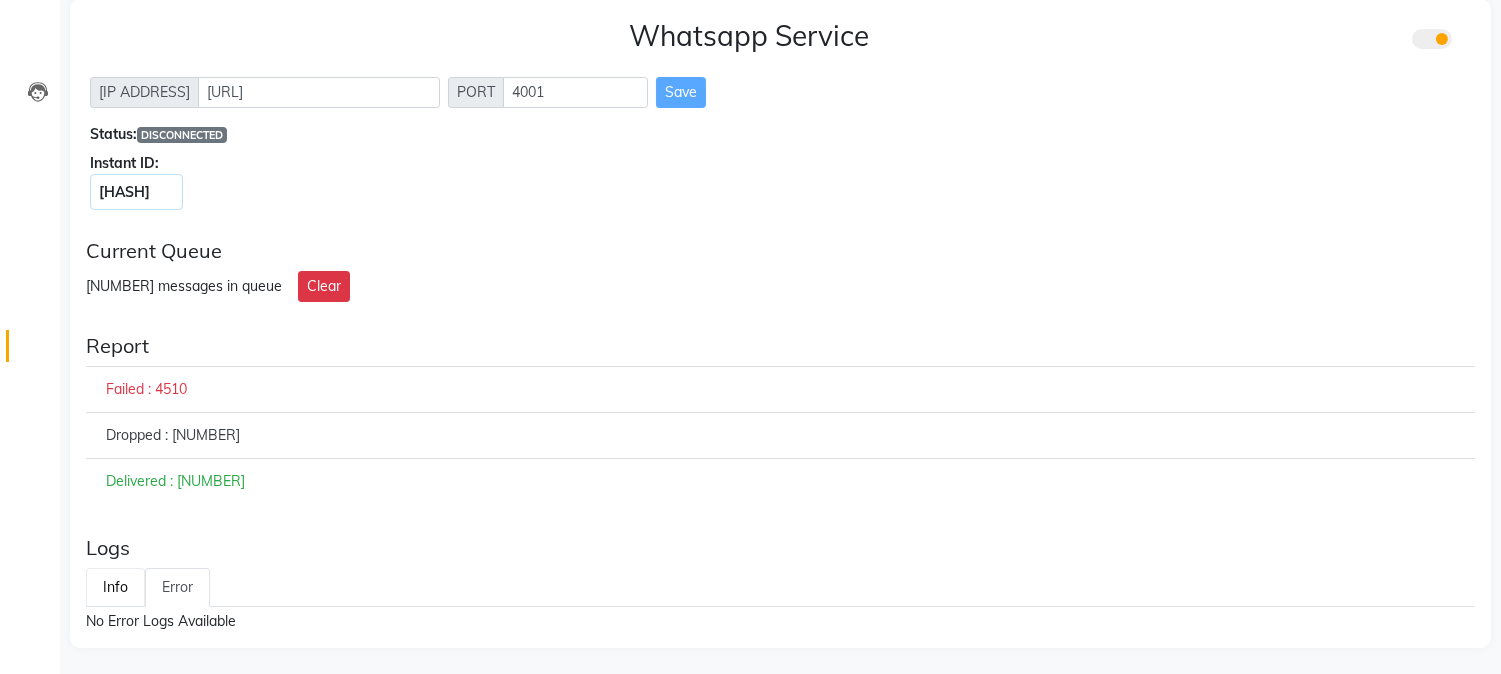 drag, startPoint x: 106, startPoint y: 574, endPoint x: 128, endPoint y: 550, distance: 32.55764 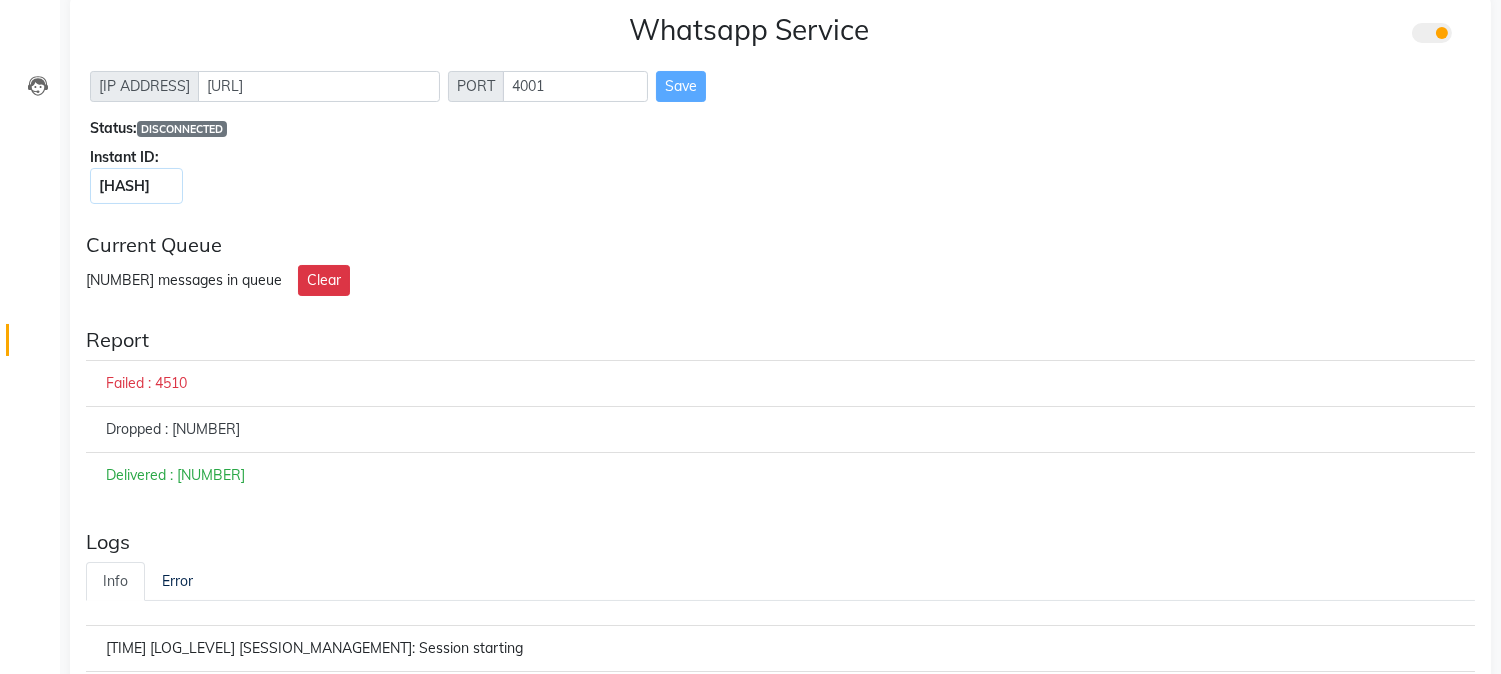 scroll, scrollTop: 473, scrollLeft: 0, axis: vertical 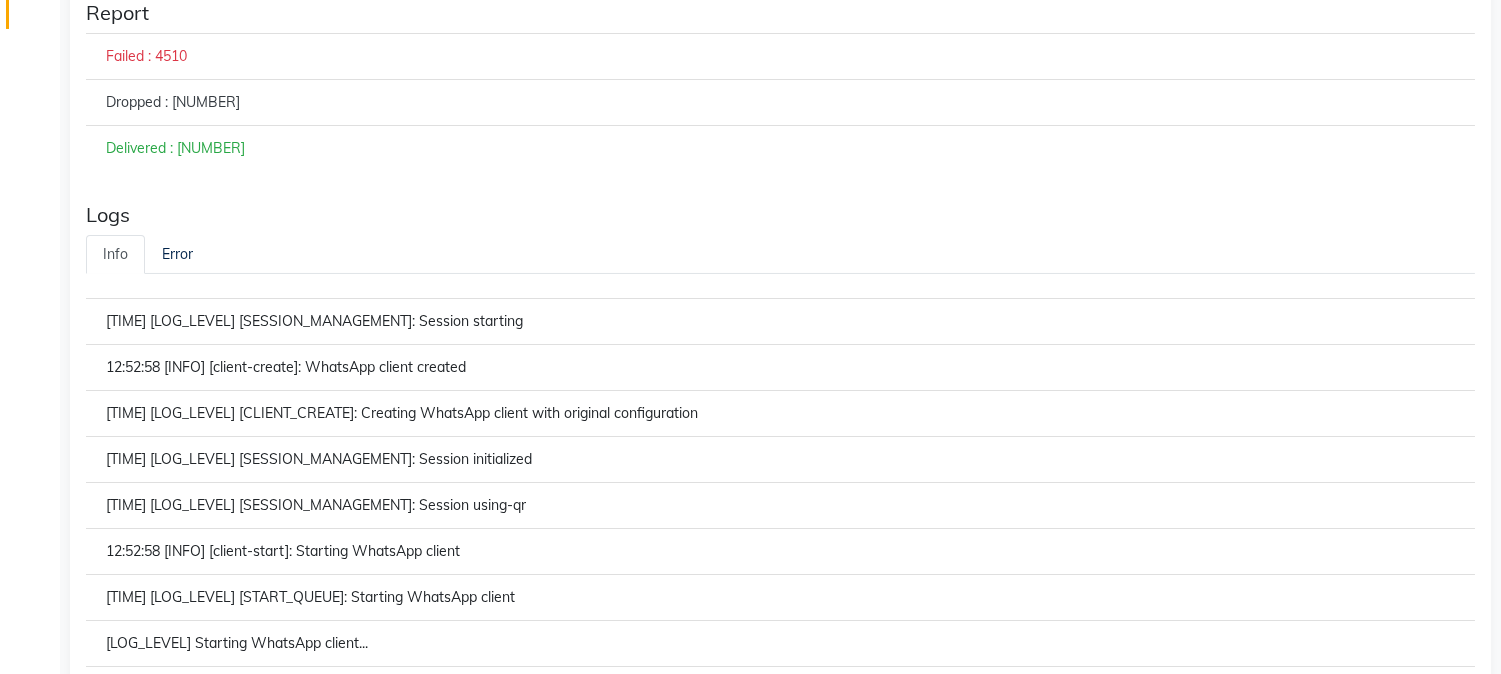 click on "[TIME] [LOG_LEVEL] [SESSION_MANAGEMENT]: Session starting" at bounding box center (780, 321) 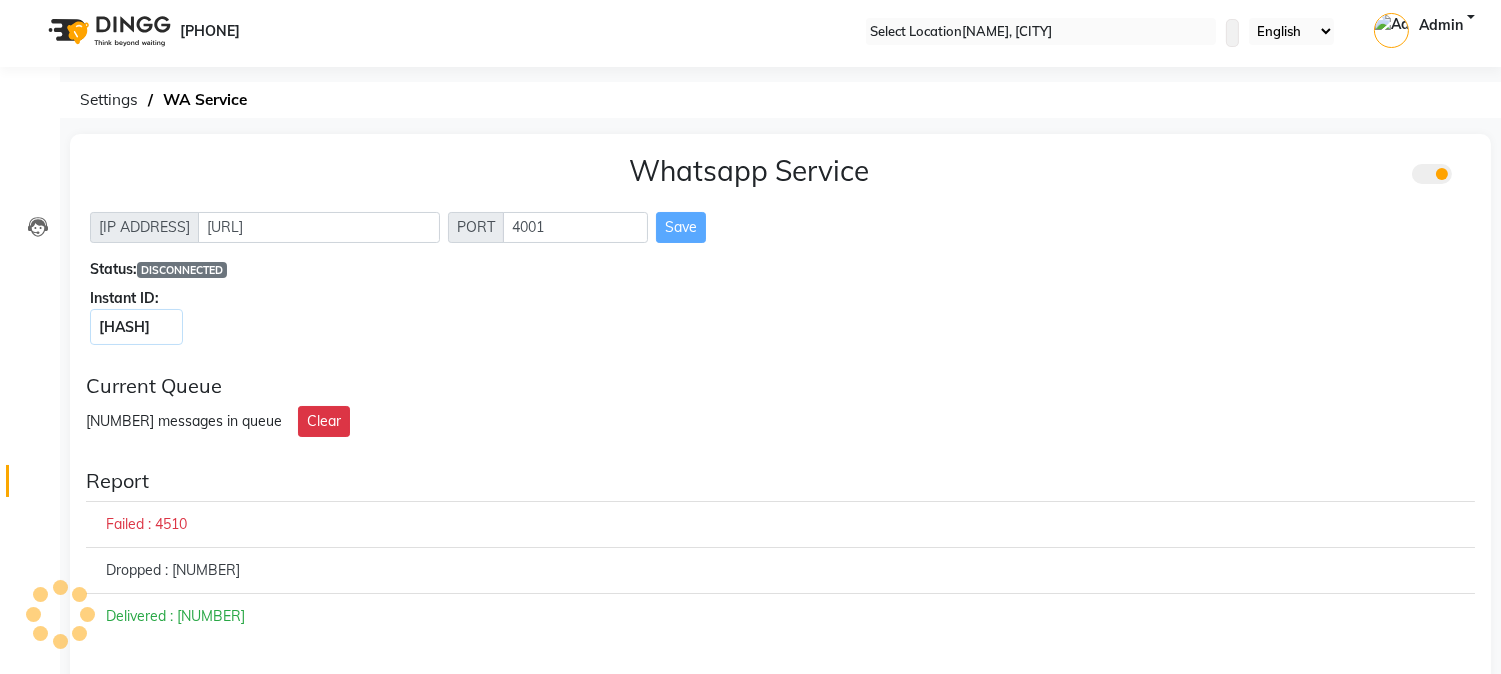 scroll, scrollTop: 0, scrollLeft: 0, axis: both 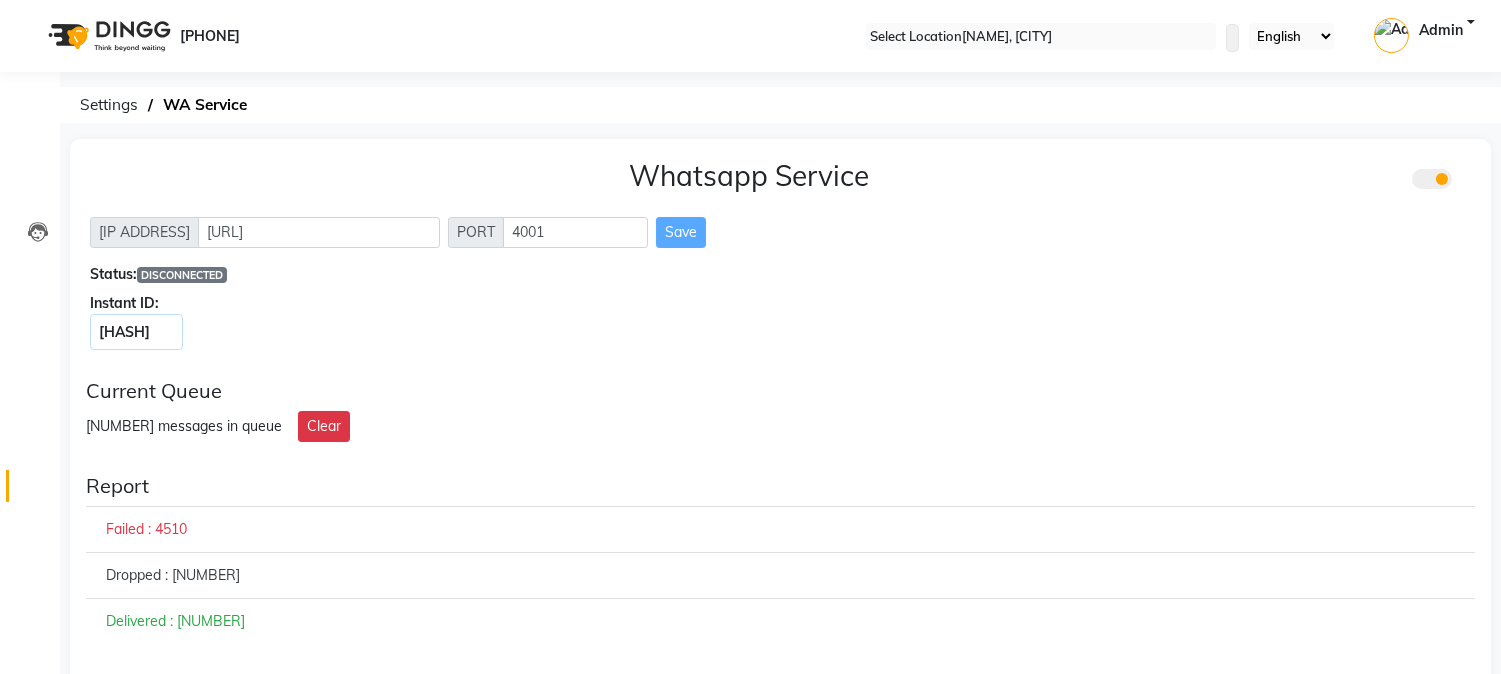 click on "DISCONNECTED" at bounding box center (182, 275) 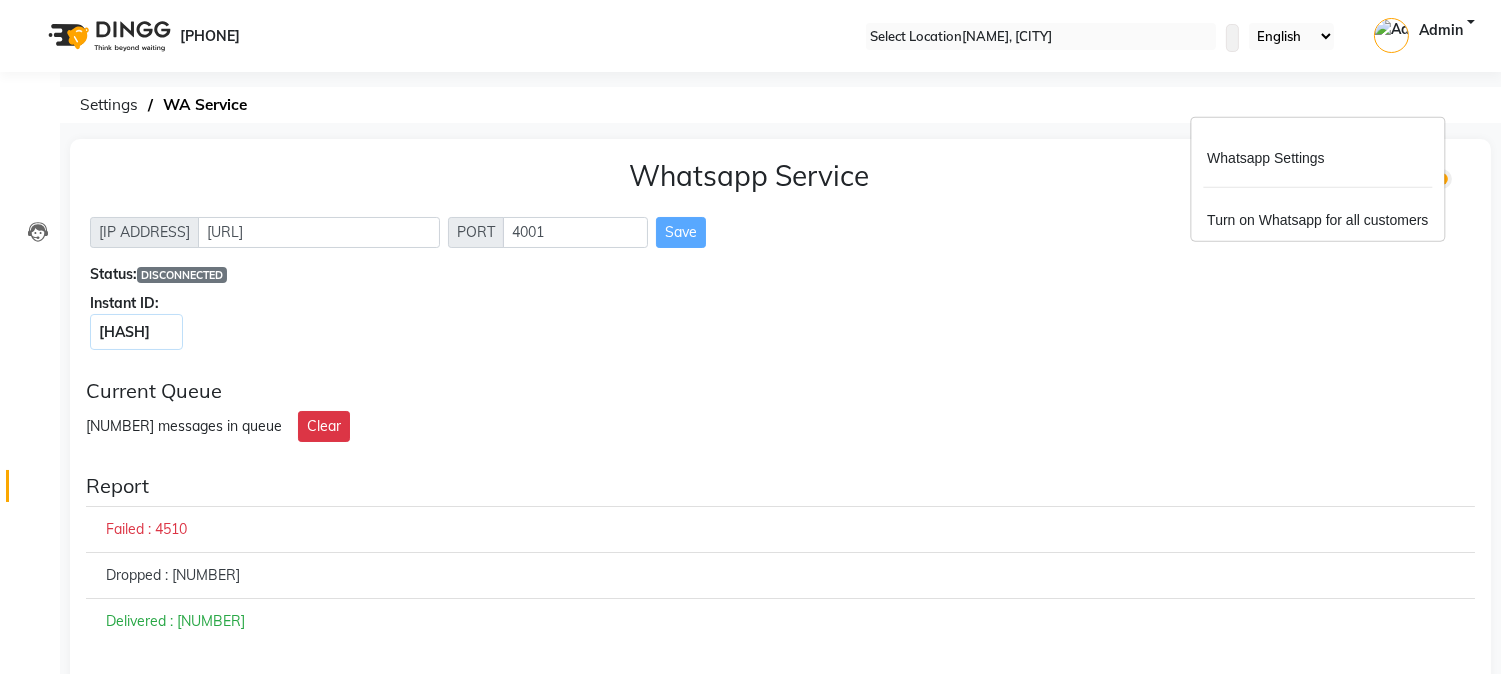 drag, startPoint x: 1302, startPoint y: 150, endPoint x: 1192, endPoint y: 215, distance: 127.769325 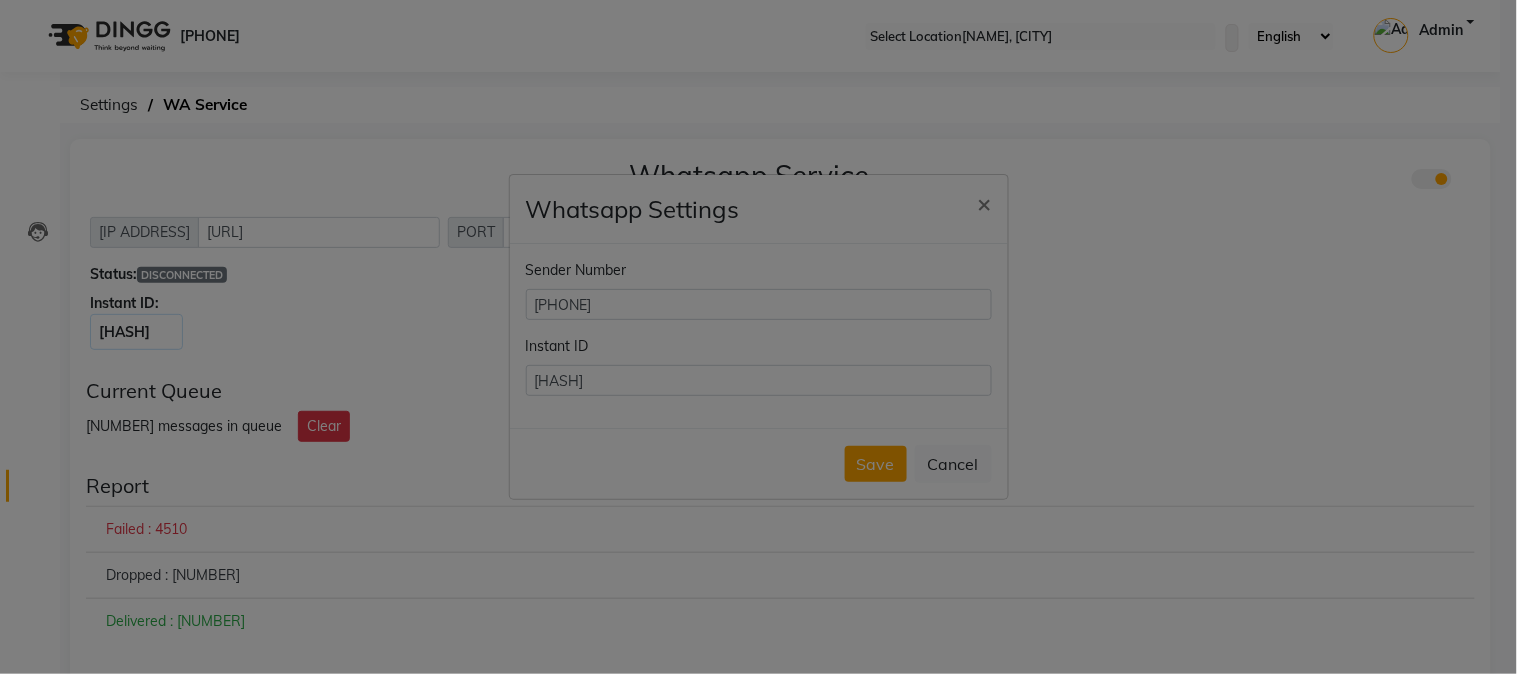 click on "Whatsapp Settings × Sender Number [PHONE] Instant ID [INSTANT_ID] Save Cancel" at bounding box center [758, 337] 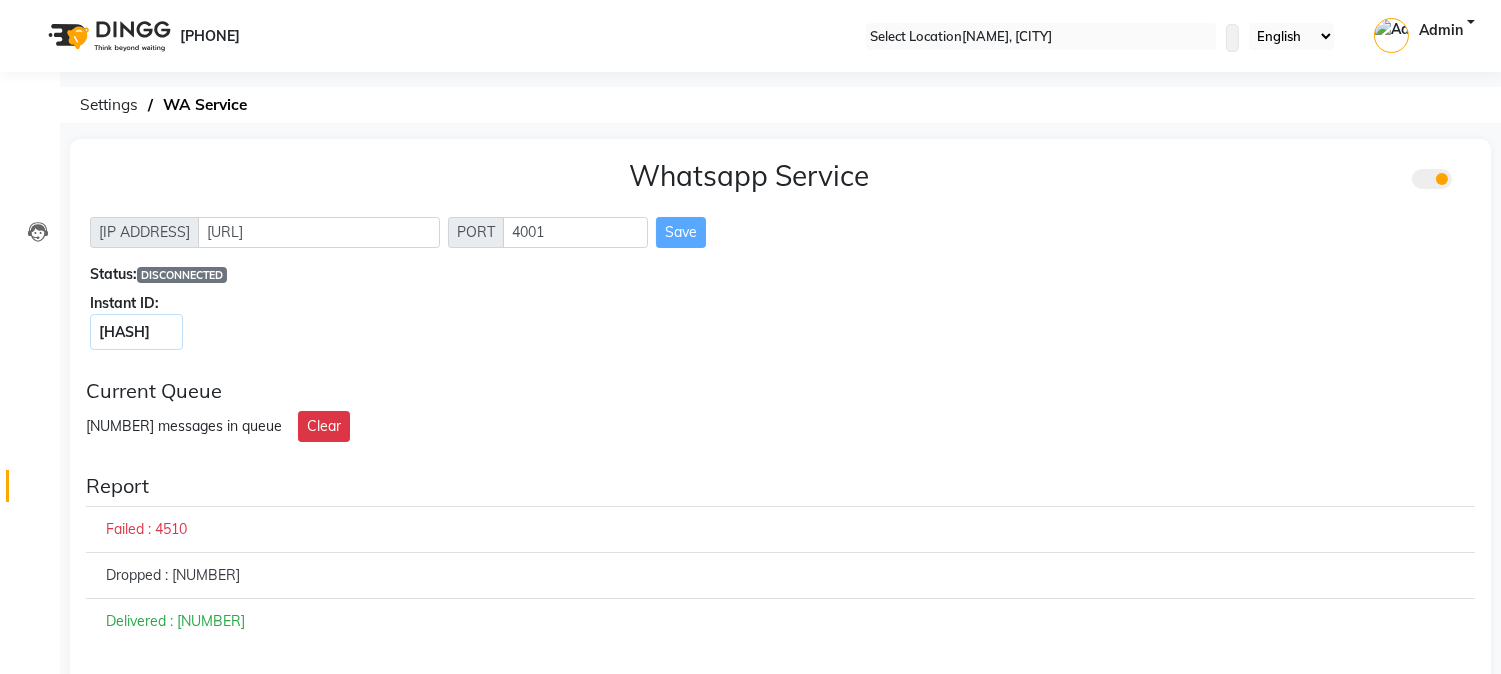 drag, startPoint x: 685, startPoint y: 242, endPoint x: 680, endPoint y: 257, distance: 15.811388 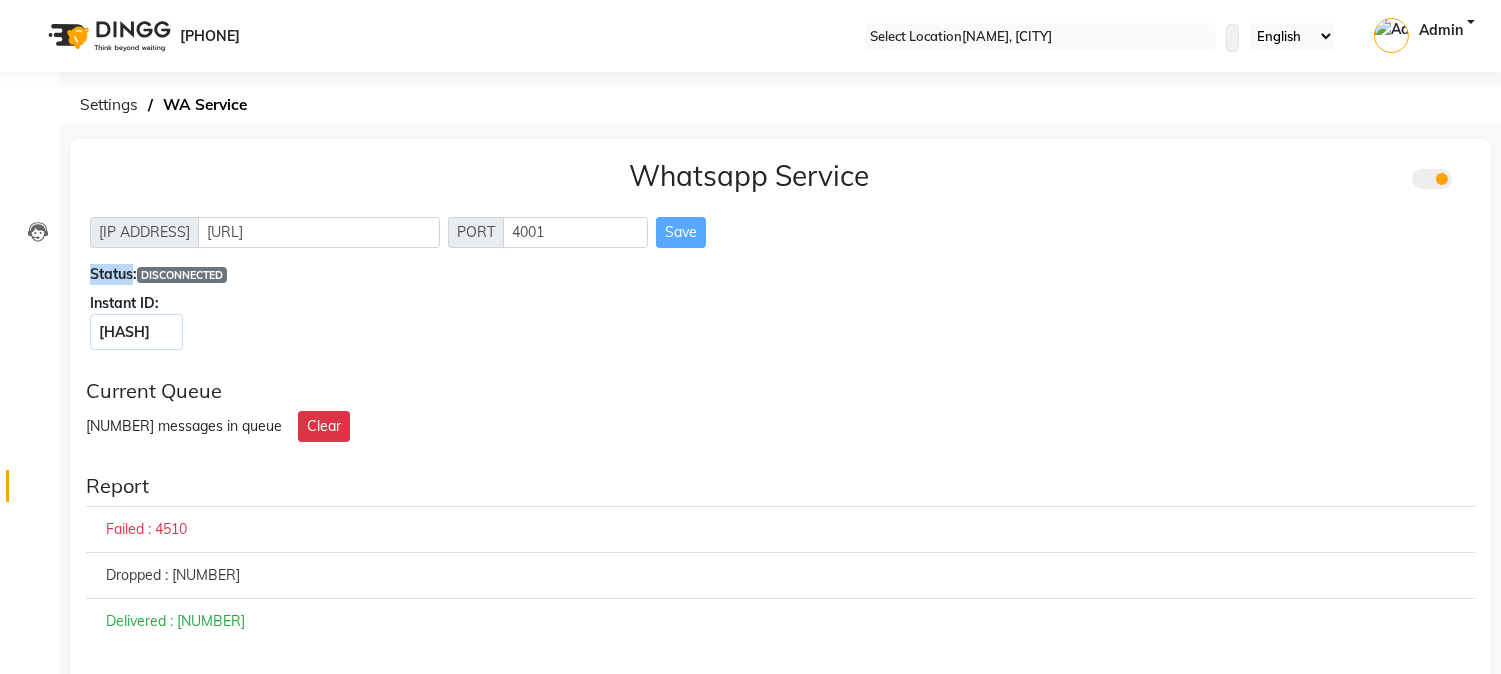click on "Save" at bounding box center [681, 232] 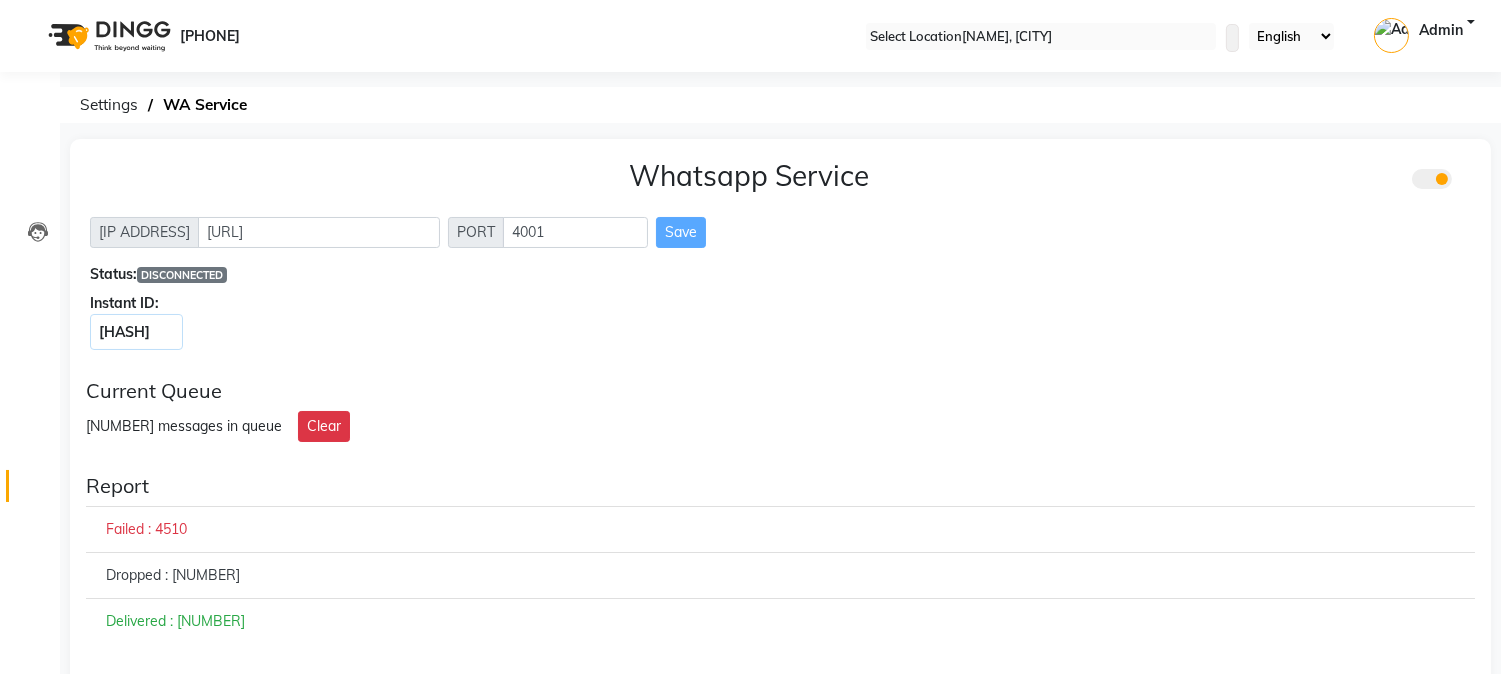 click on "Save" at bounding box center (681, 232) 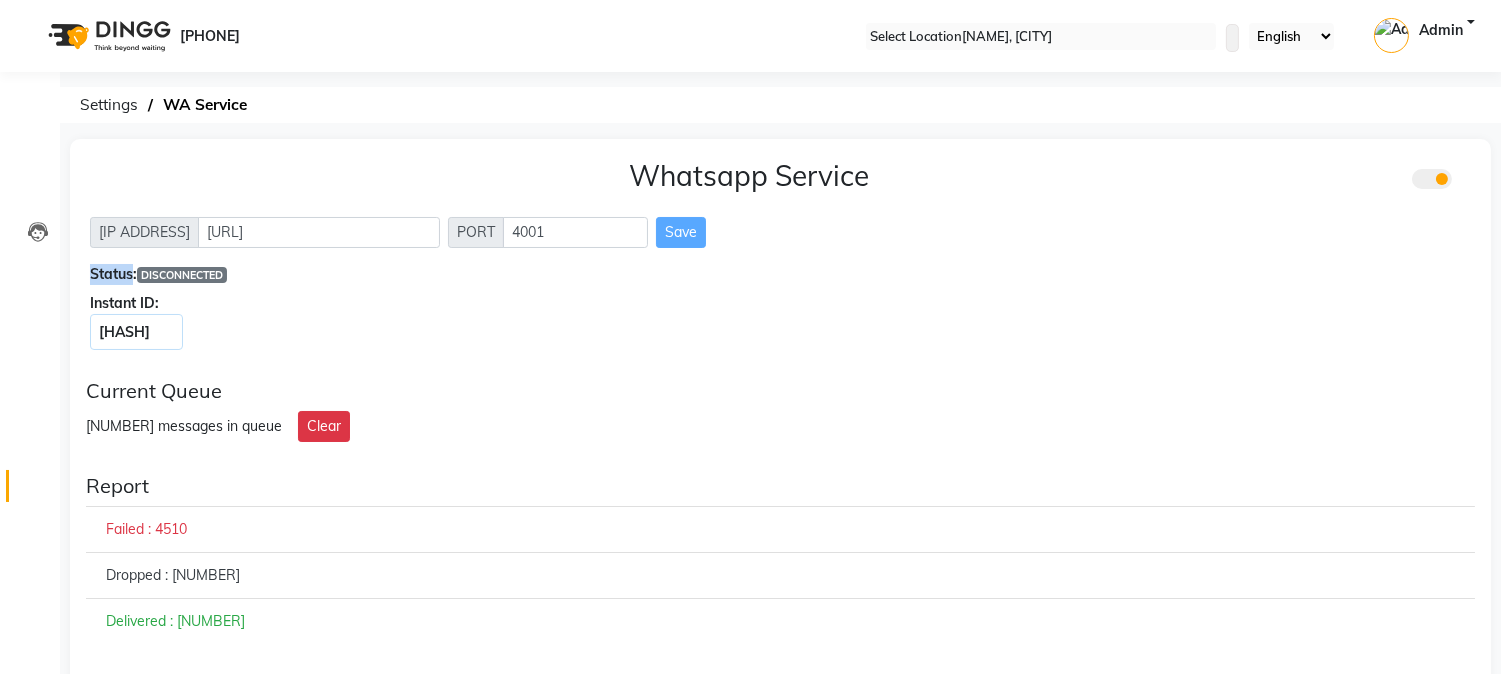 click on "Save" at bounding box center (681, 232) 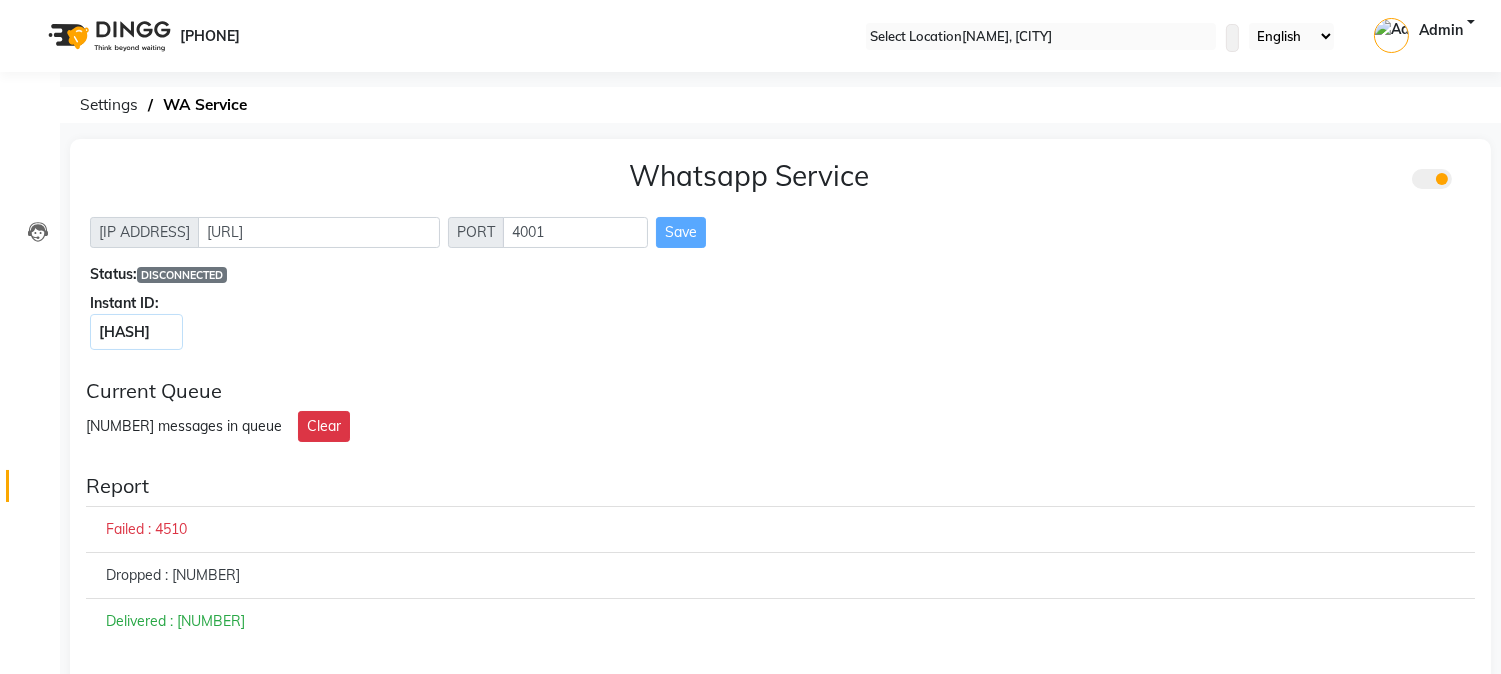 click on "Save" at bounding box center [681, 232] 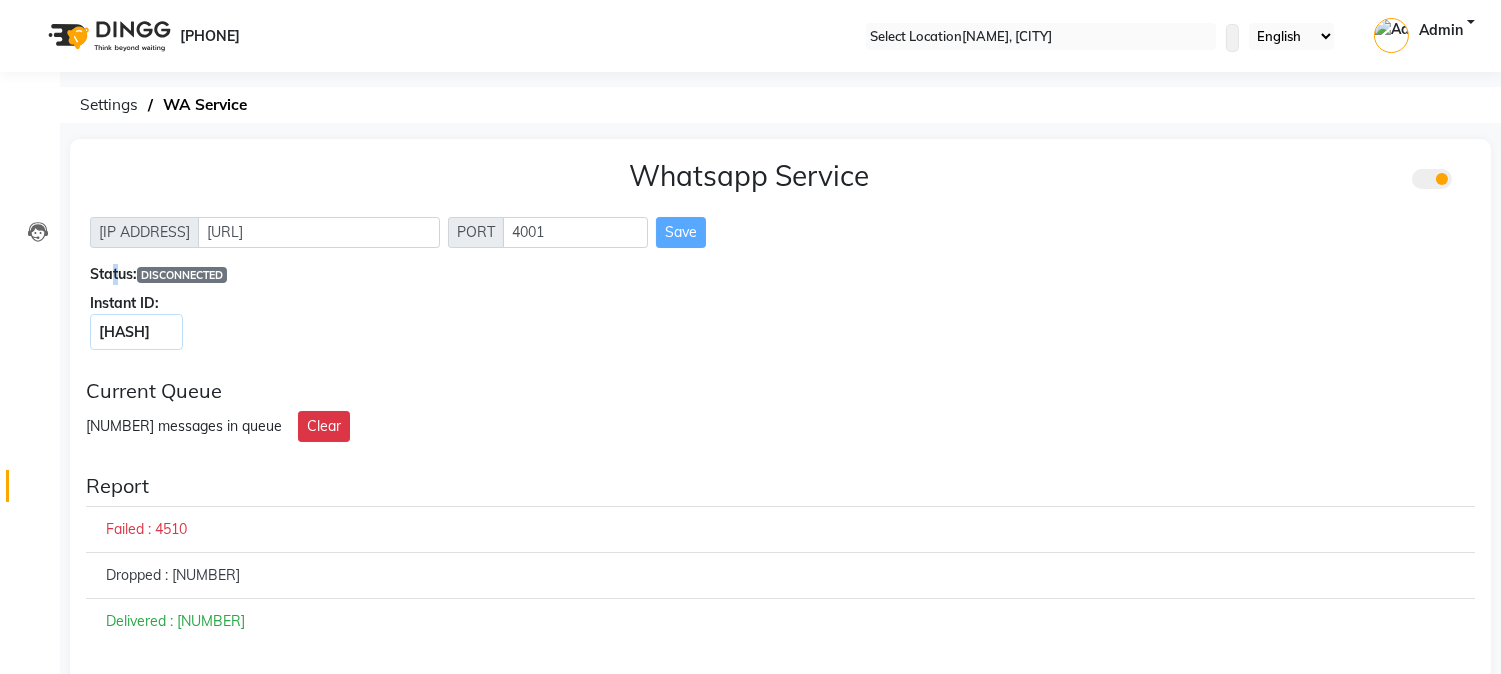 click on "Status:  DISCONNECTED" at bounding box center [780, 274] 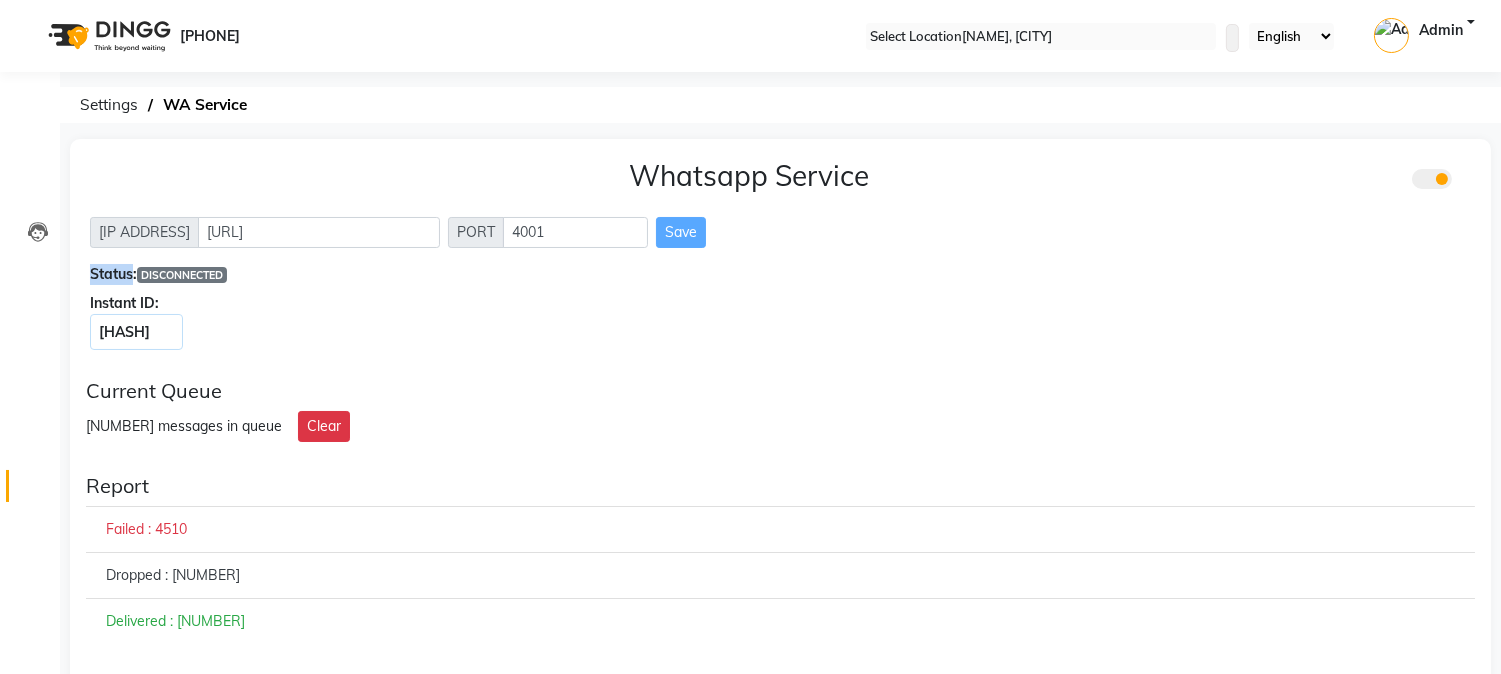click on "Status:  DISCONNECTED" at bounding box center (780, 274) 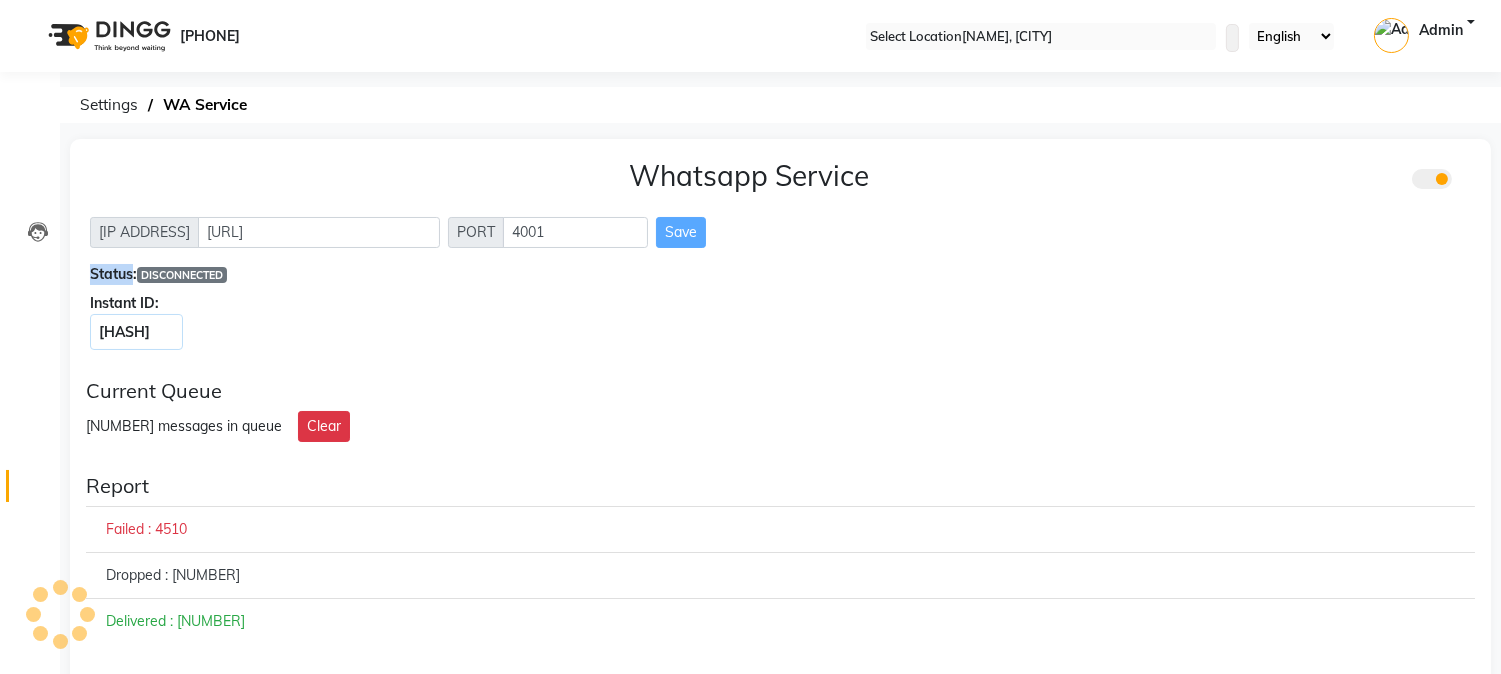 click on "Status:  DISCONNECTED" at bounding box center [780, 274] 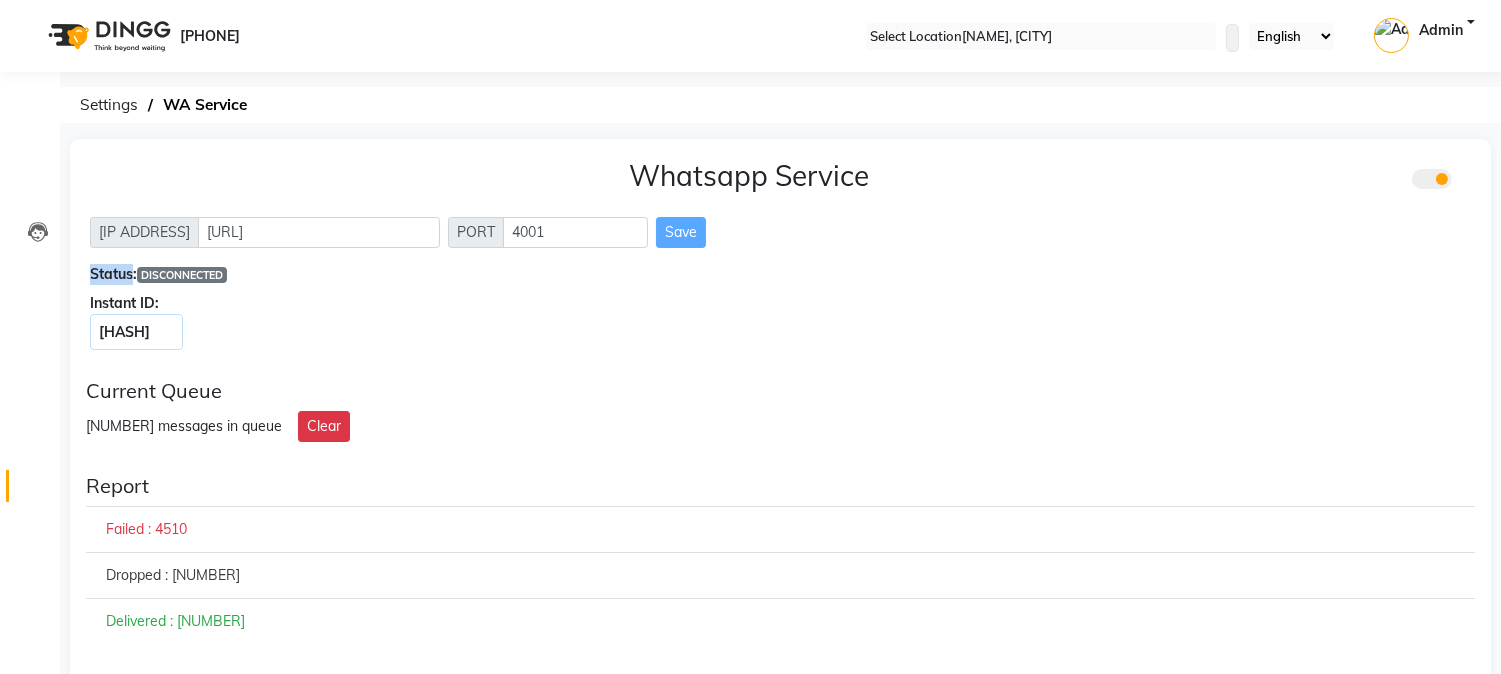 click on "Status:  DISCONNECTED" at bounding box center (780, 274) 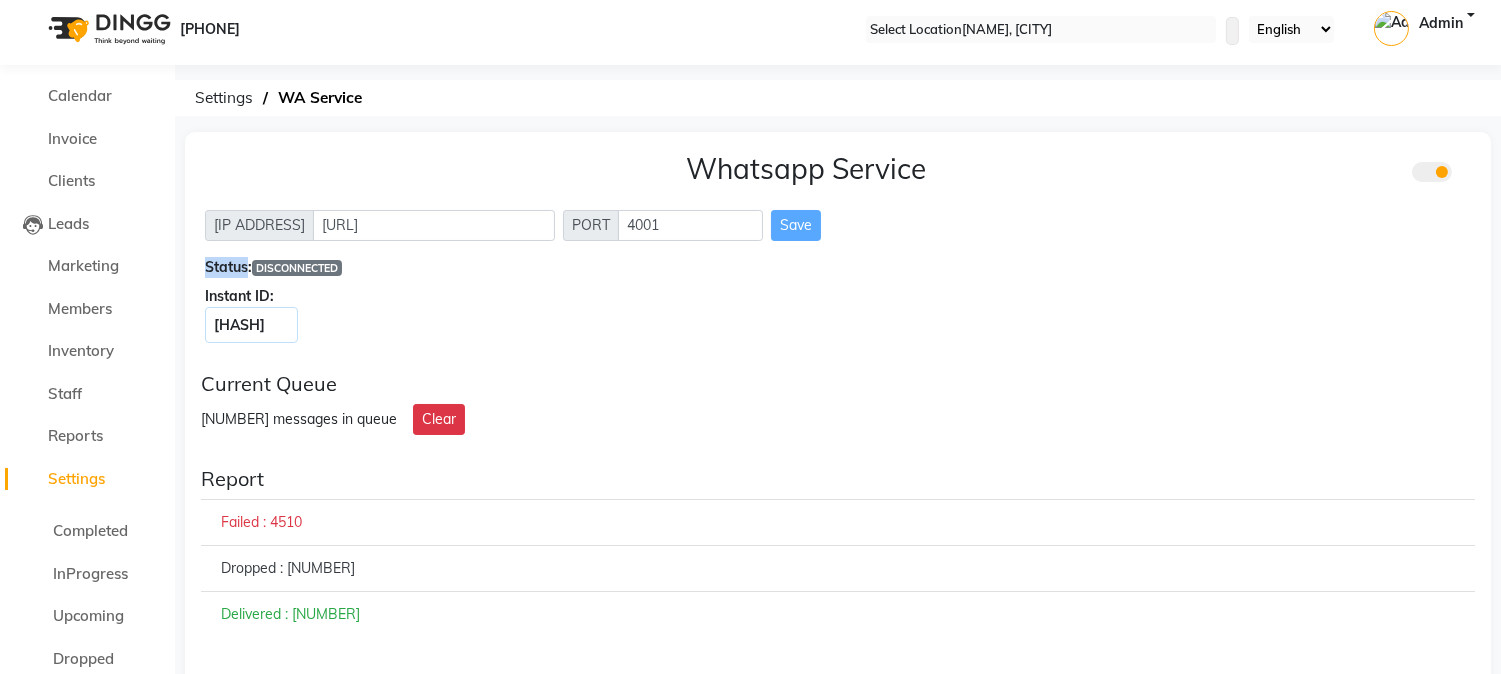 scroll, scrollTop: 0, scrollLeft: 0, axis: both 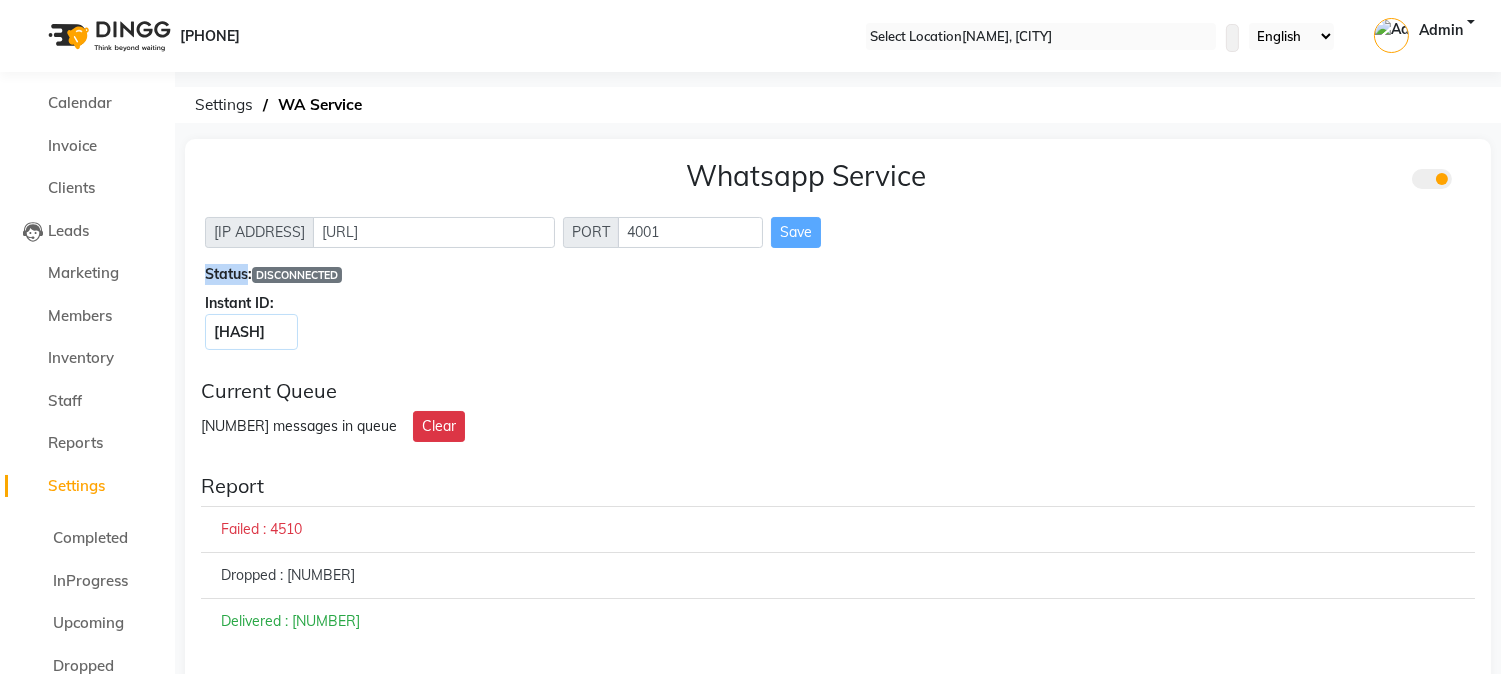 click at bounding box center (31, 8) 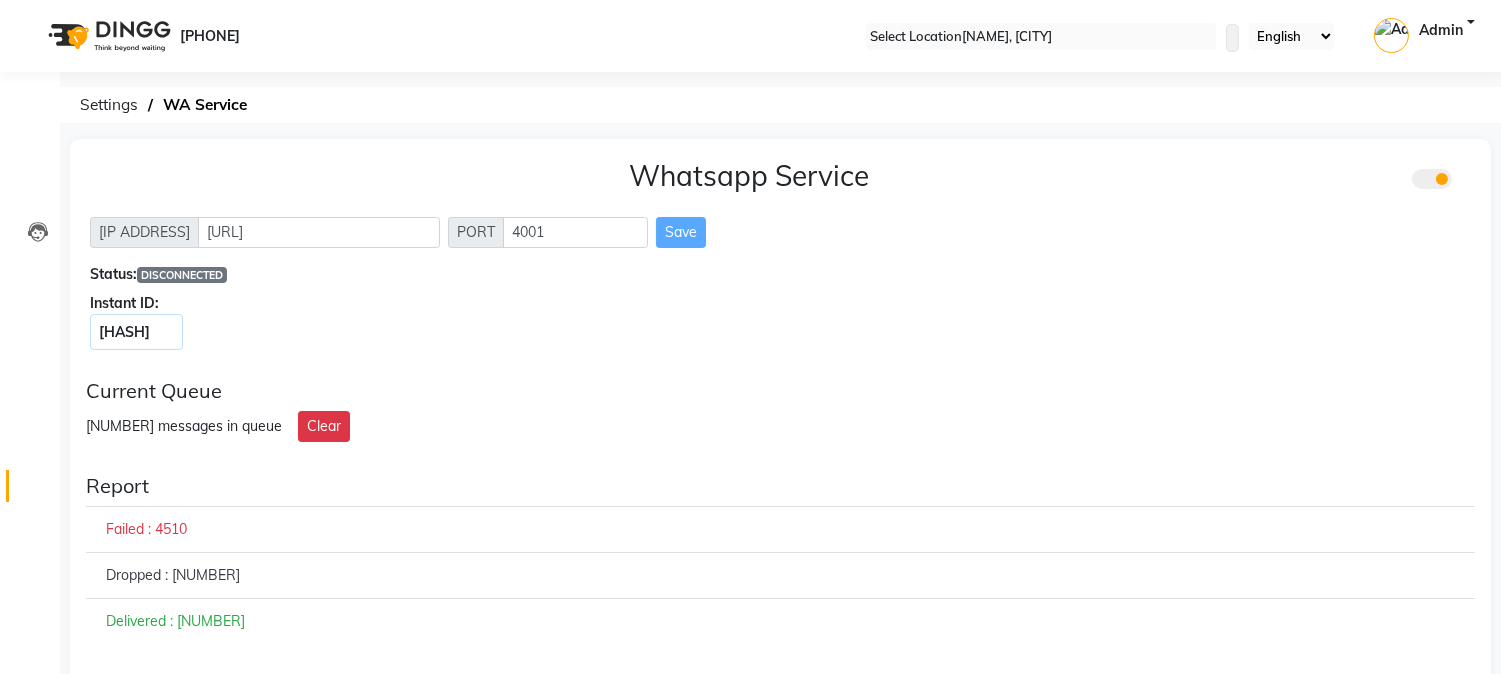drag, startPoint x: 15, startPoint y: 0, endPoint x: 46, endPoint y: 72, distance: 78.39005 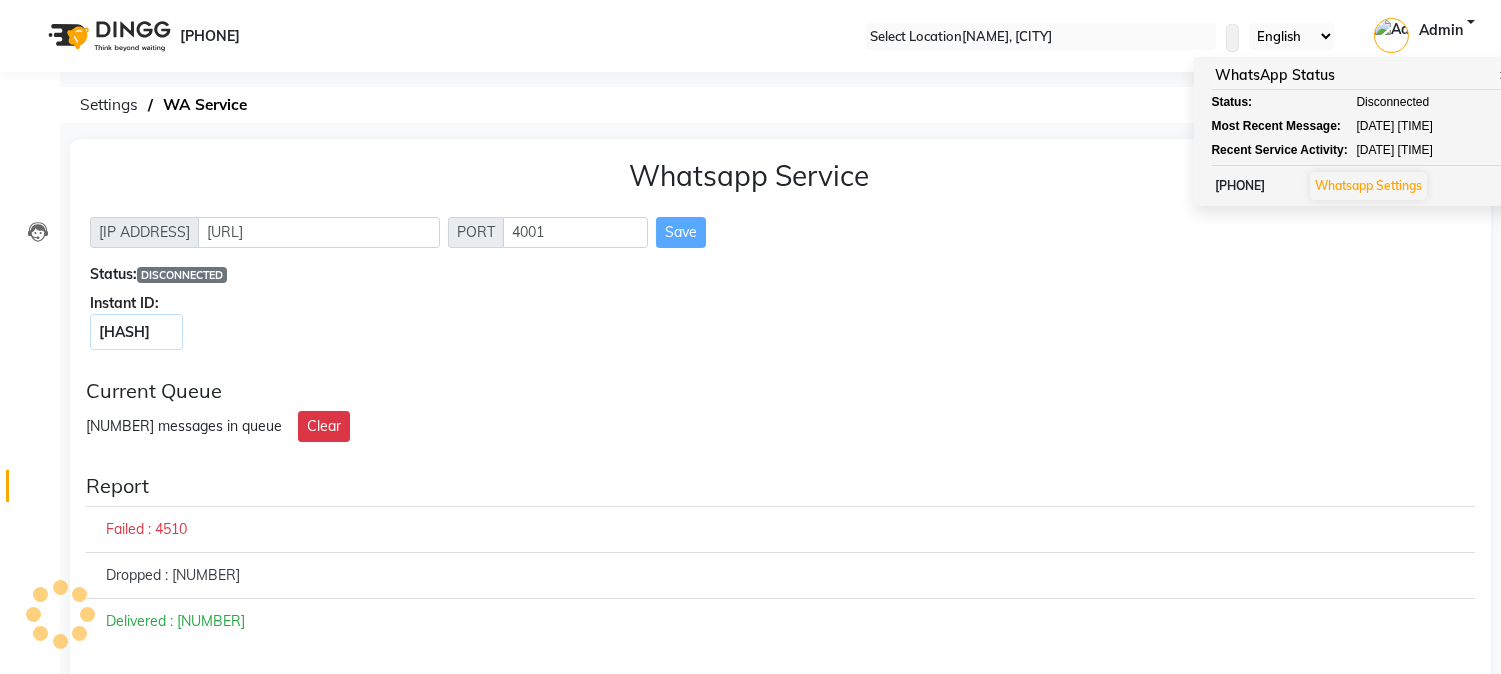 click on "Whatsapp Settings" at bounding box center [1368, 185] 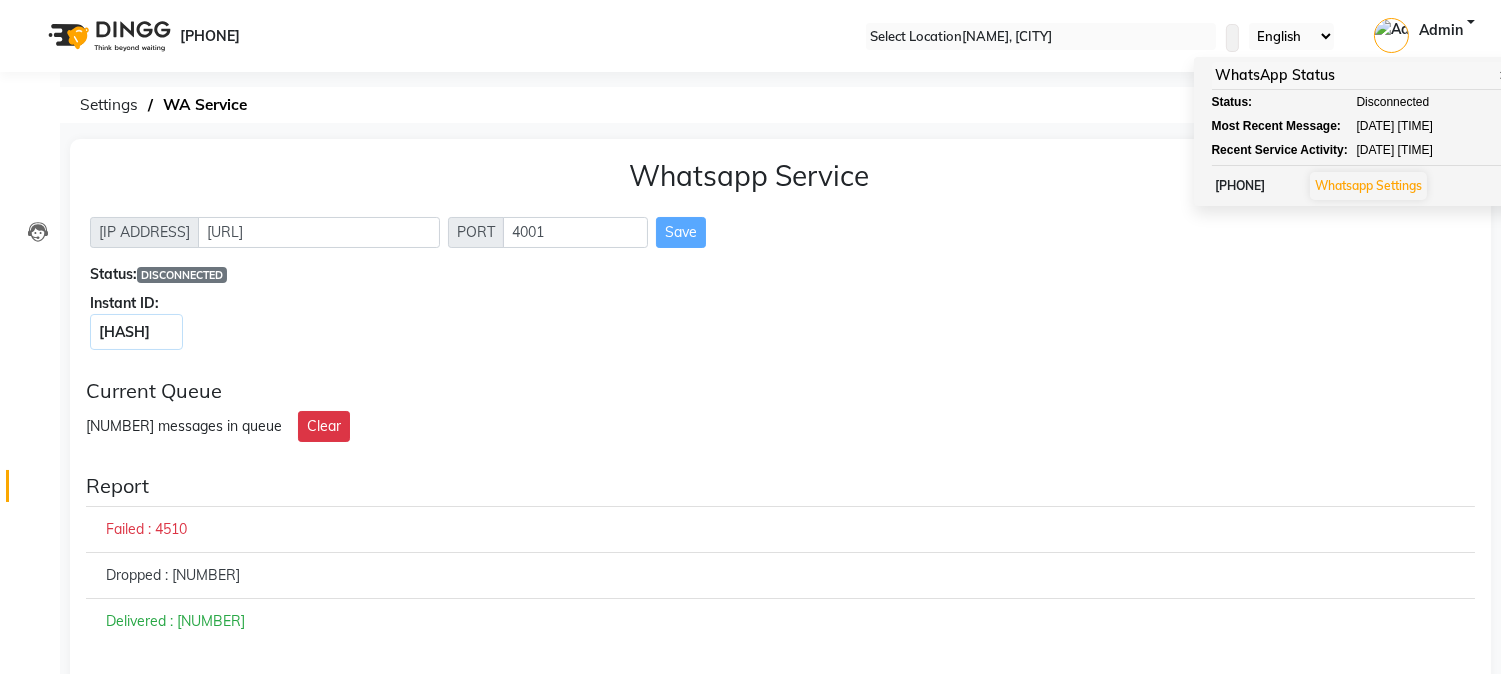 click on "Whatsapp Settings" at bounding box center (1368, 185) 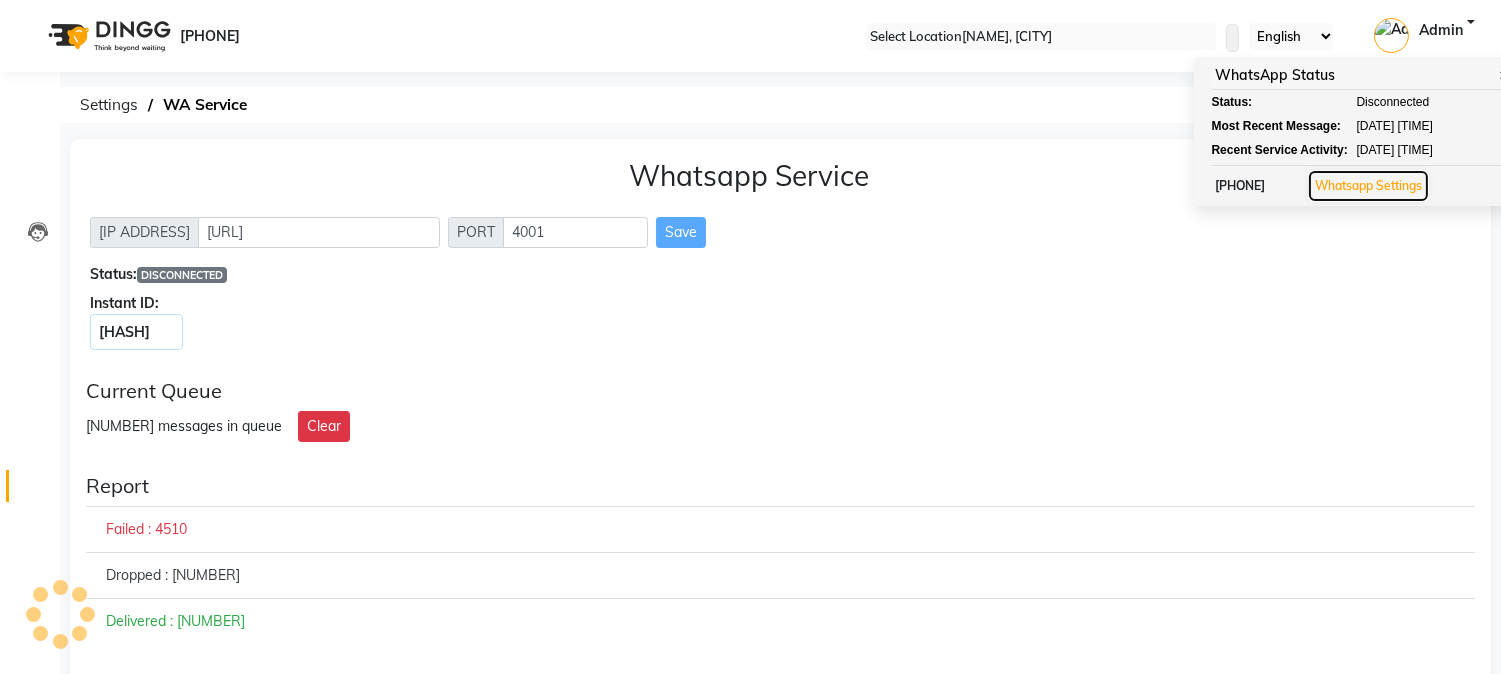 click on "Whatsapp Settings" at bounding box center (1368, 186) 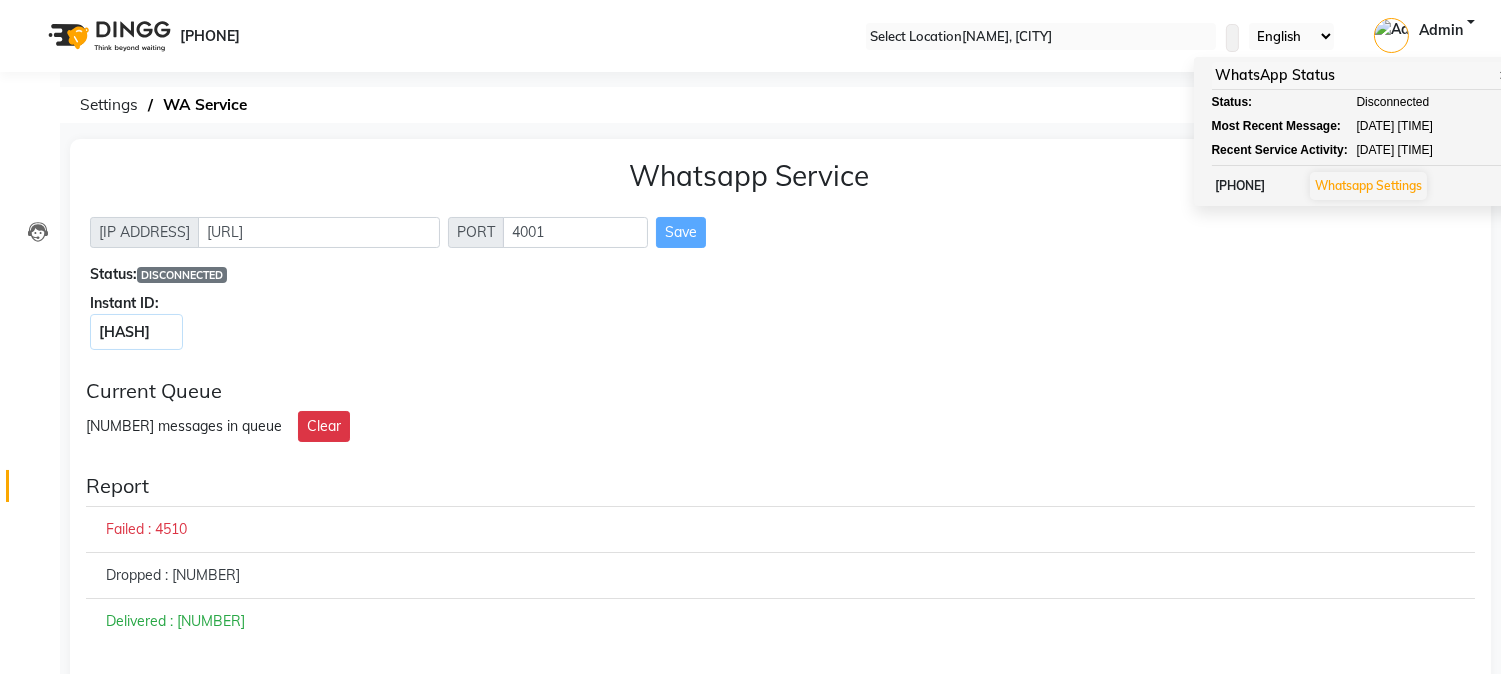 click on "[PHONE] Whatsapp Settings" at bounding box center (1368, 184) 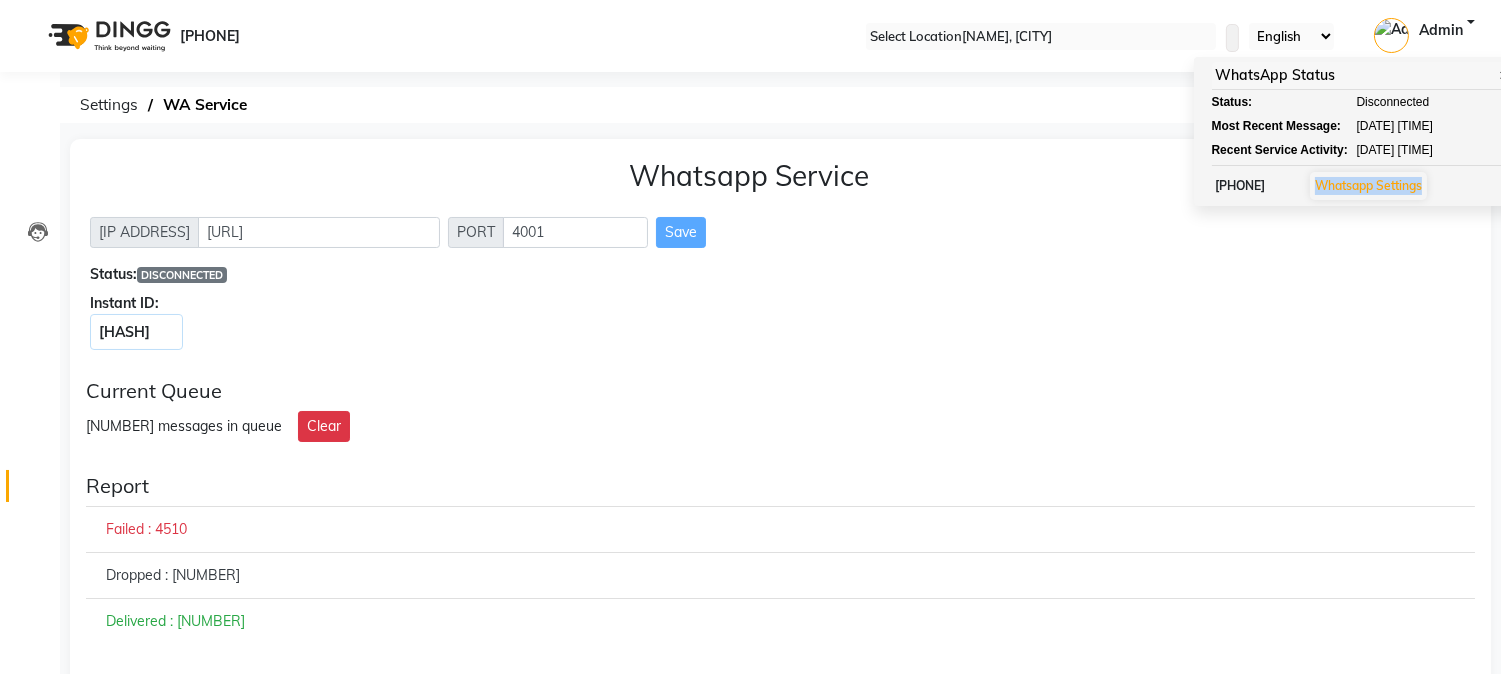 click on "[PHONE] Whatsapp Settings" at bounding box center [1368, 184] 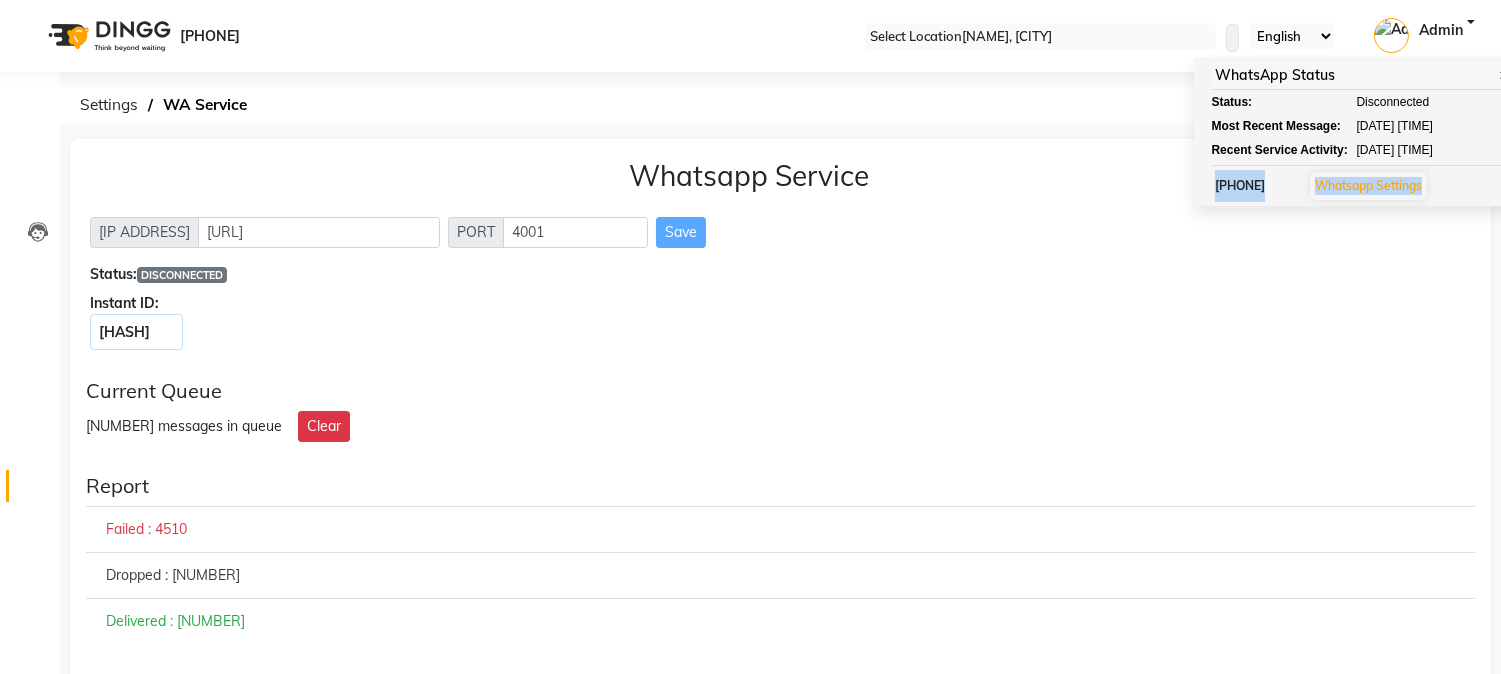 click on "[PHONE] Whatsapp Settings" at bounding box center (1368, 184) 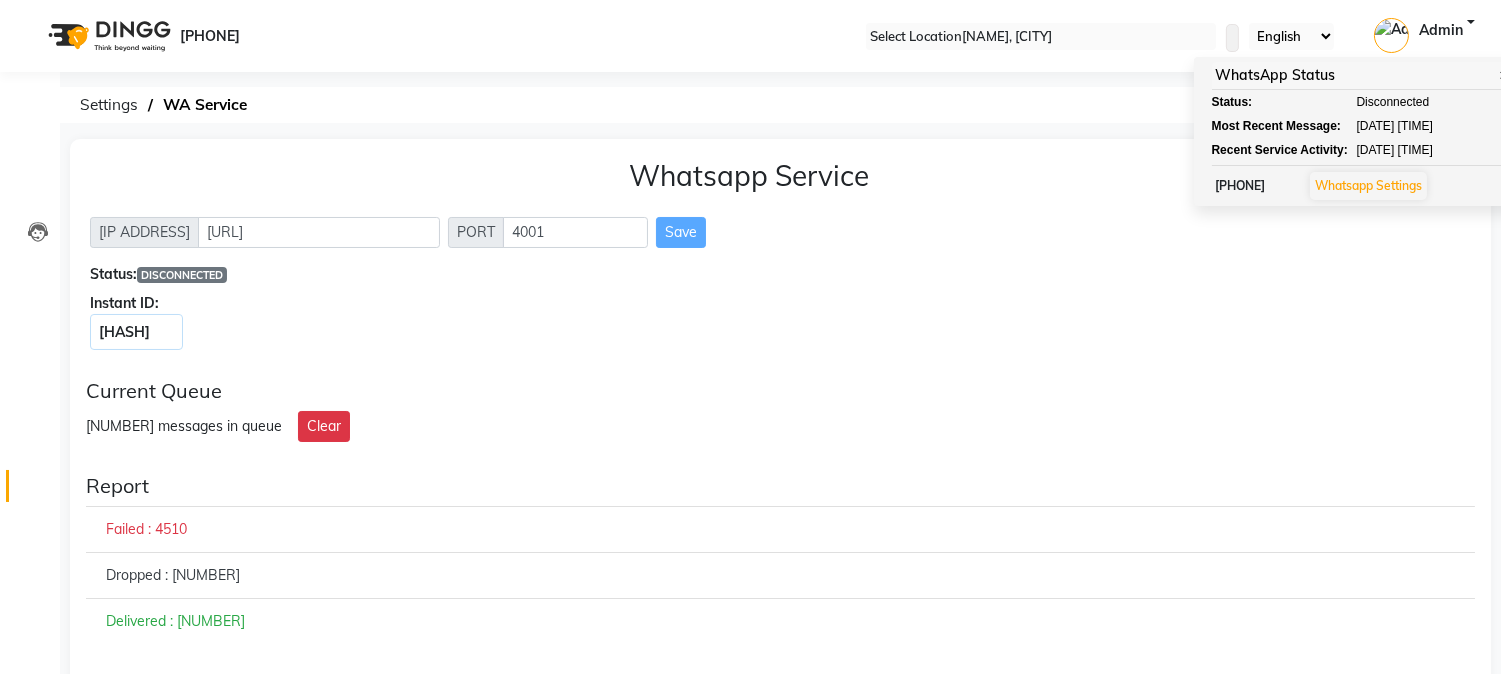 click on "Whatsapp Service IP Address http://localhost PORT 4001 Save Status: DISCONNECTED Instant ID: [INSTANT_ID]" at bounding box center (780, 251) 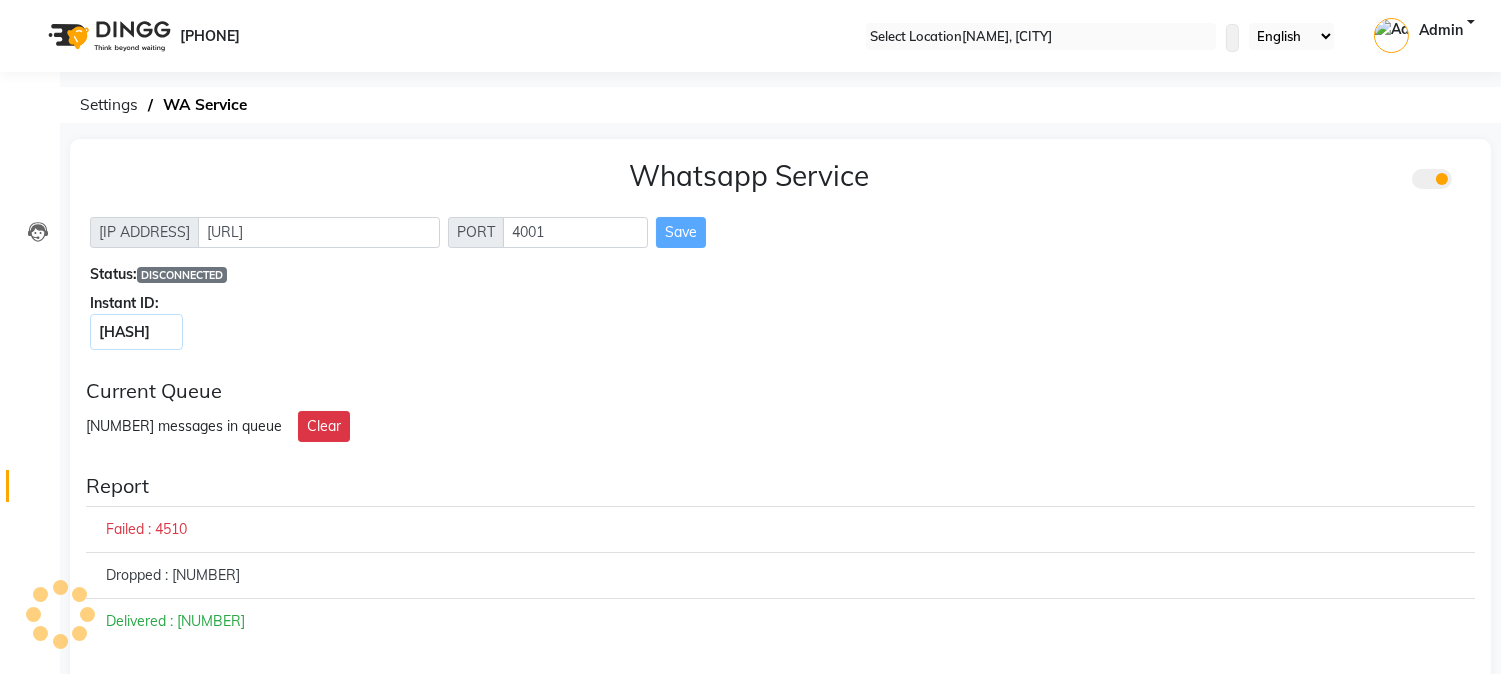click at bounding box center (1234, 42) 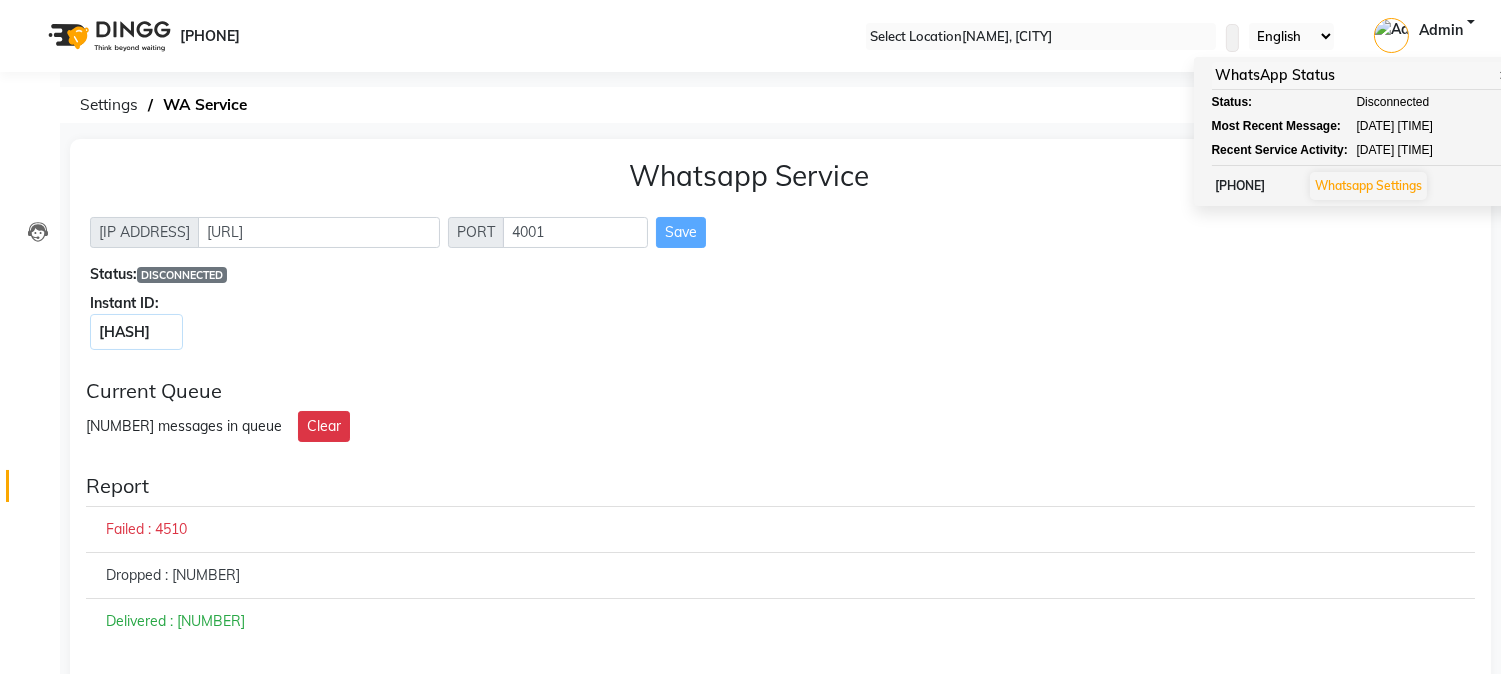 click on "[PHONE]" at bounding box center [1240, 185] 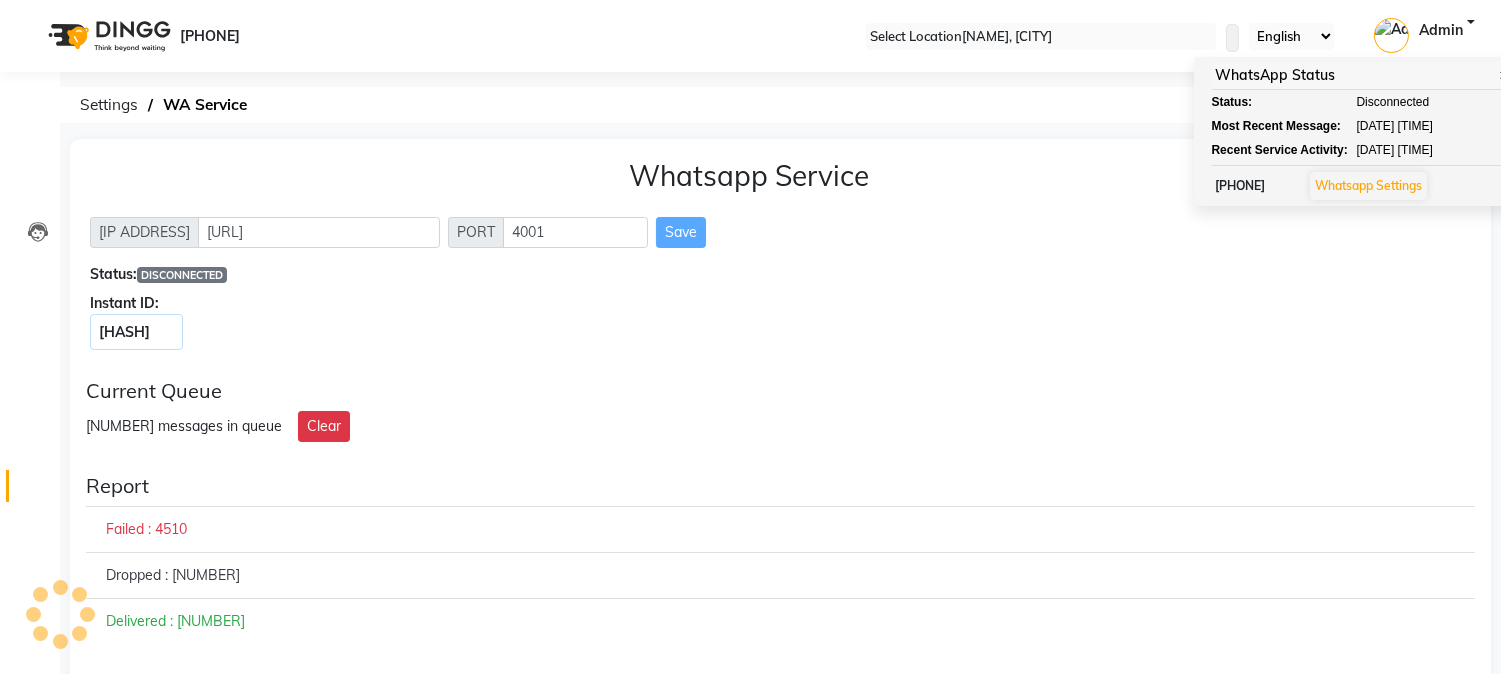 click on "✕" at bounding box center (1504, 75) 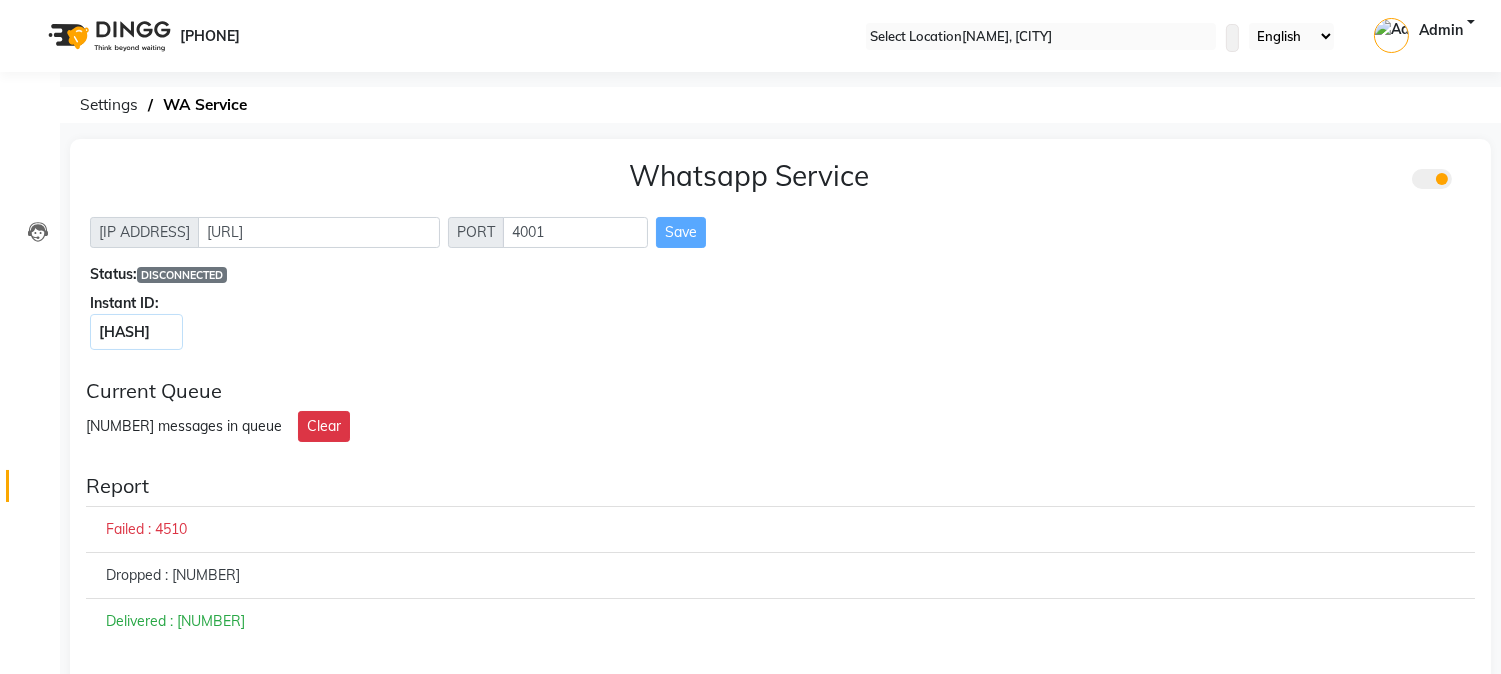 click on "Admin" at bounding box center (1441, 36) 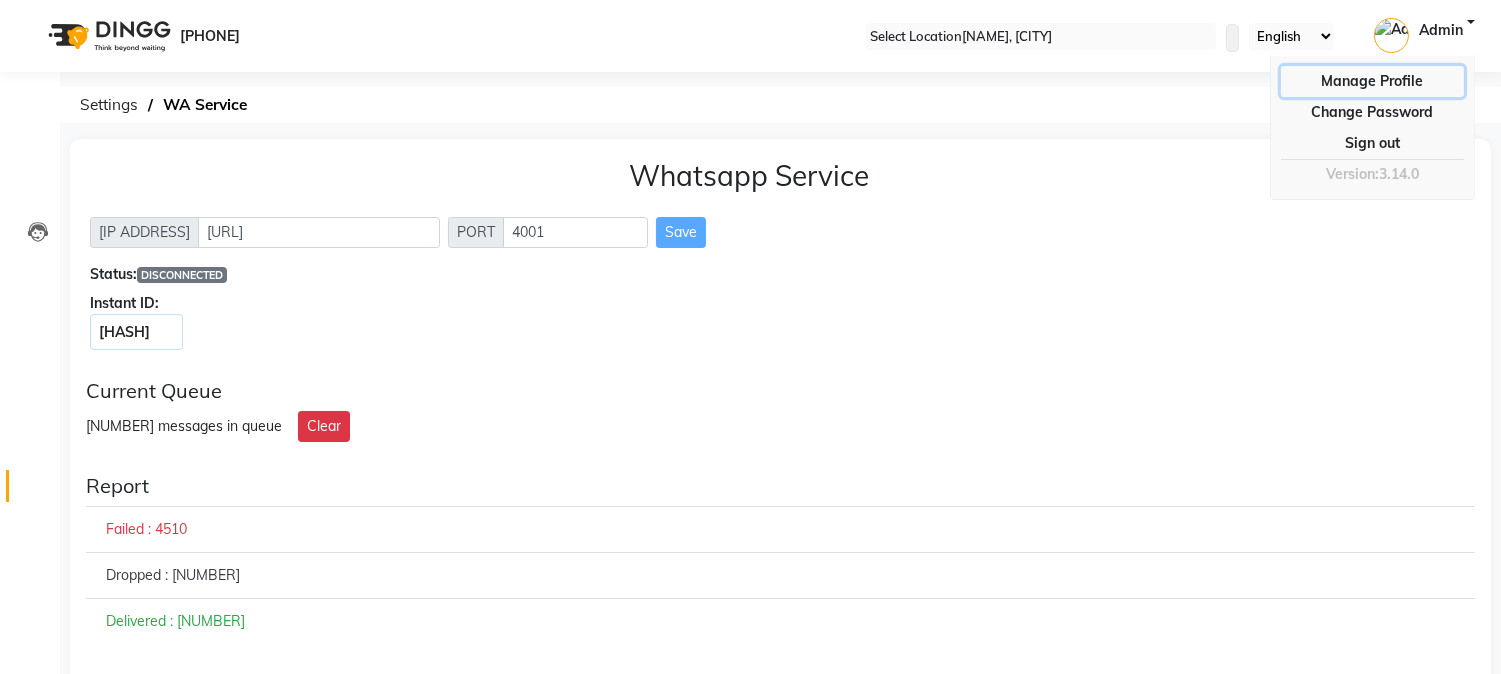 click on "Manage Profile" at bounding box center (1372, 81) 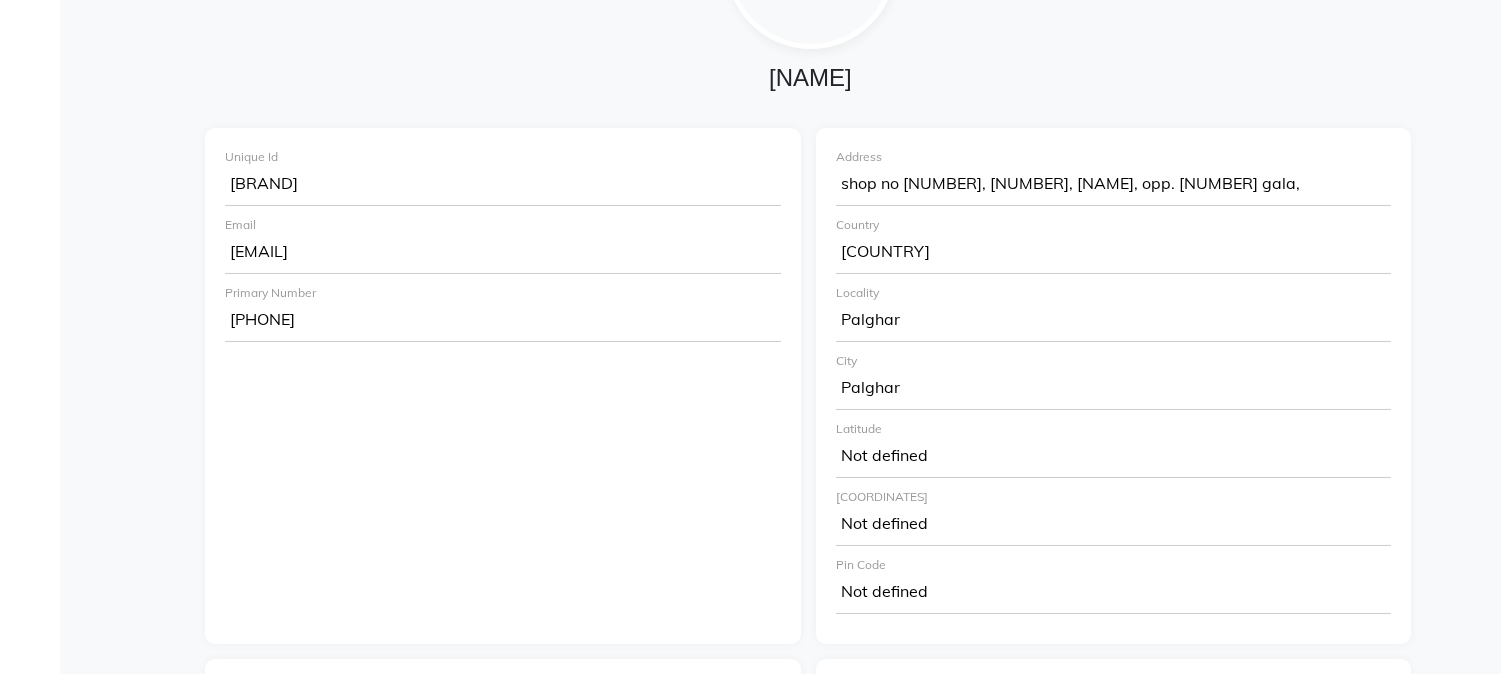 scroll, scrollTop: 217, scrollLeft: 0, axis: vertical 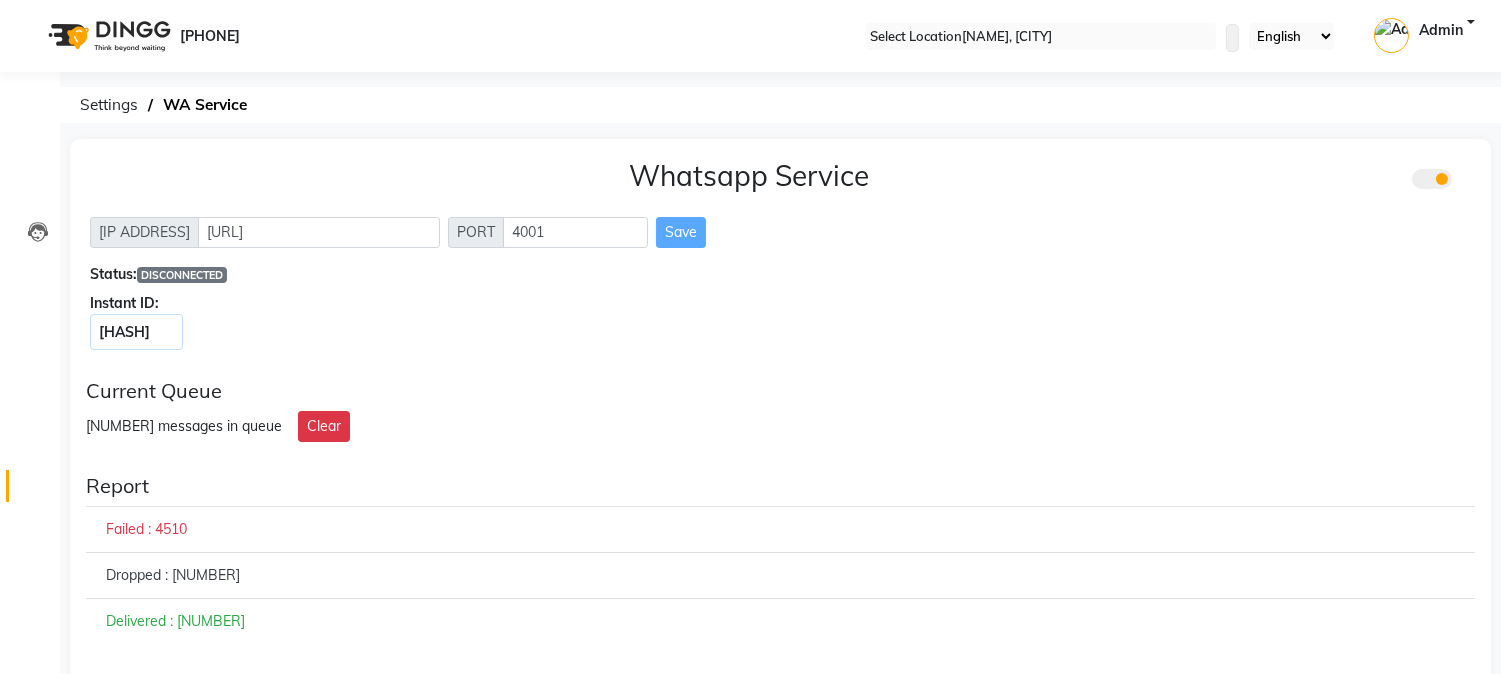 click on "DISCONNECTED" at bounding box center [182, 275] 